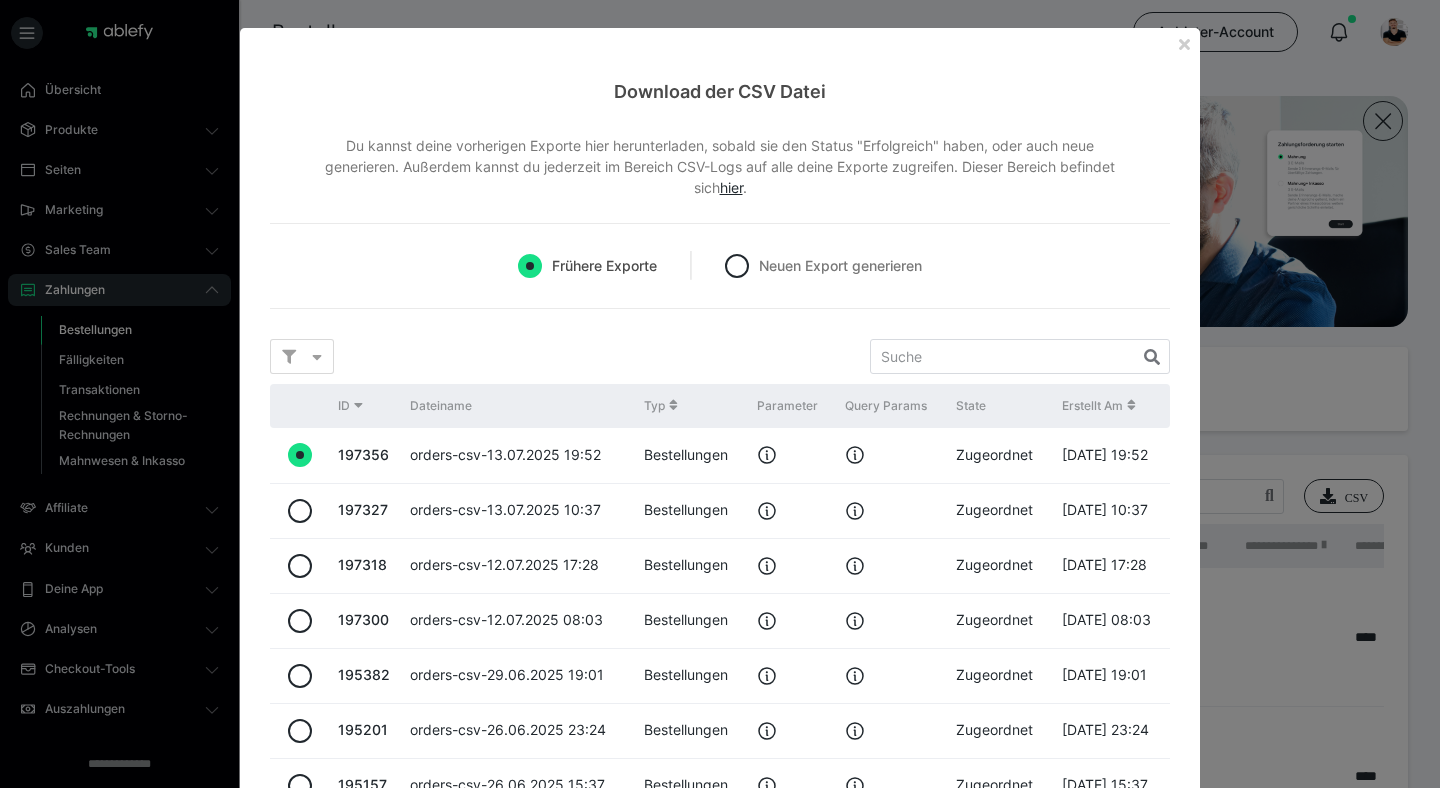 scroll, scrollTop: 120, scrollLeft: 0, axis: vertical 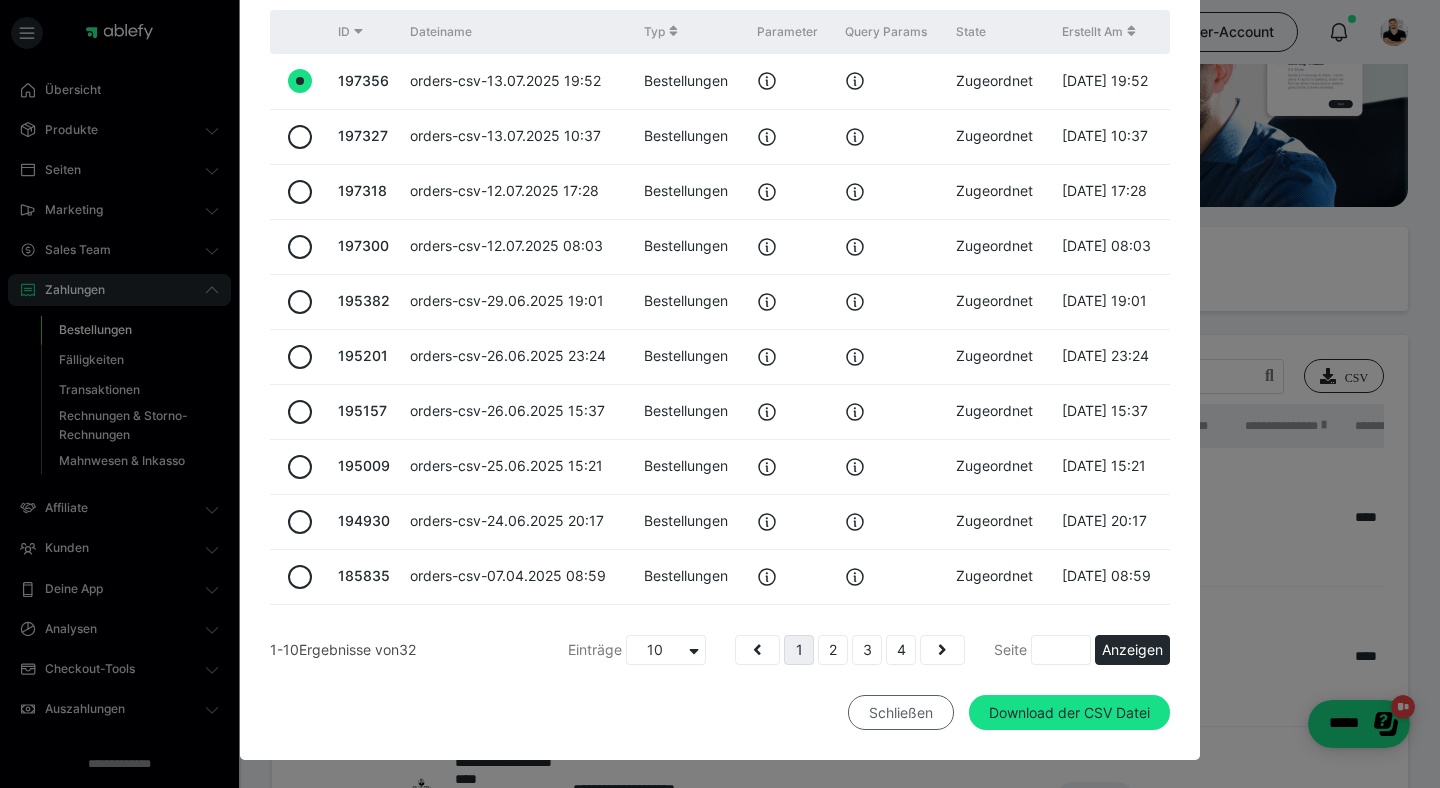 click on "Schließen" at bounding box center (901, 713) 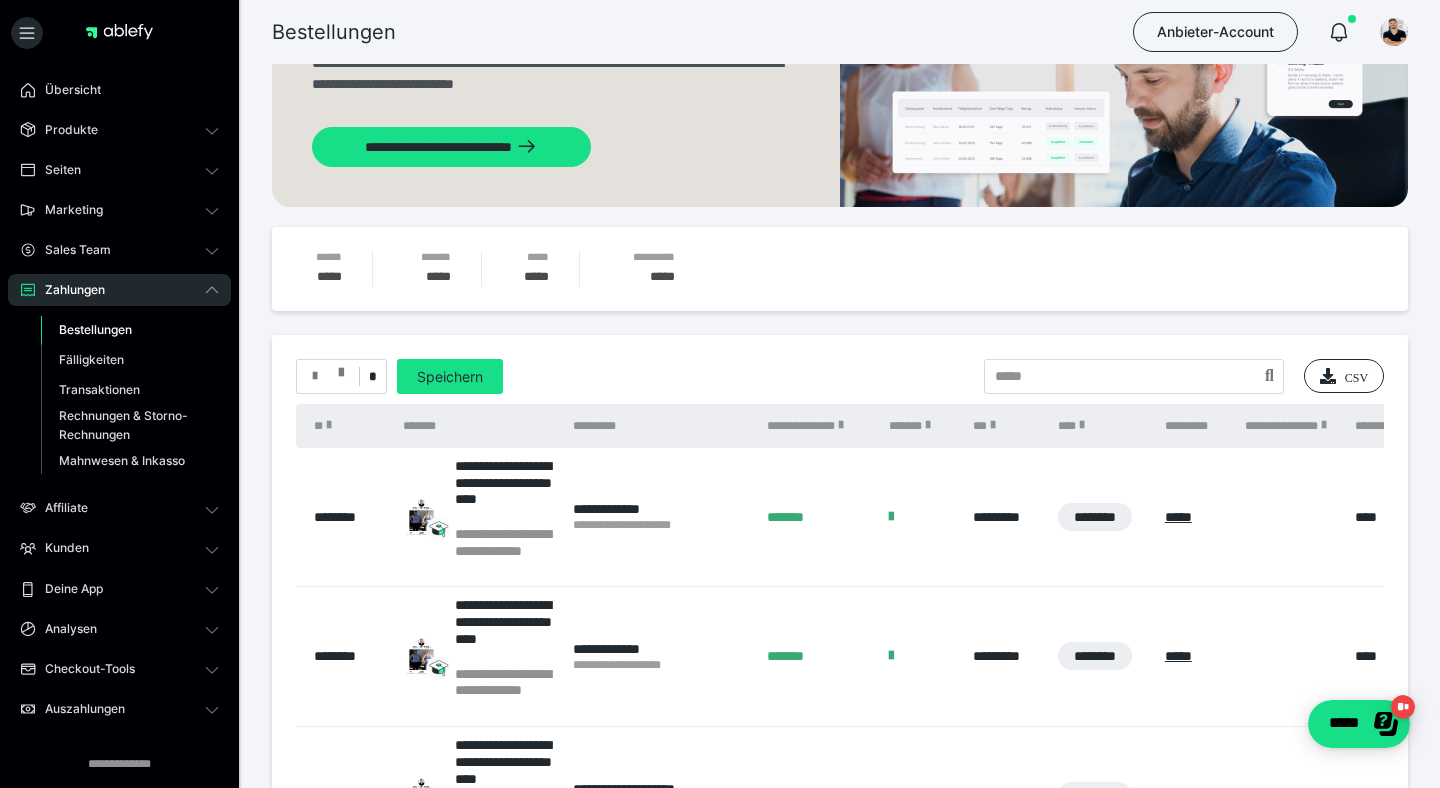 click at bounding box center (328, 376) 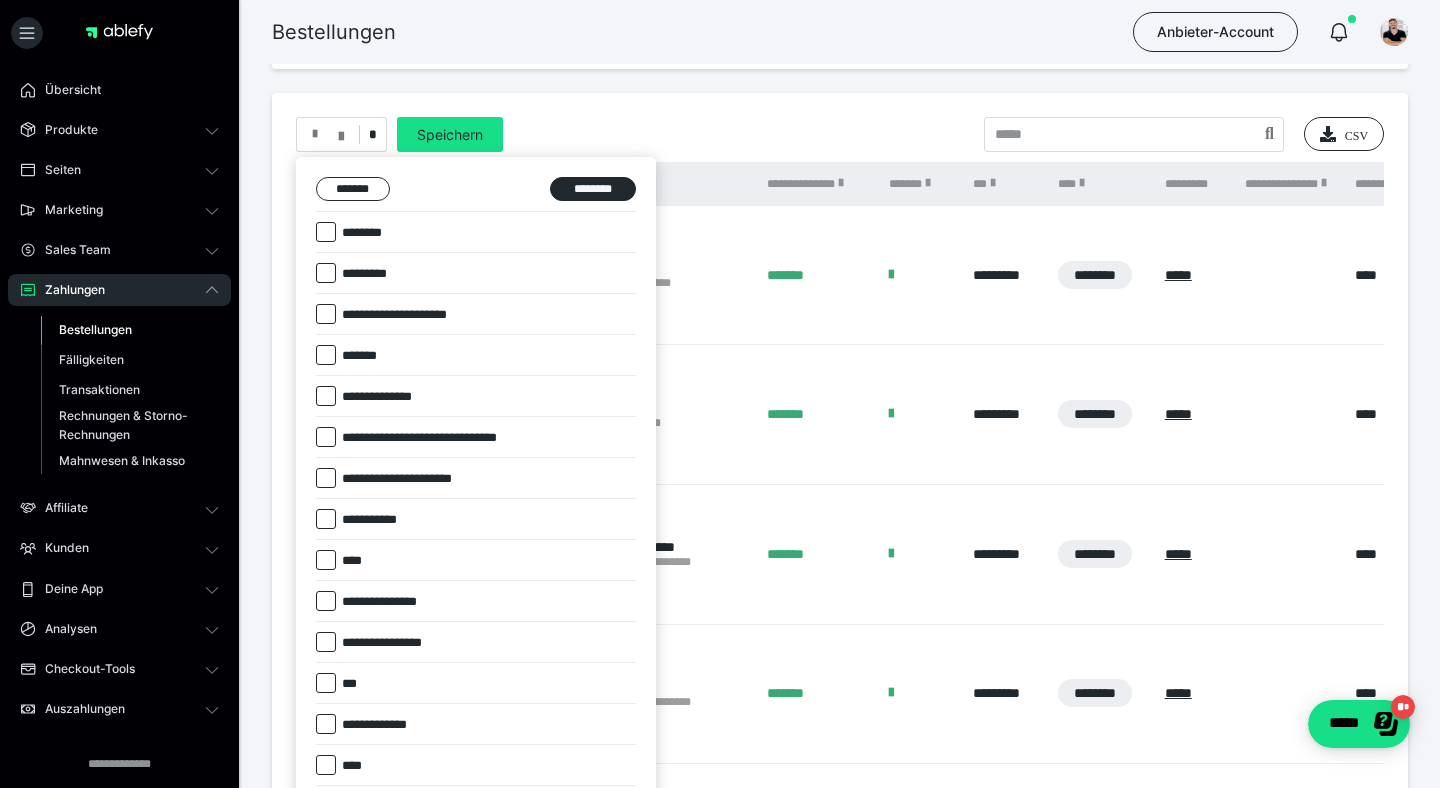 scroll, scrollTop: 366, scrollLeft: 0, axis: vertical 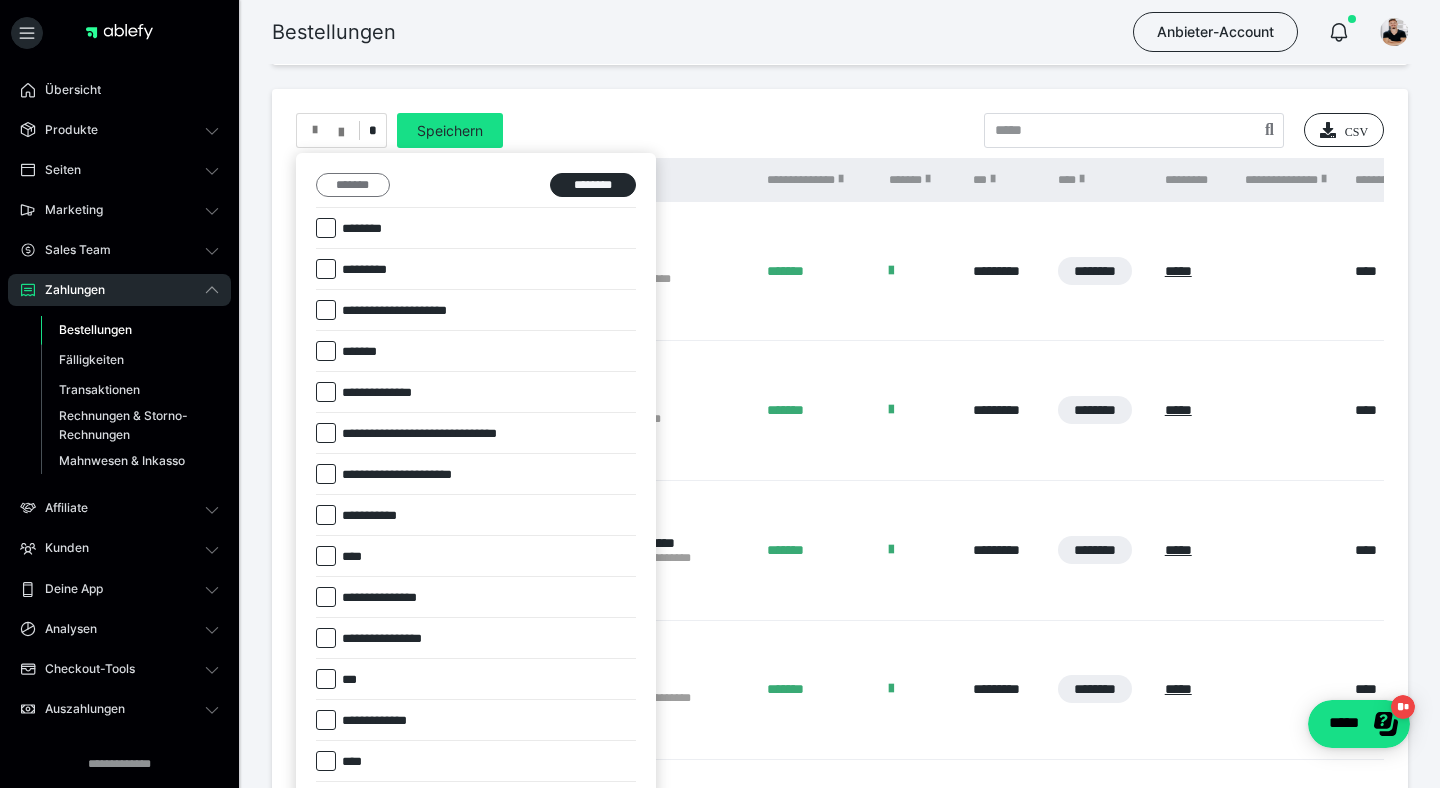 click on "*******" at bounding box center [353, 185] 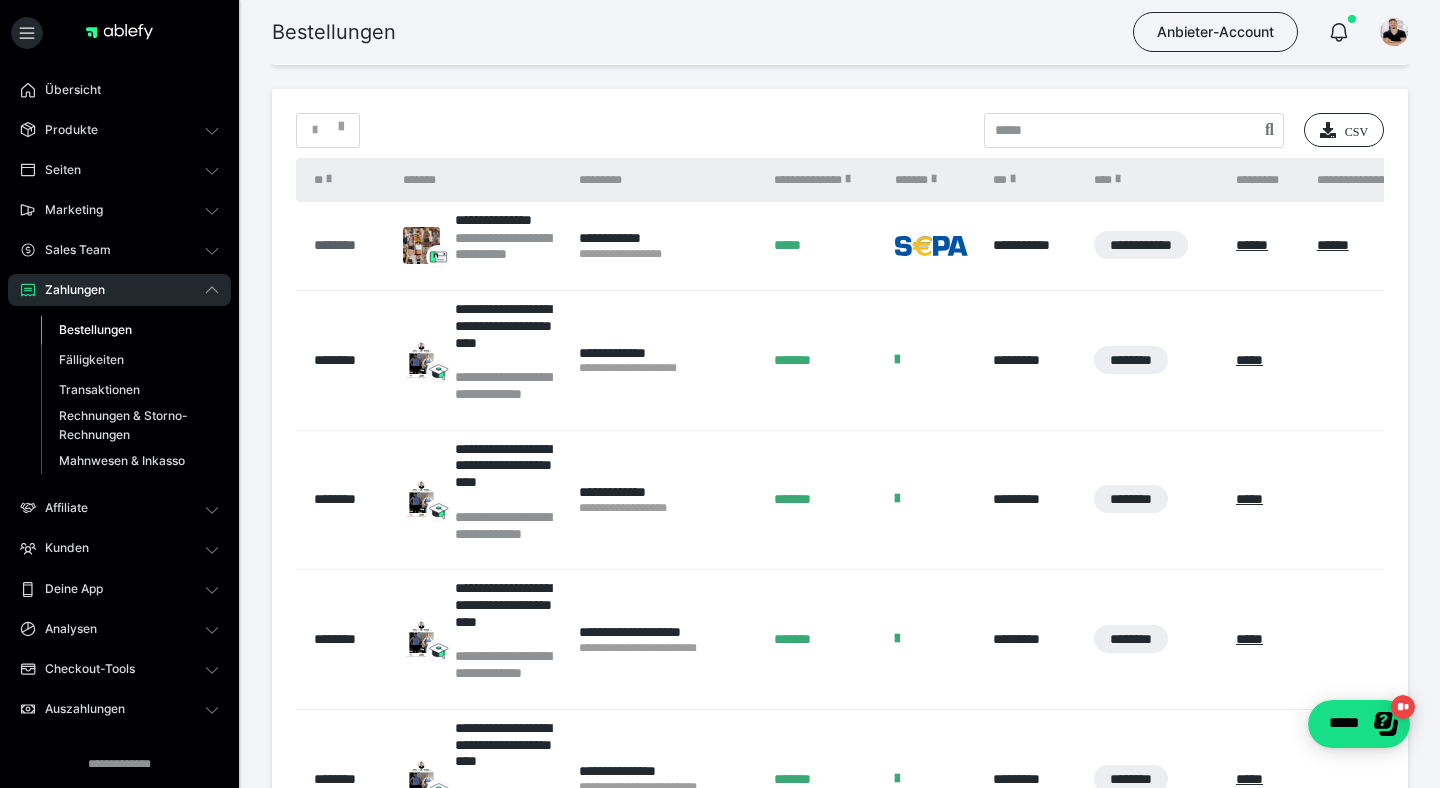 click on "********" at bounding box center (348, 245) 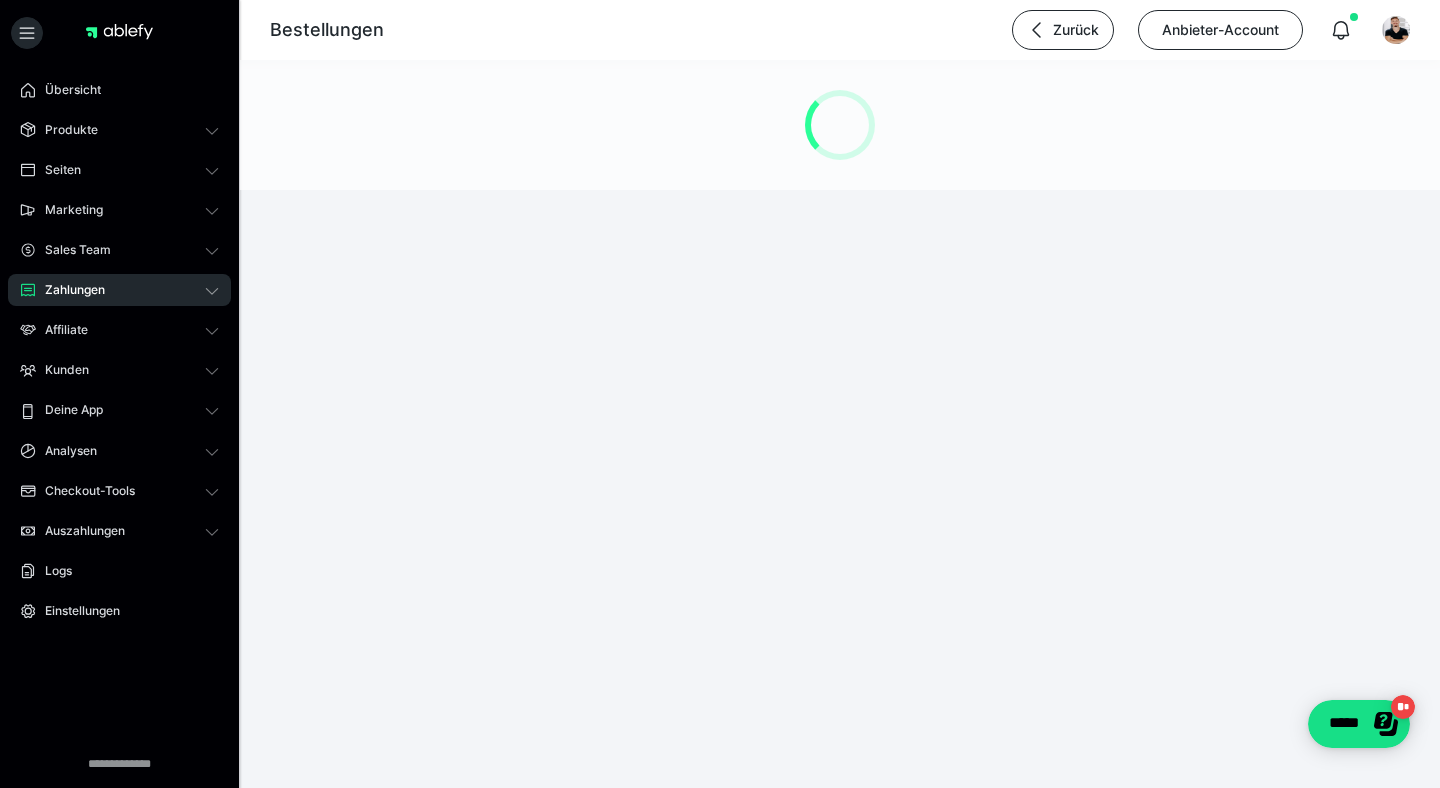 scroll, scrollTop: 0, scrollLeft: 0, axis: both 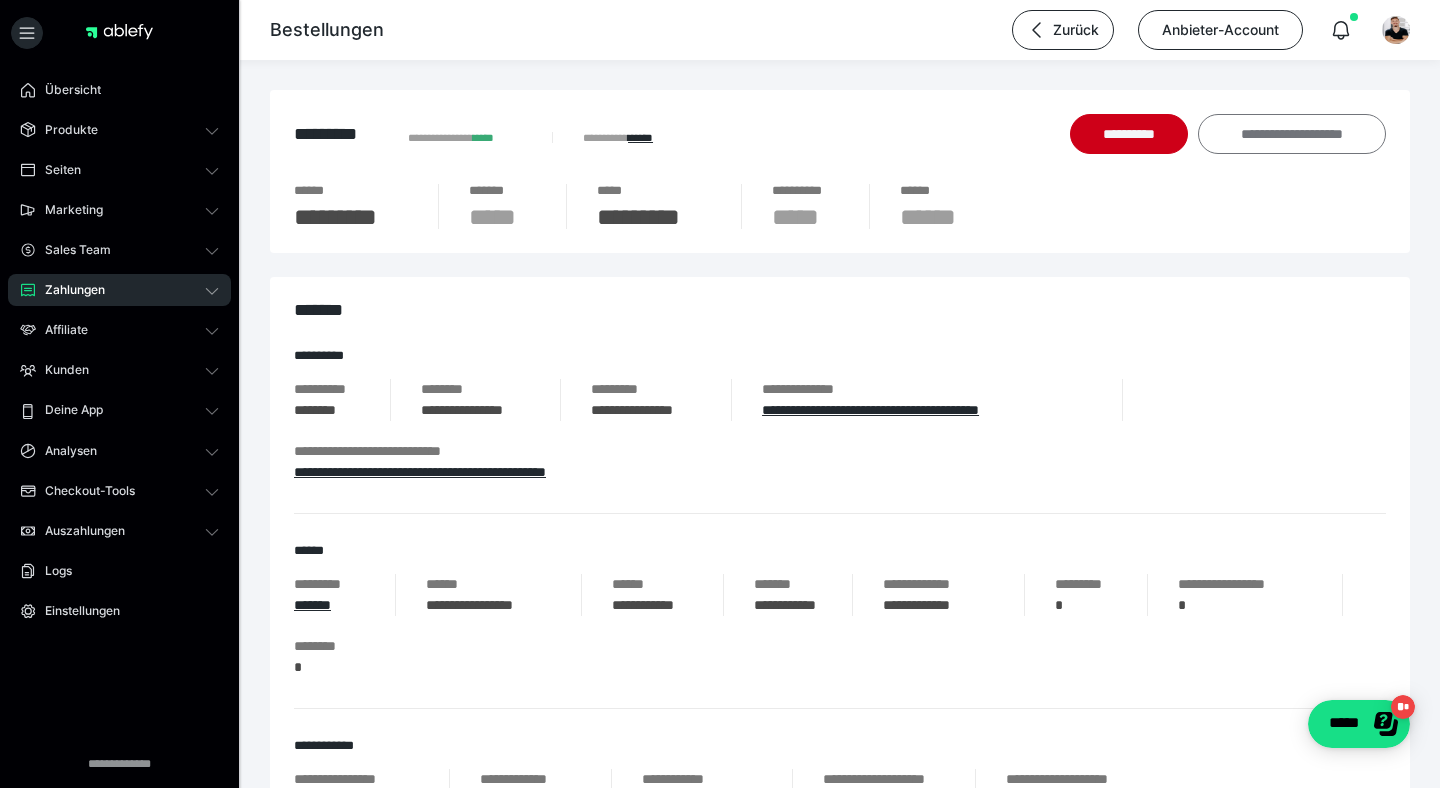 click on "**********" at bounding box center [1292, 134] 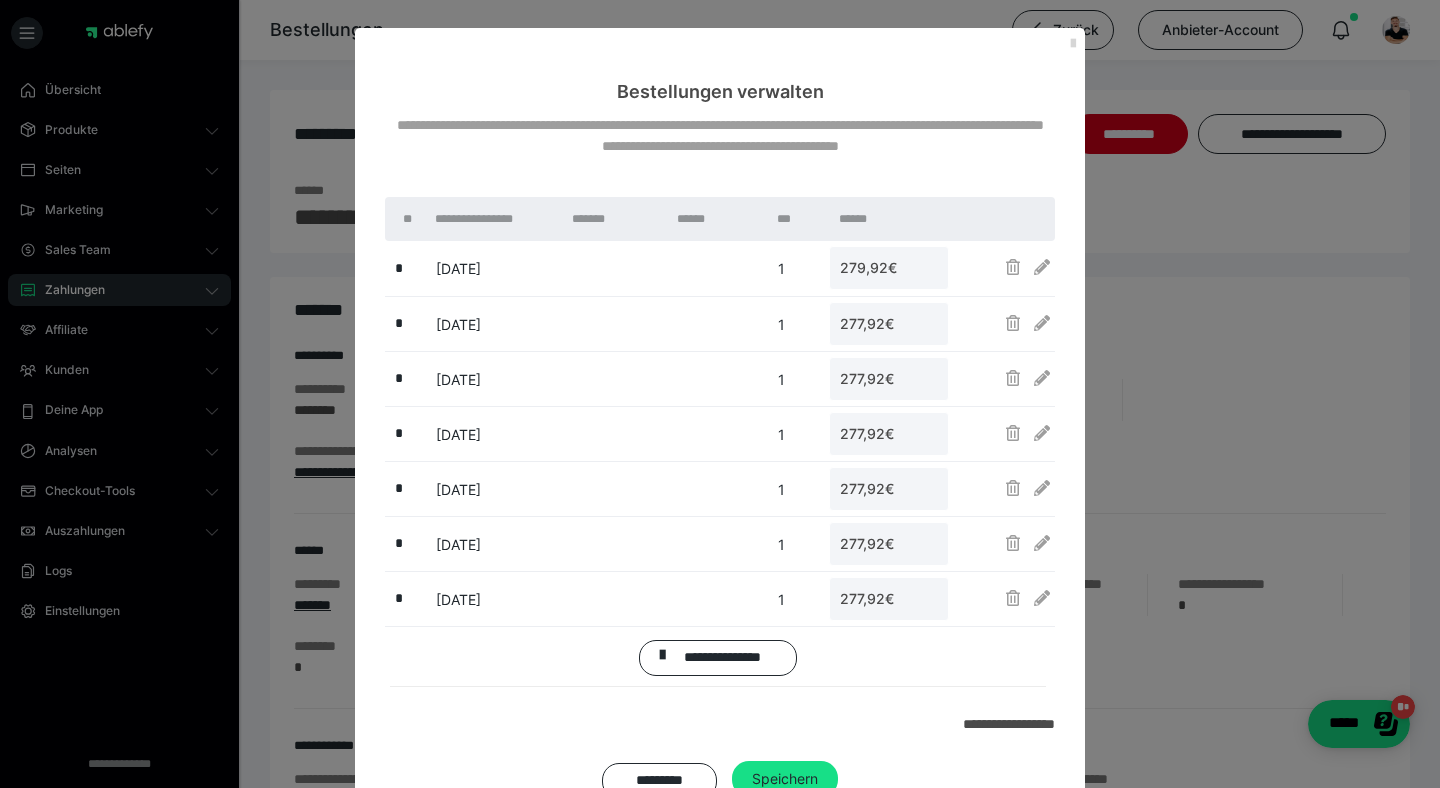 click at bounding box center [1073, 44] 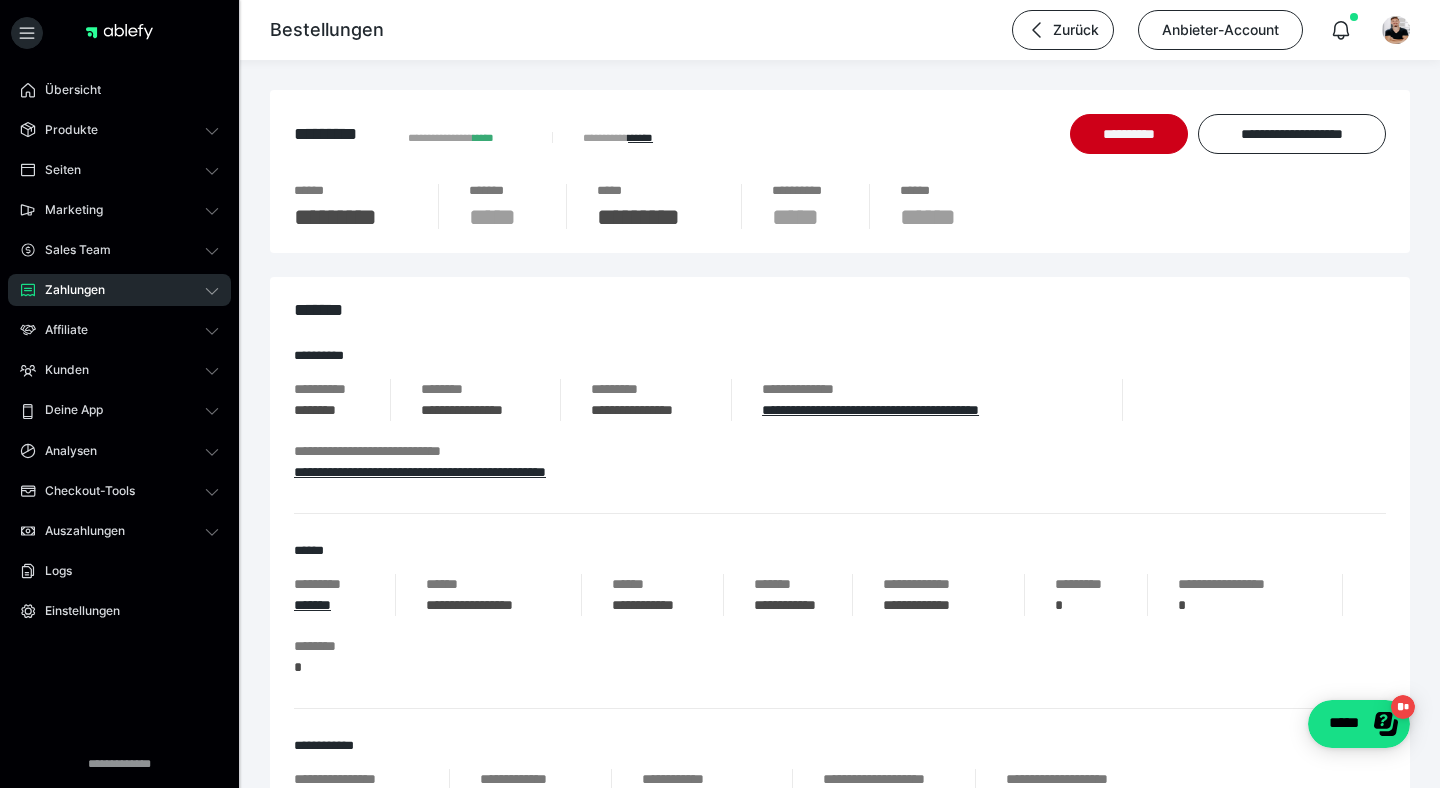 click on "Zahlungen" at bounding box center [119, 290] 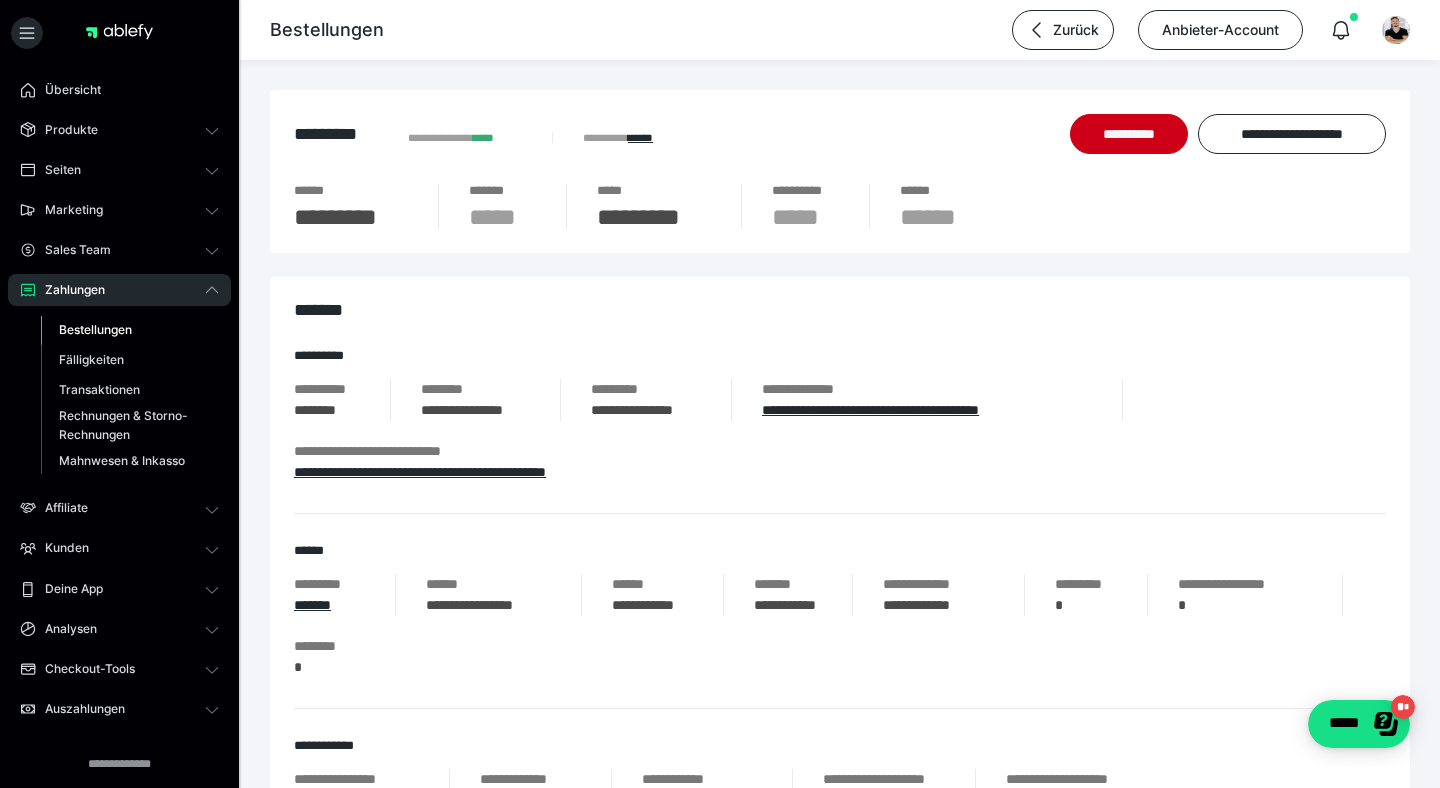 click on "Bestellungen" at bounding box center [130, 330] 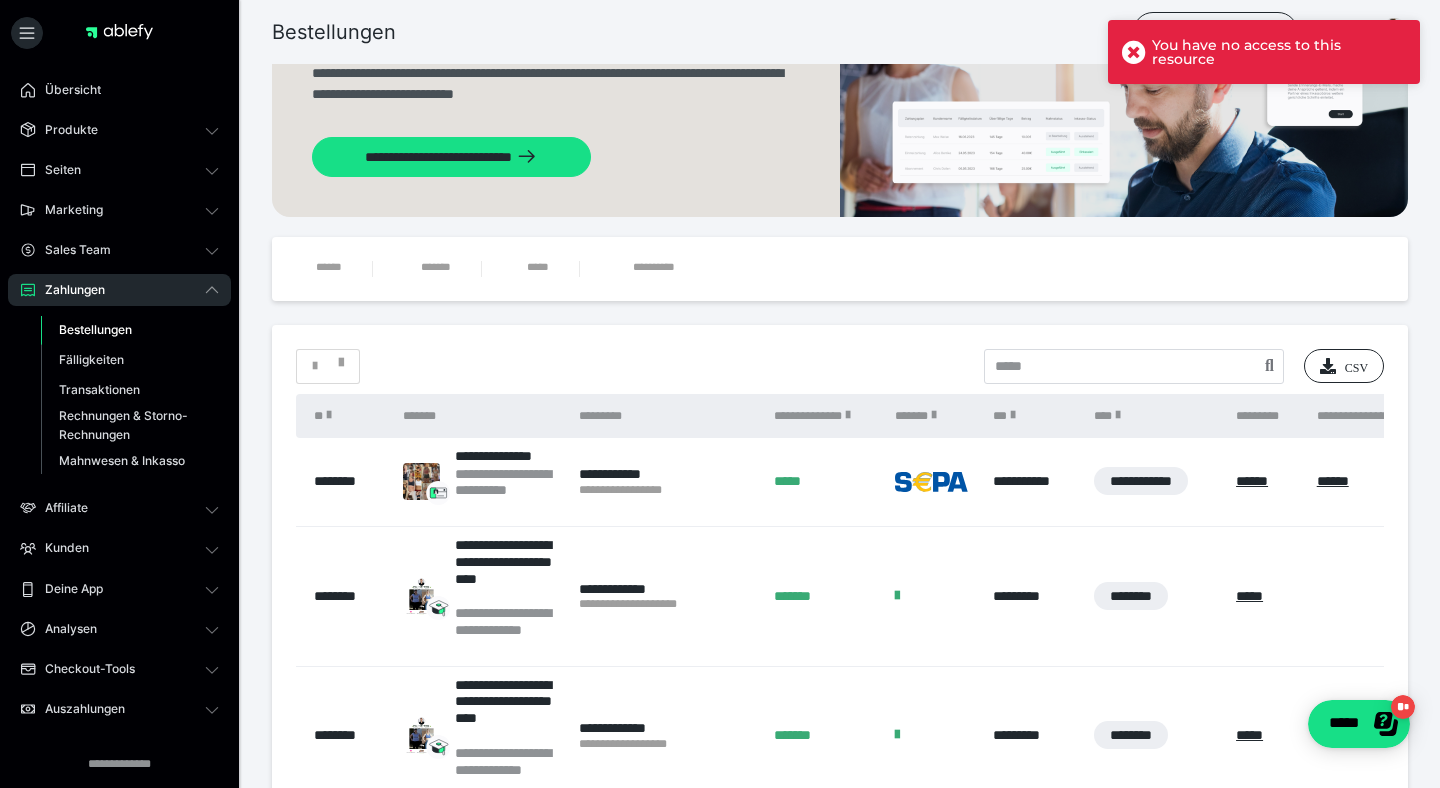scroll, scrollTop: 127, scrollLeft: 0, axis: vertical 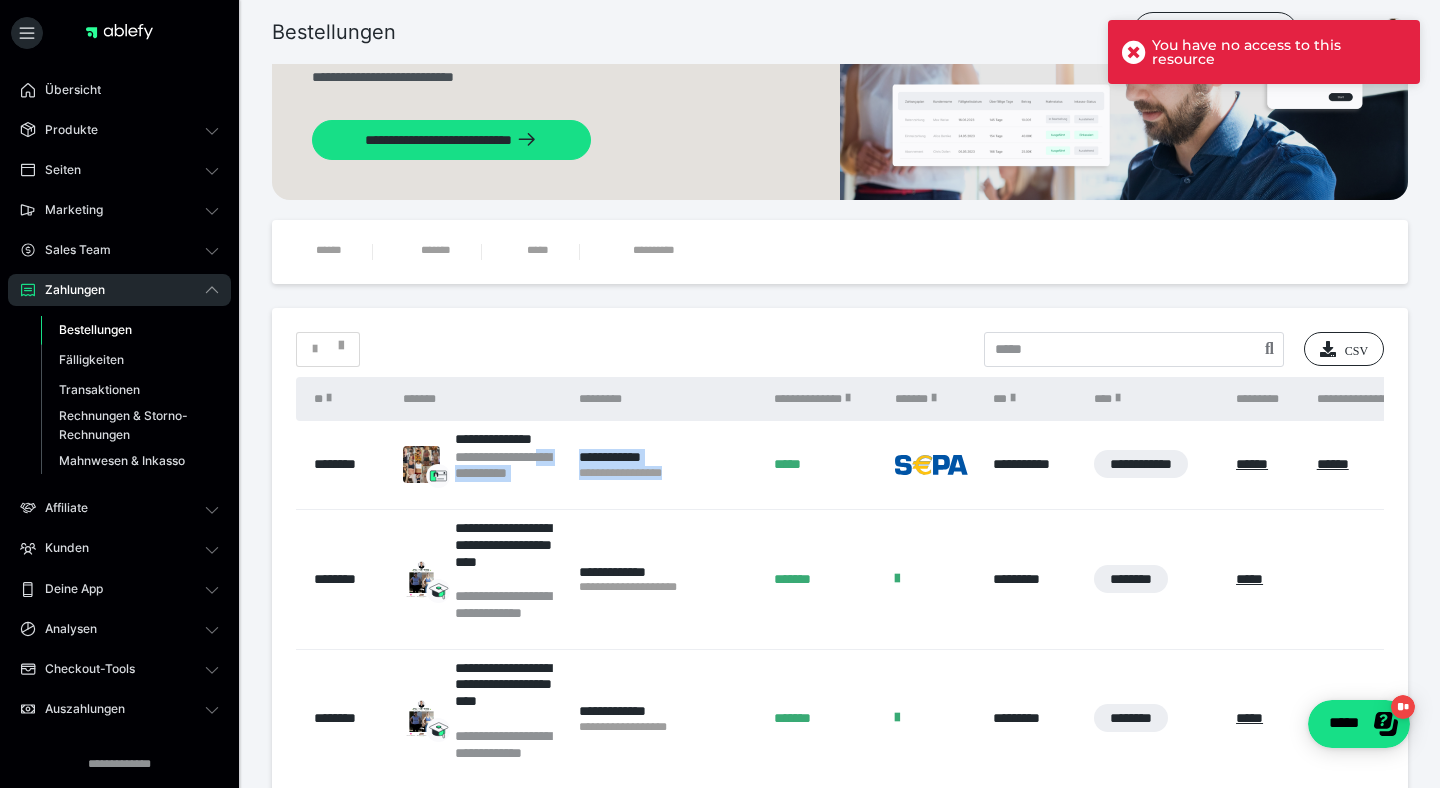 drag, startPoint x: 682, startPoint y: 474, endPoint x: 568, endPoint y: 474, distance: 114 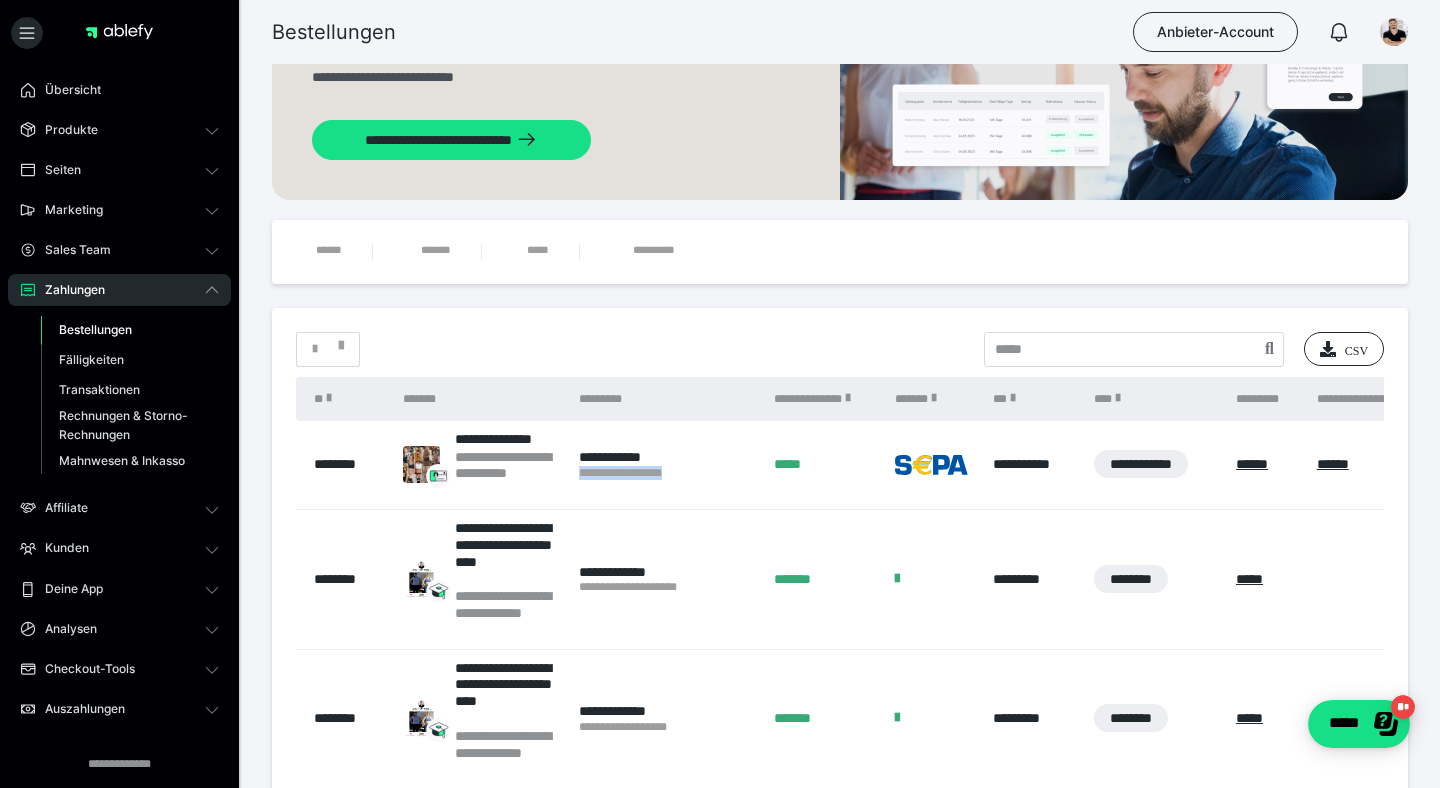 drag, startPoint x: 679, startPoint y: 474, endPoint x: 578, endPoint y: 479, distance: 101.12369 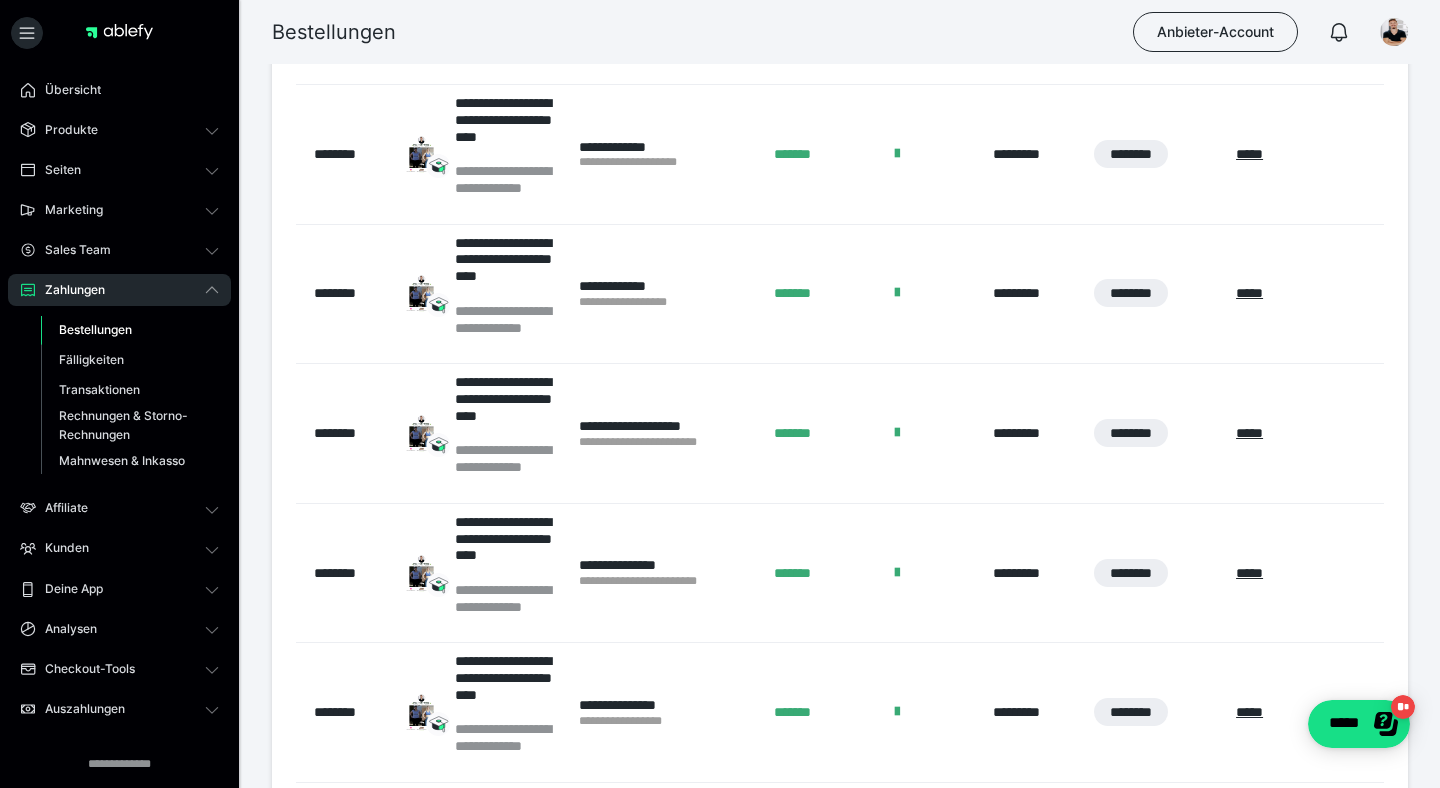 scroll, scrollTop: 0, scrollLeft: 0, axis: both 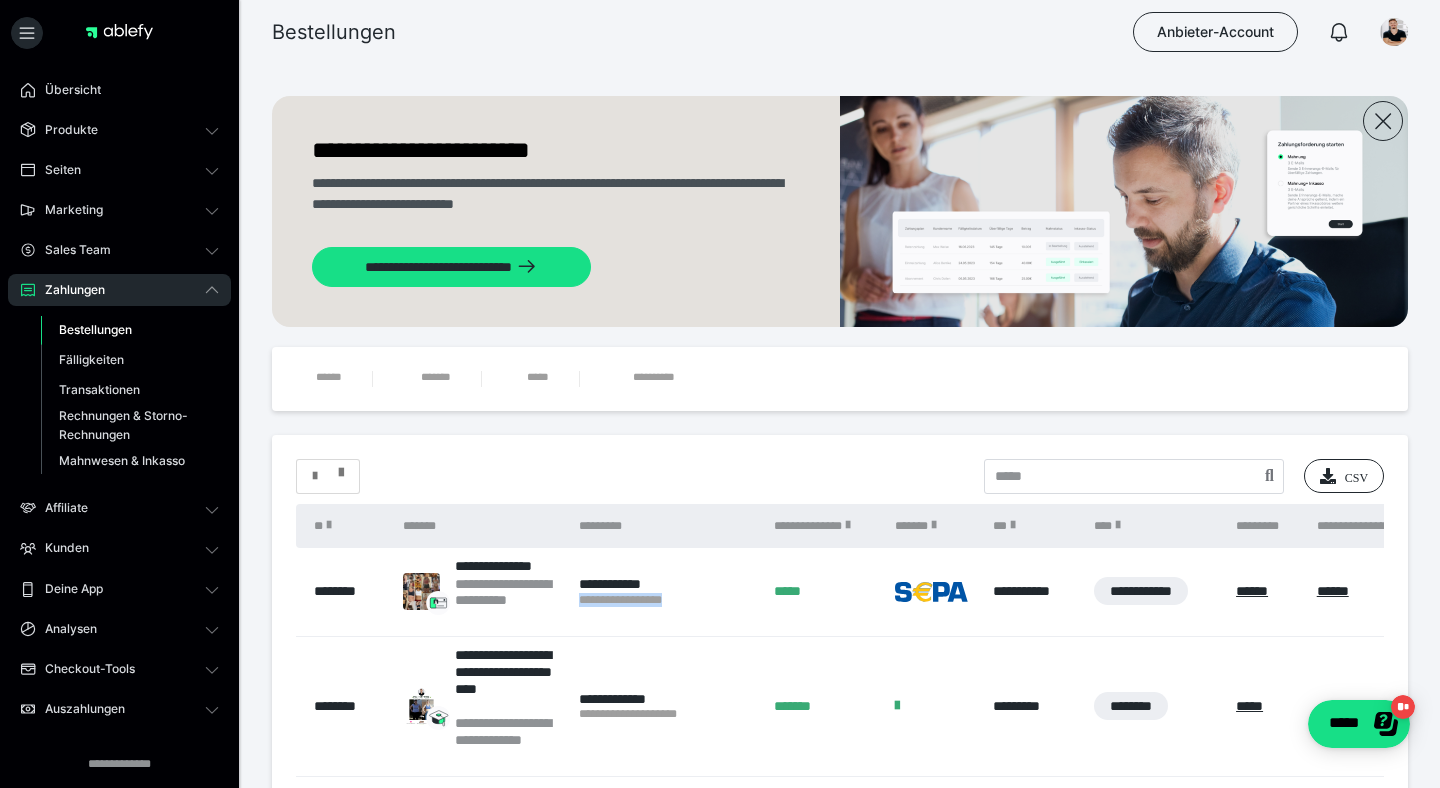 click at bounding box center [328, 476] 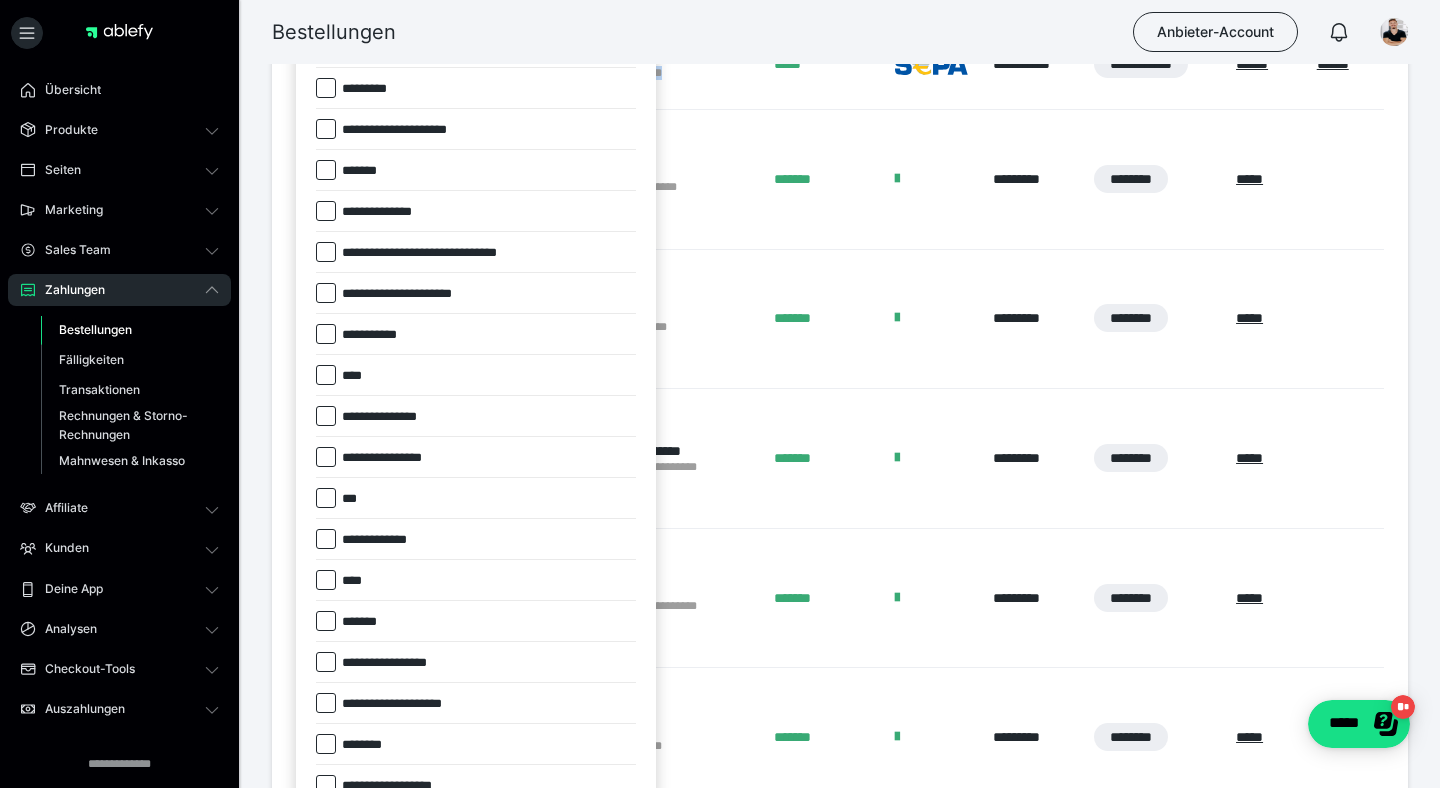 scroll, scrollTop: 575, scrollLeft: 0, axis: vertical 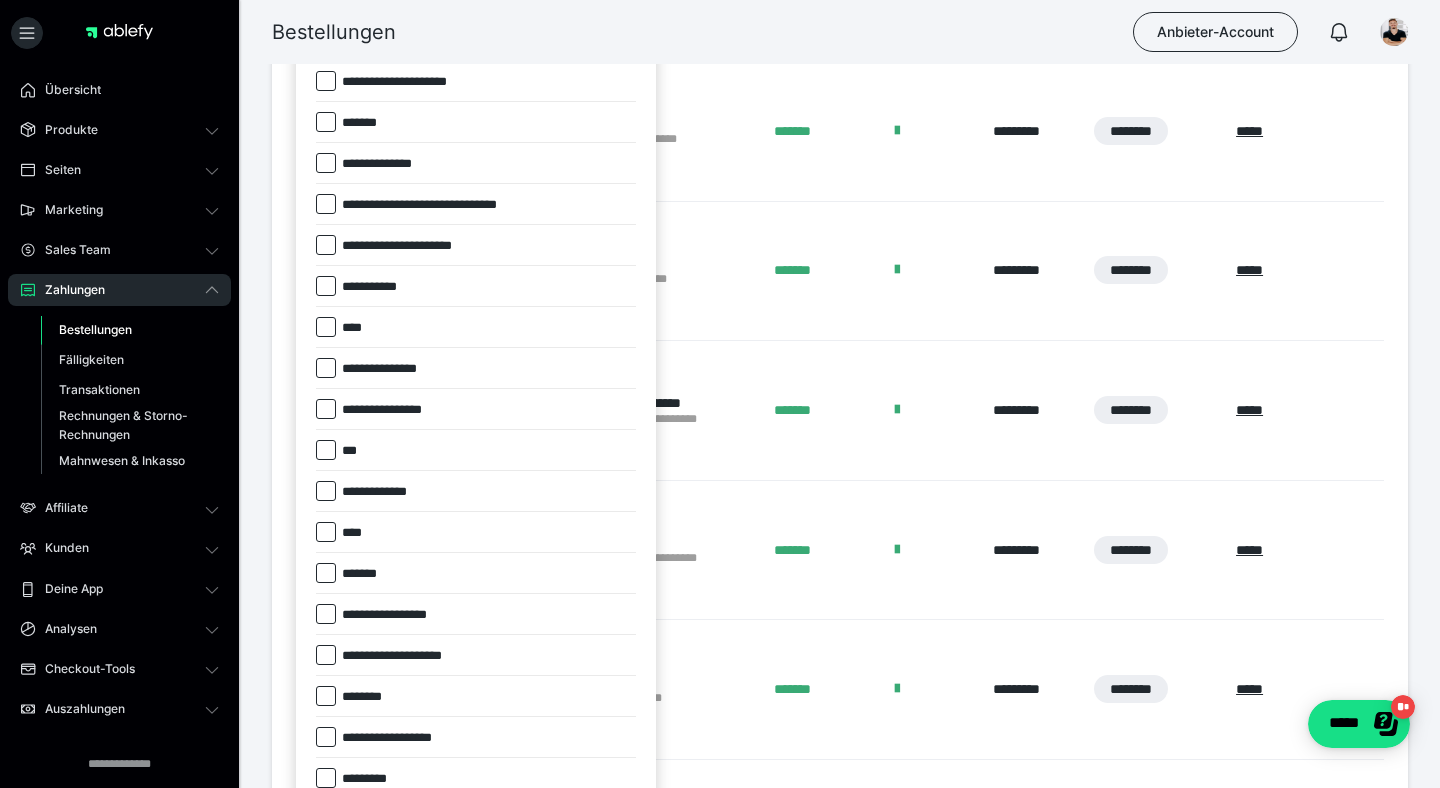 click at bounding box center [326, 573] 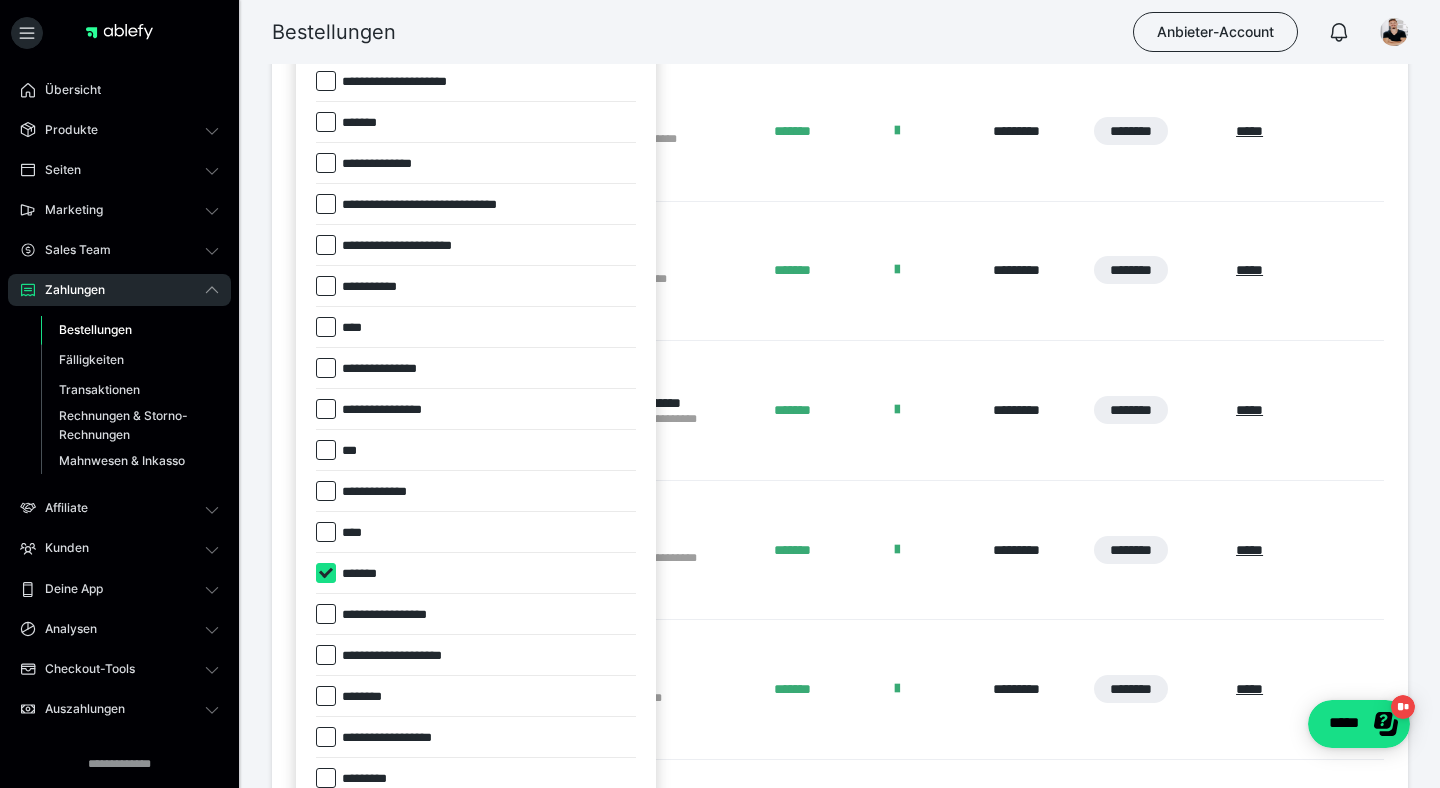 checkbox on "****" 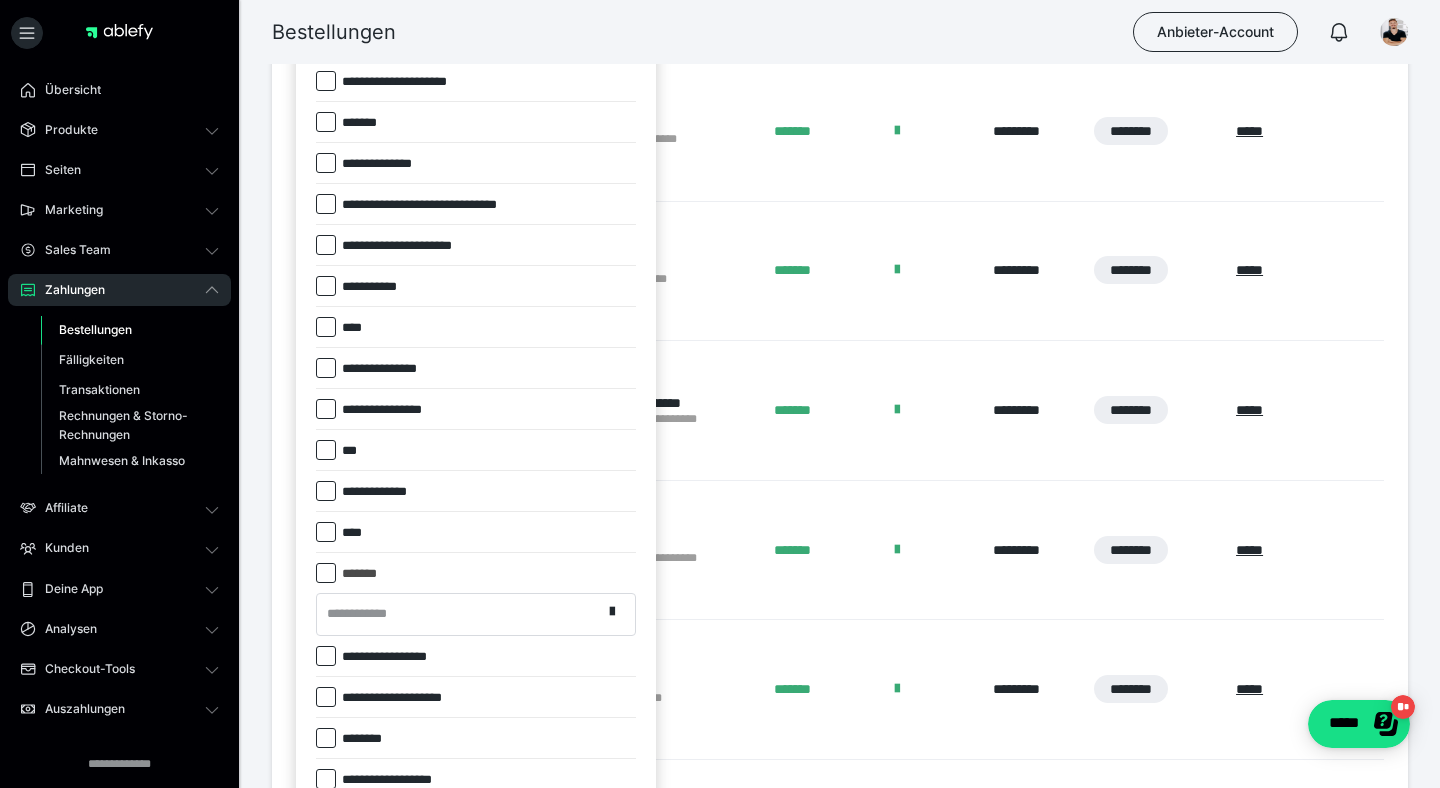 click on "**********" at bounding box center [459, 614] 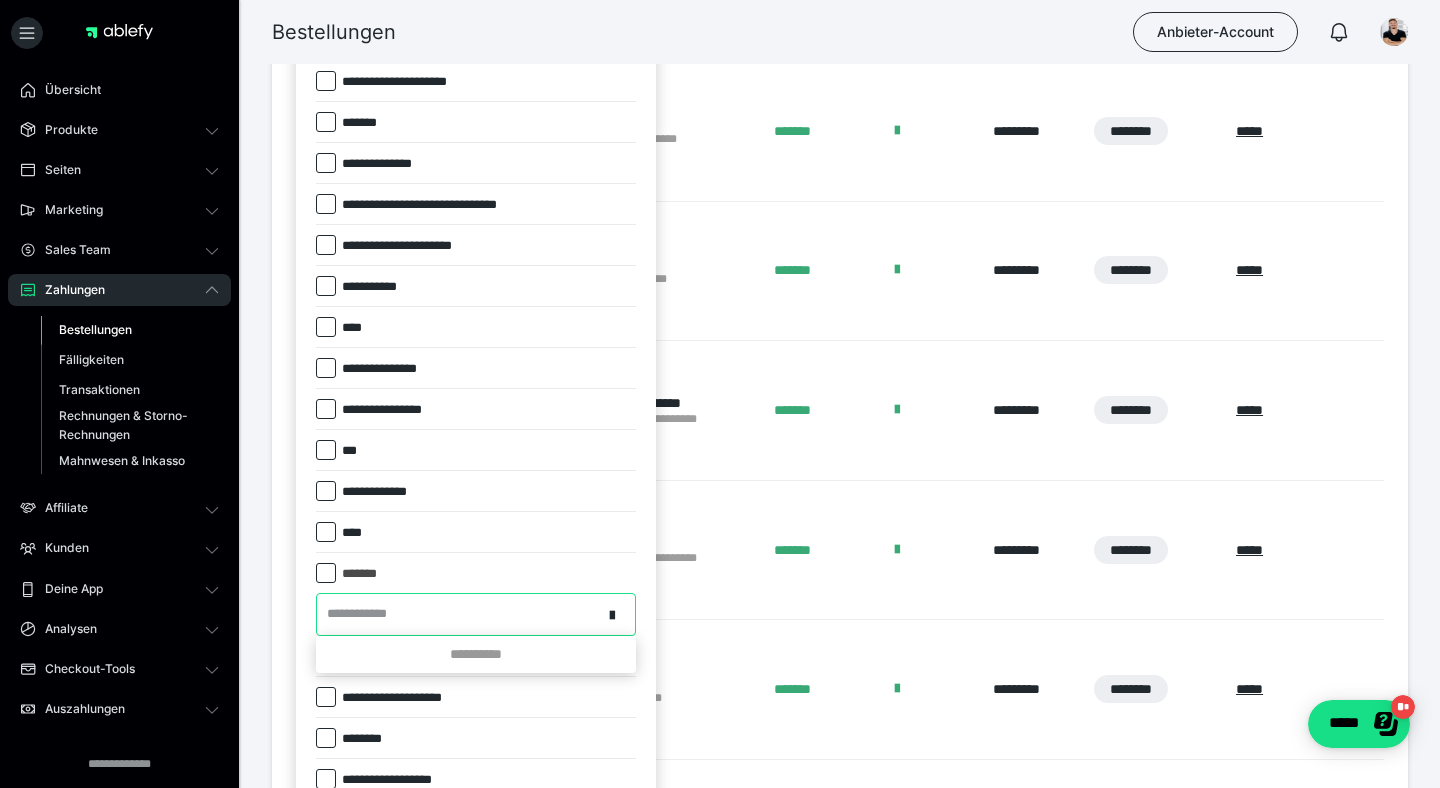 click on "**********" at bounding box center [459, 614] 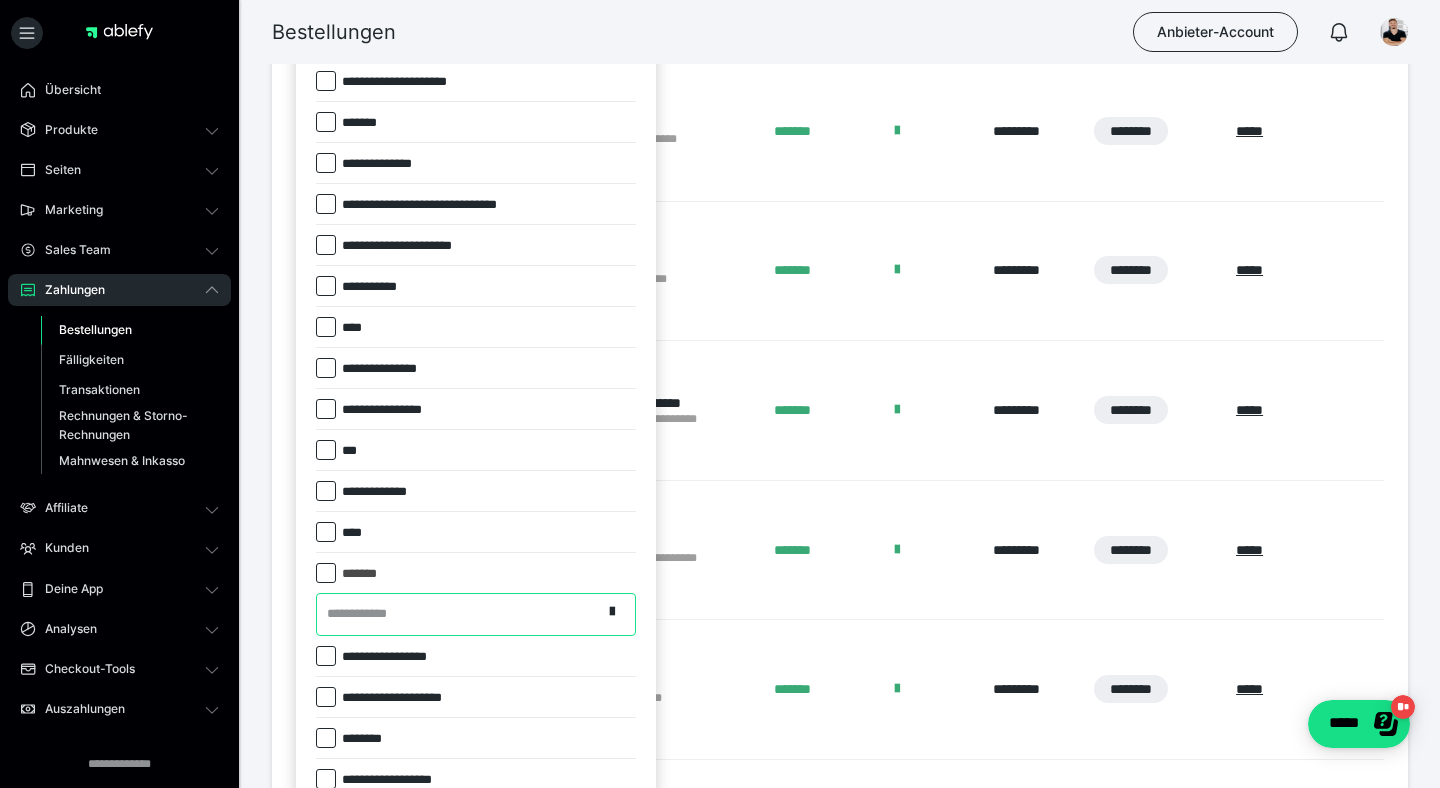 scroll, scrollTop: 749, scrollLeft: 0, axis: vertical 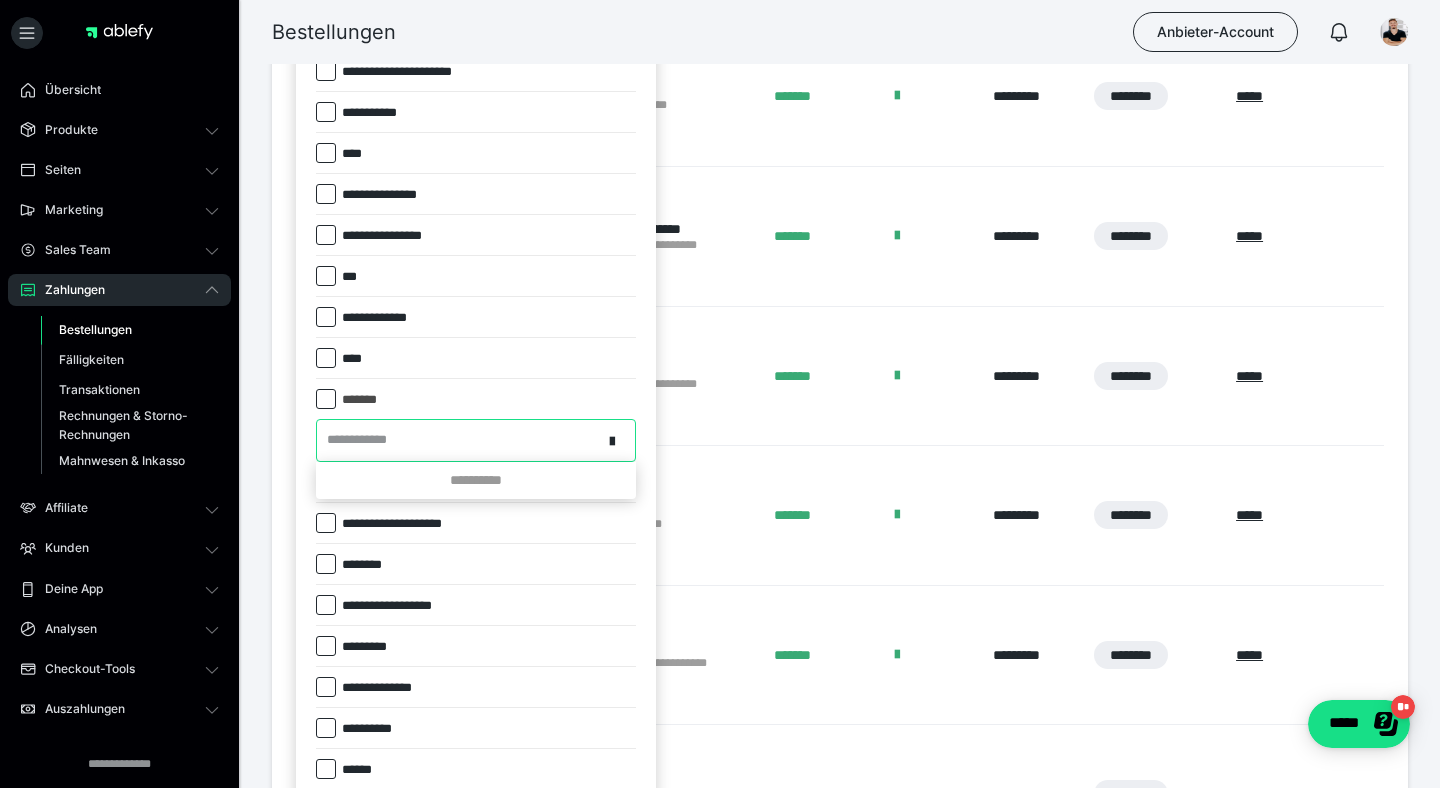 click on "**********" at bounding box center (459, 440) 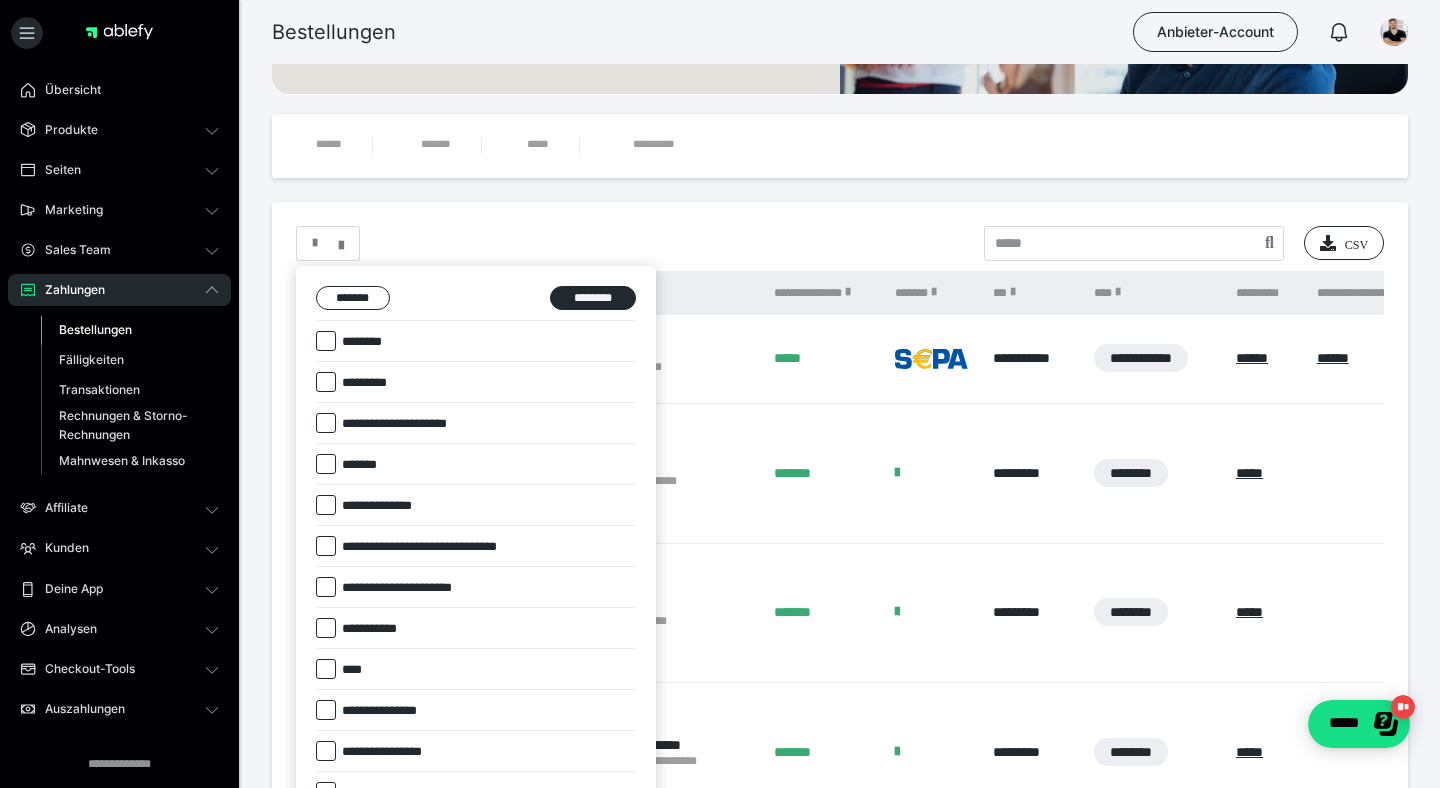 scroll, scrollTop: 210, scrollLeft: 0, axis: vertical 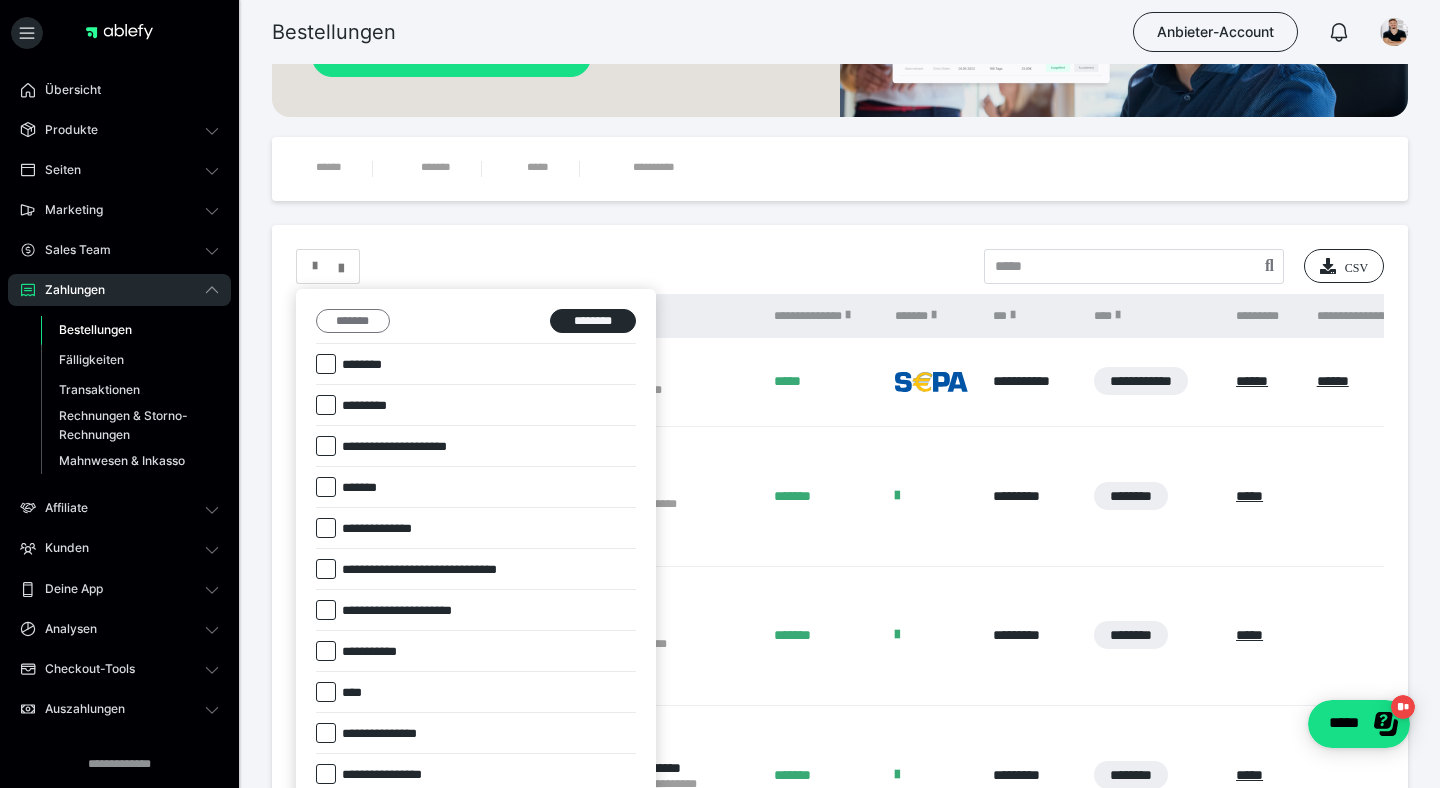 click on "*******" at bounding box center (353, 321) 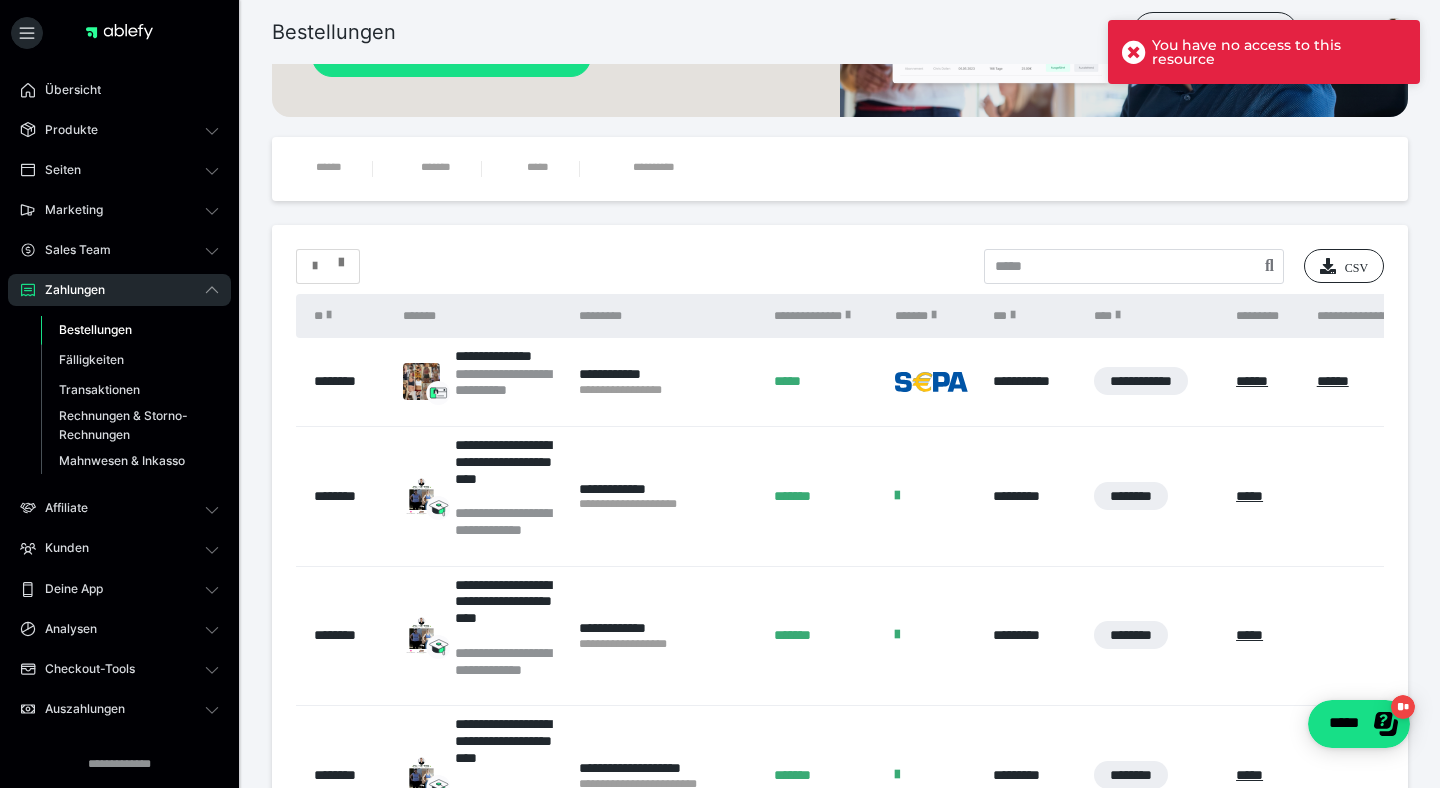click at bounding box center [341, 258] 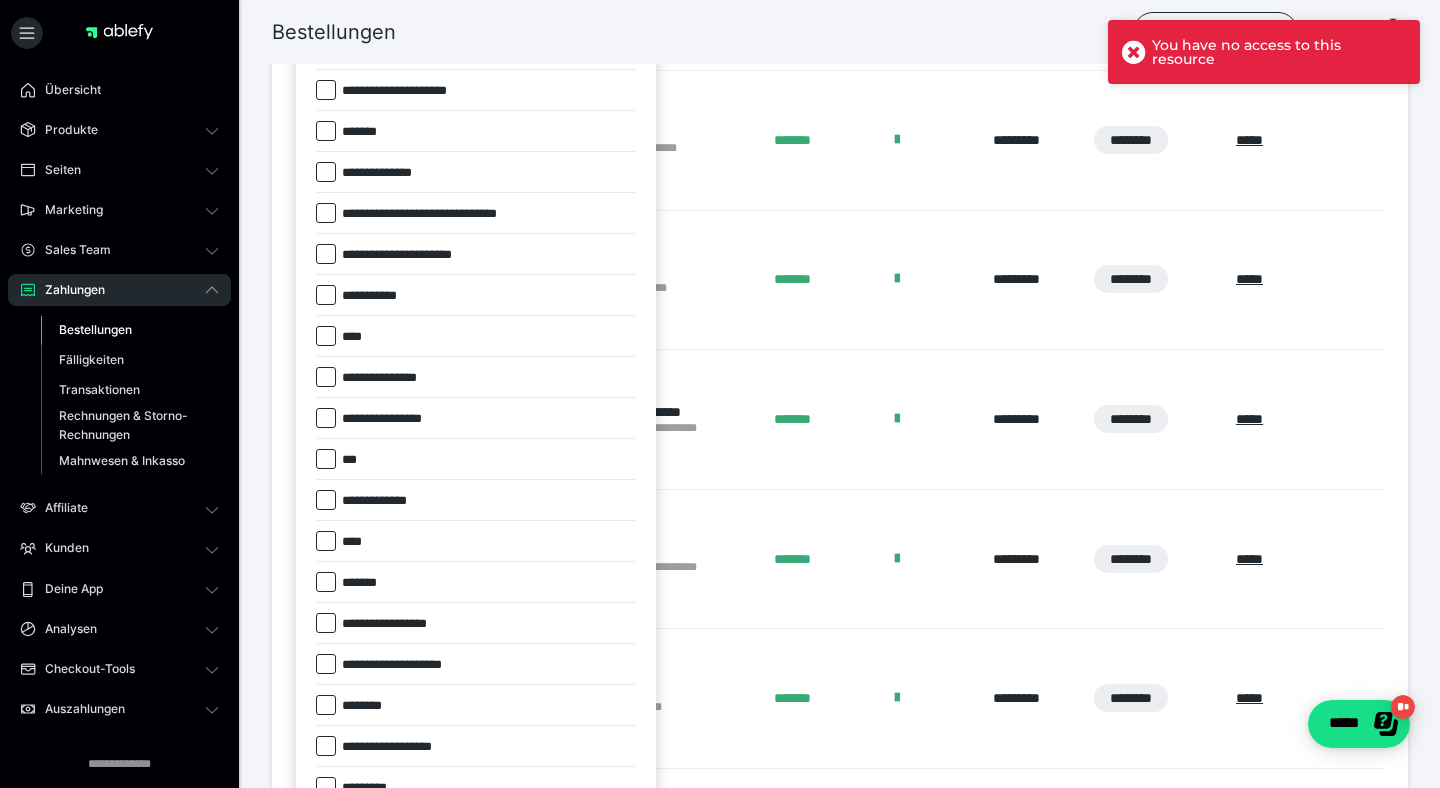 scroll, scrollTop: 569, scrollLeft: 0, axis: vertical 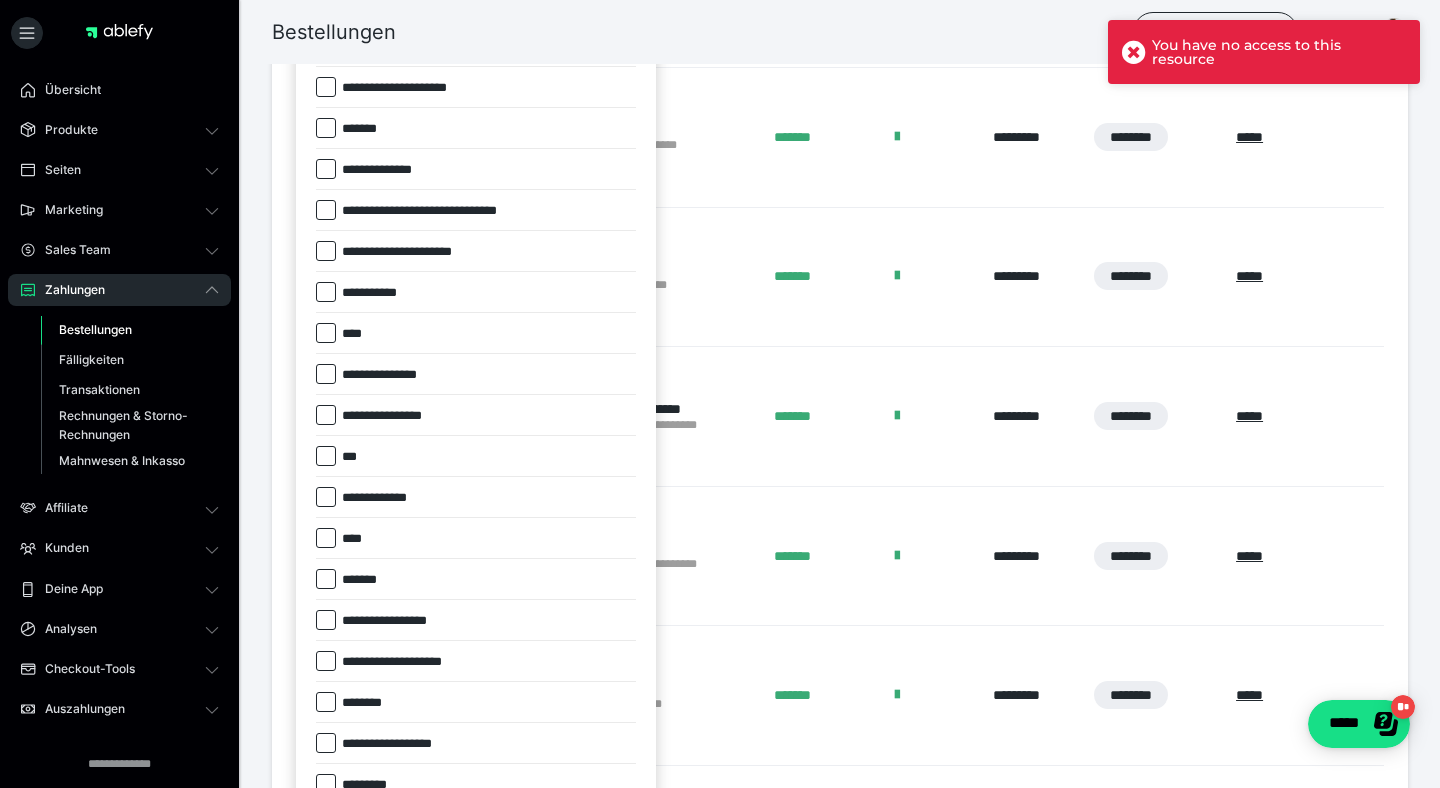click at bounding box center (326, 579) 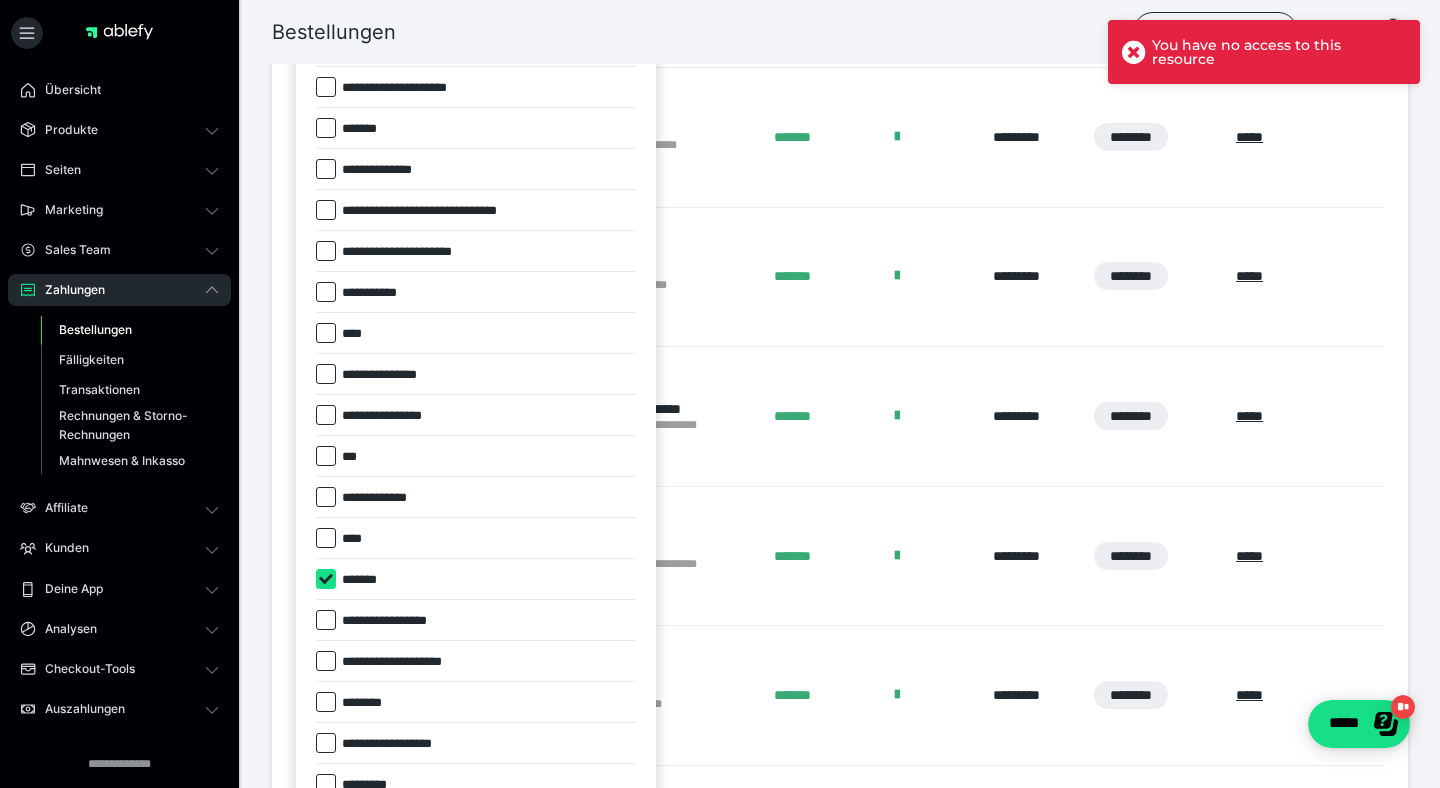 checkbox on "****" 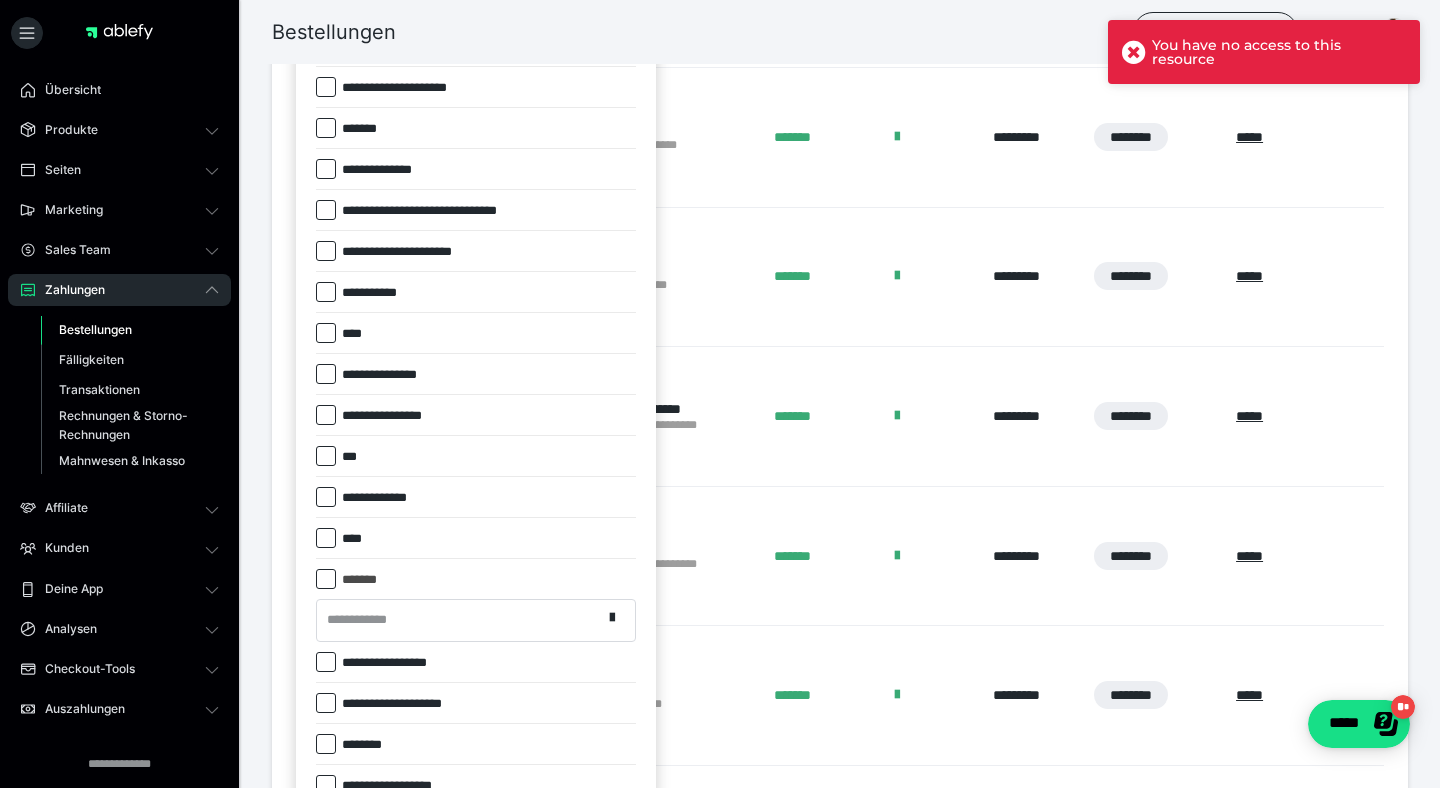 click on "**********" at bounding box center [459, 620] 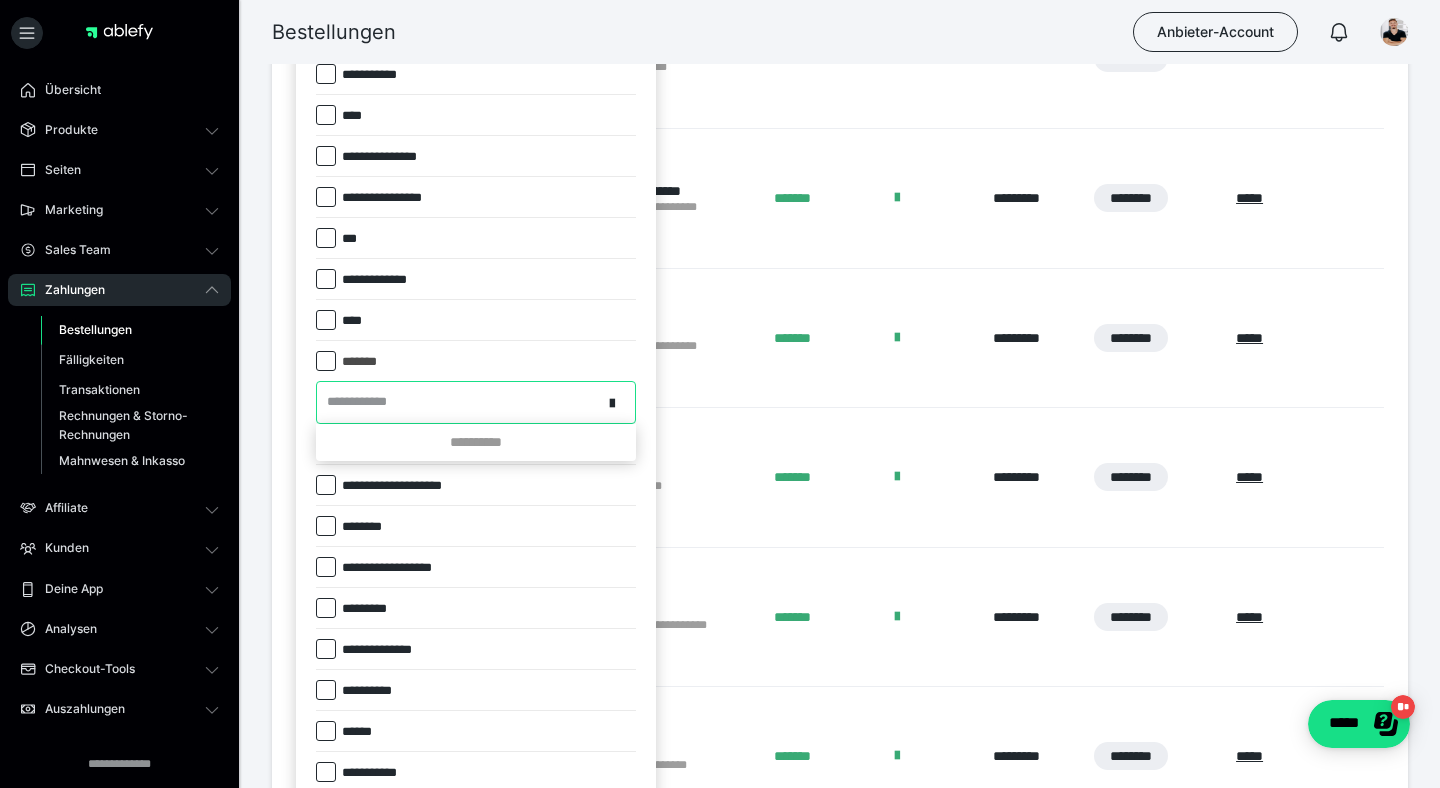 scroll, scrollTop: 1194, scrollLeft: 0, axis: vertical 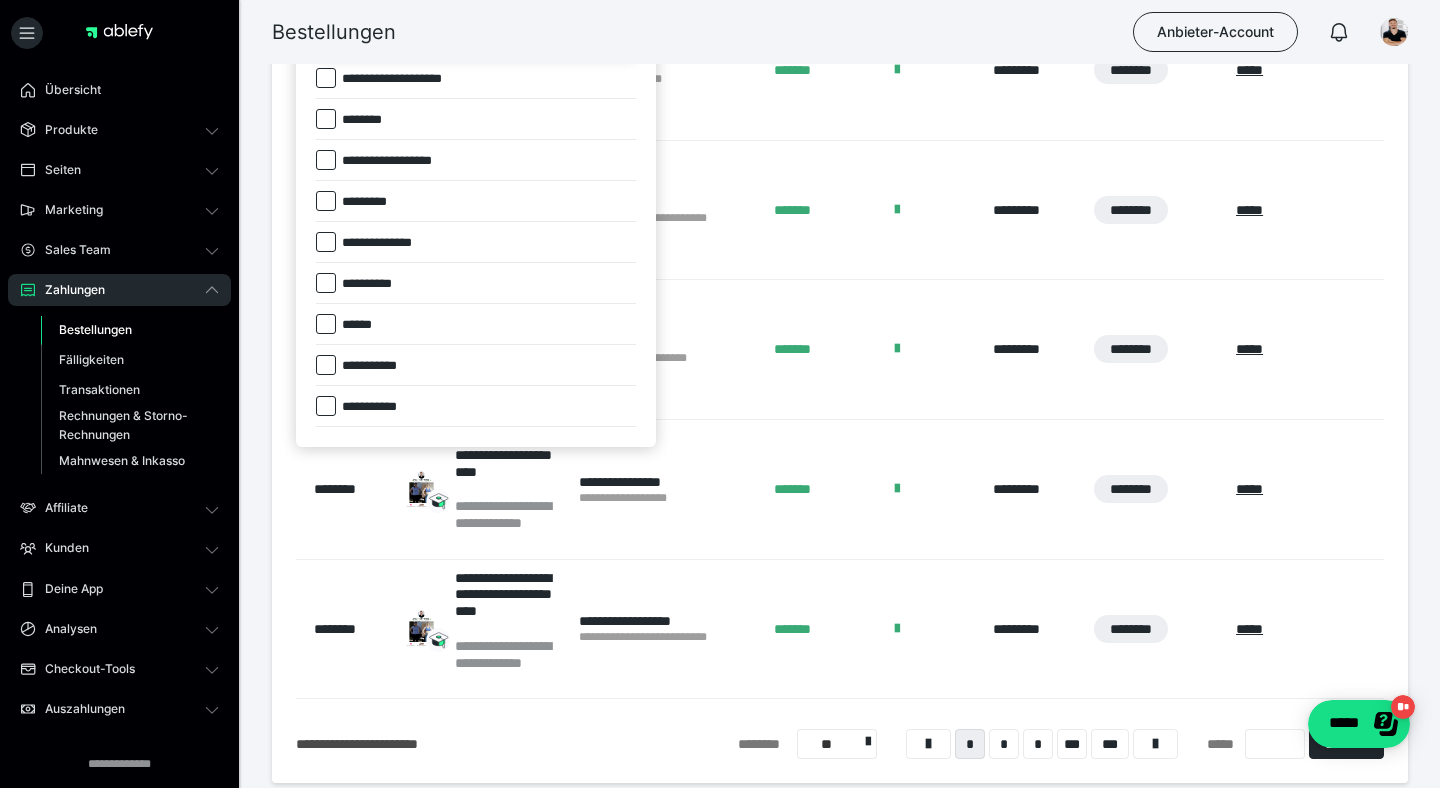 click at bounding box center [720, 394] 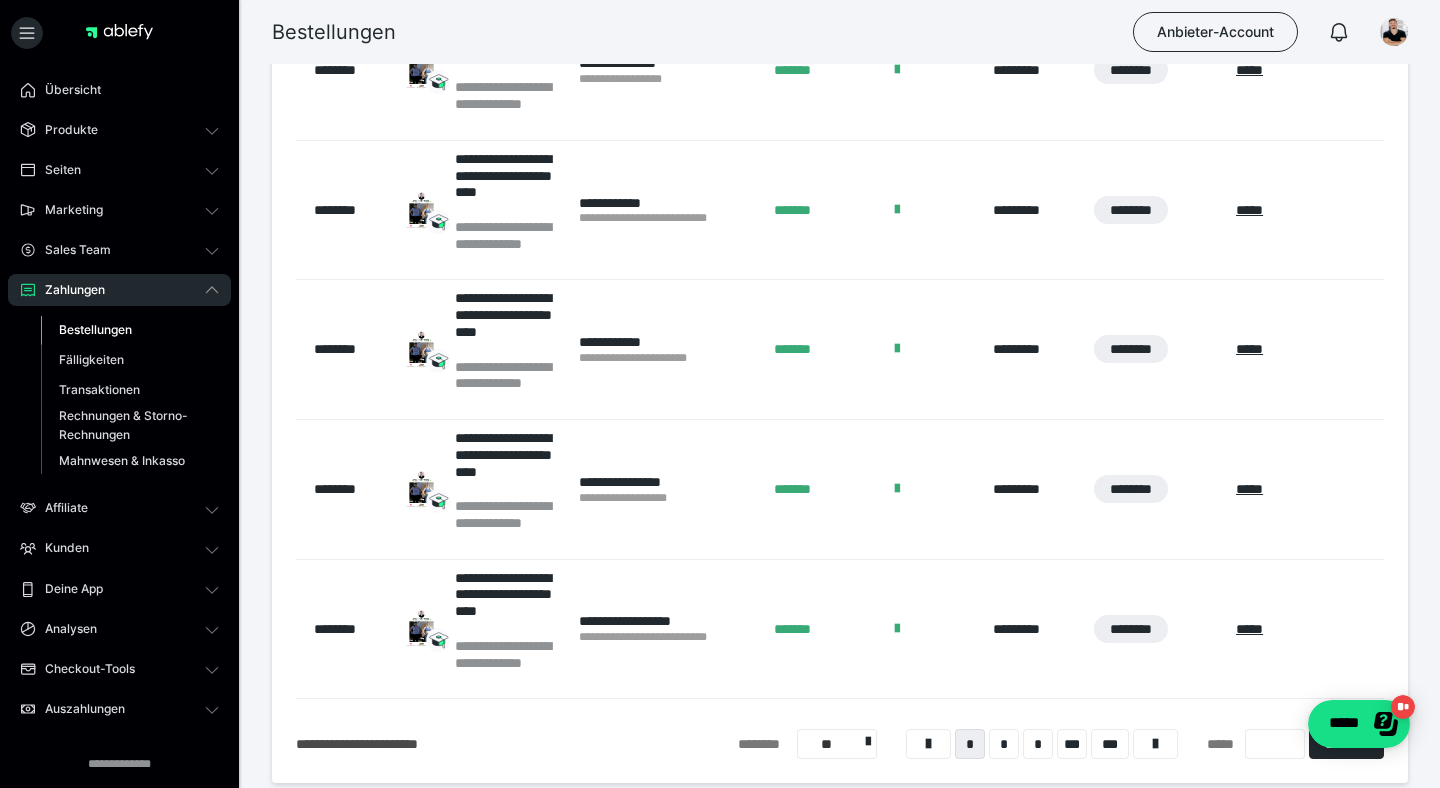 scroll, scrollTop: 1320, scrollLeft: 0, axis: vertical 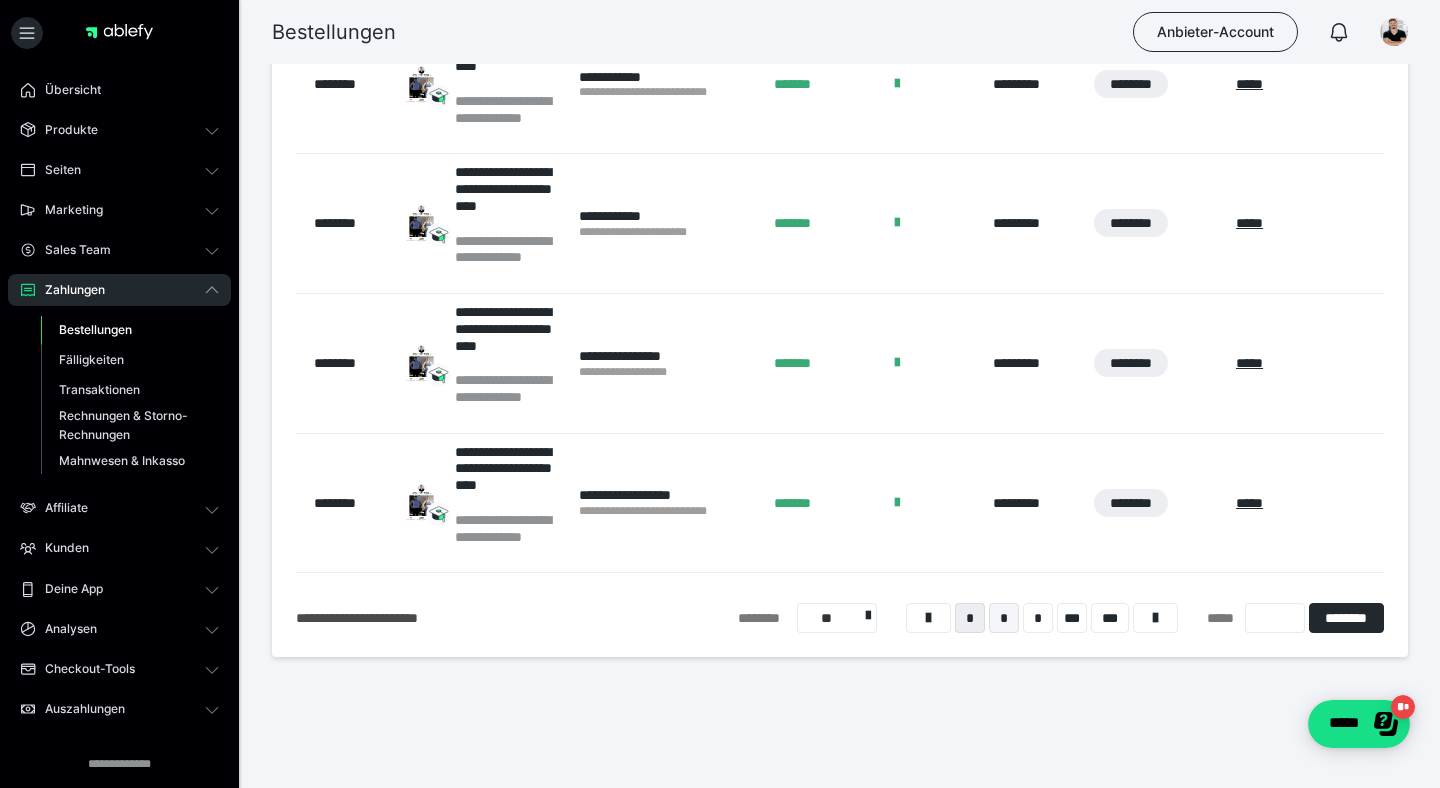 click on "*" at bounding box center (1004, 618) 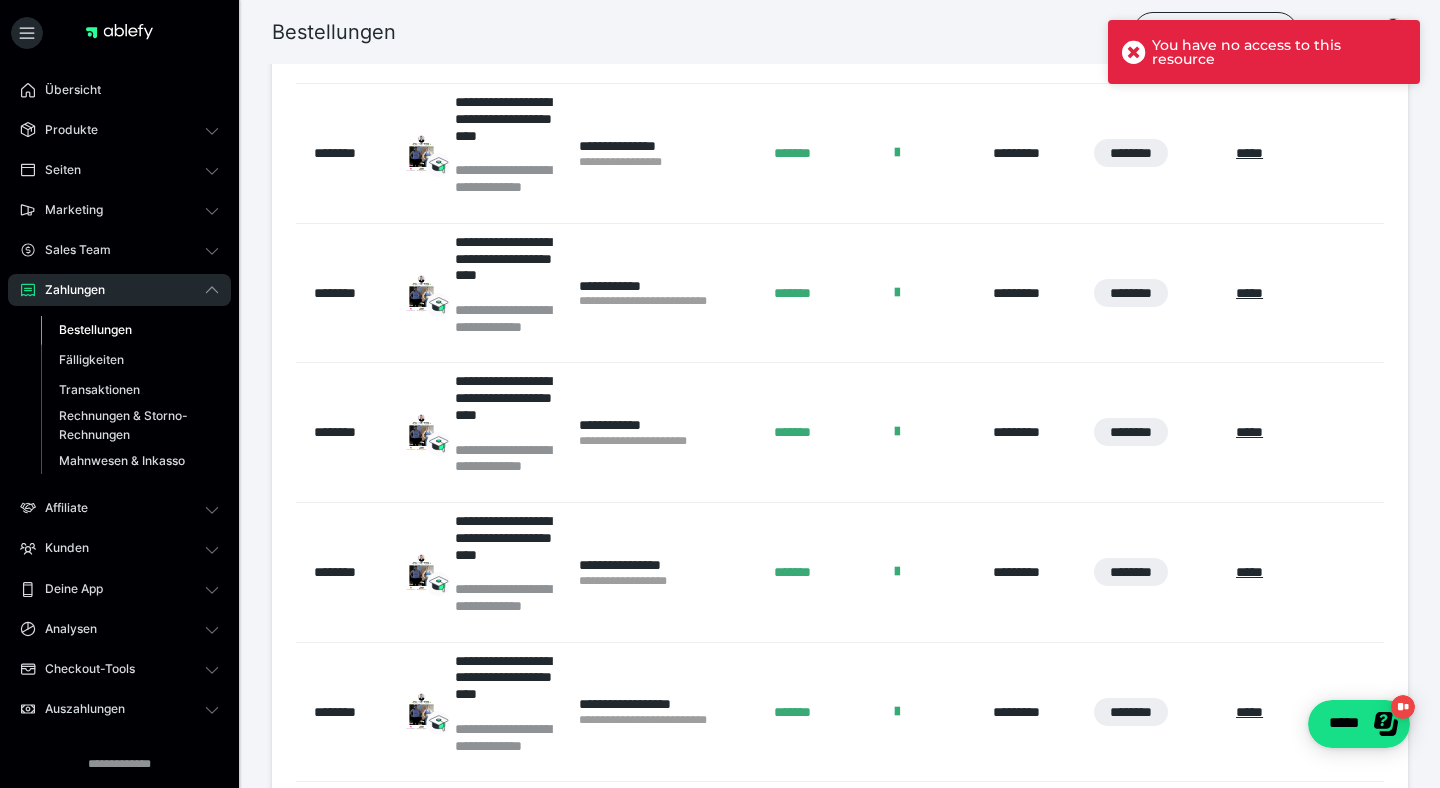 scroll, scrollTop: 1287, scrollLeft: 0, axis: vertical 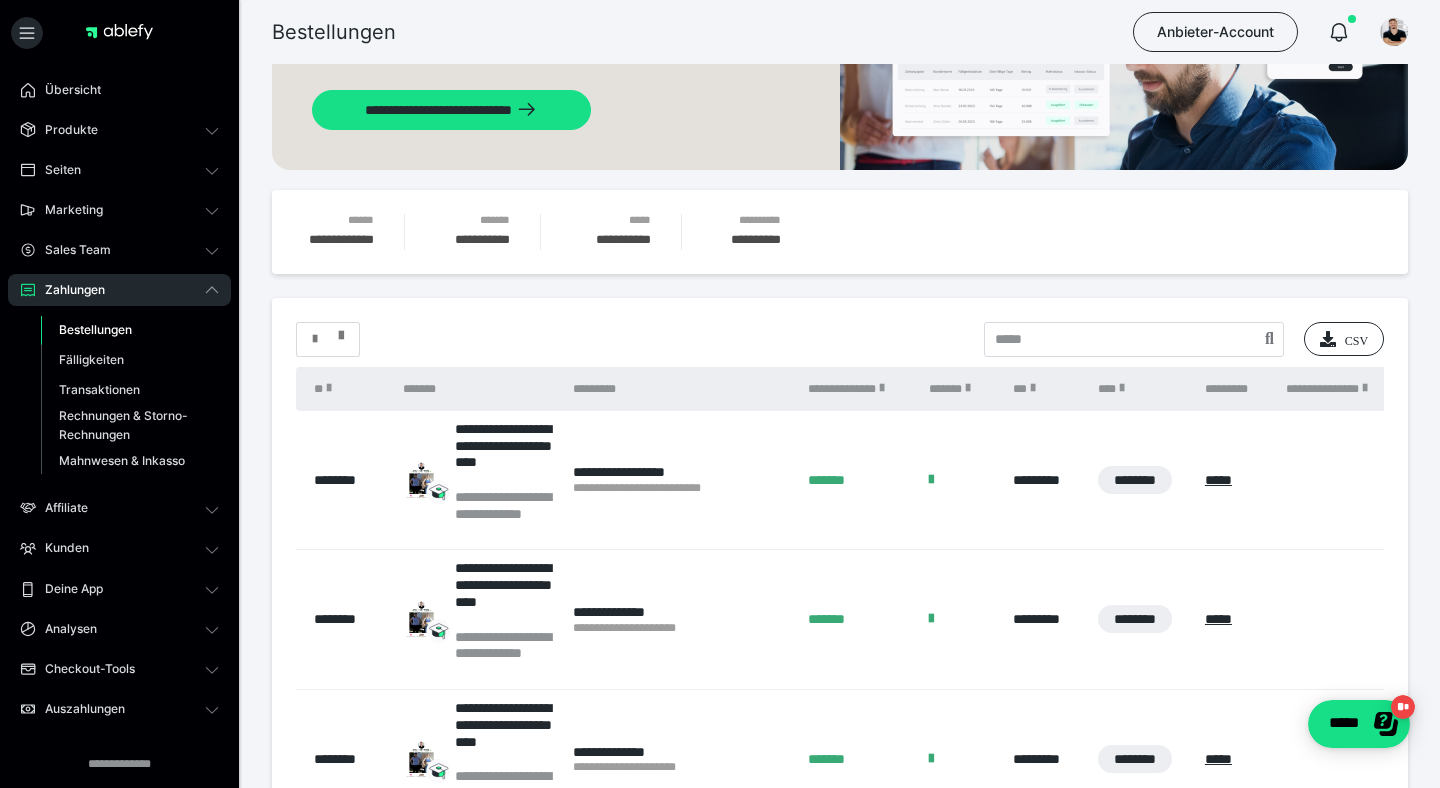 click at bounding box center (328, 339) 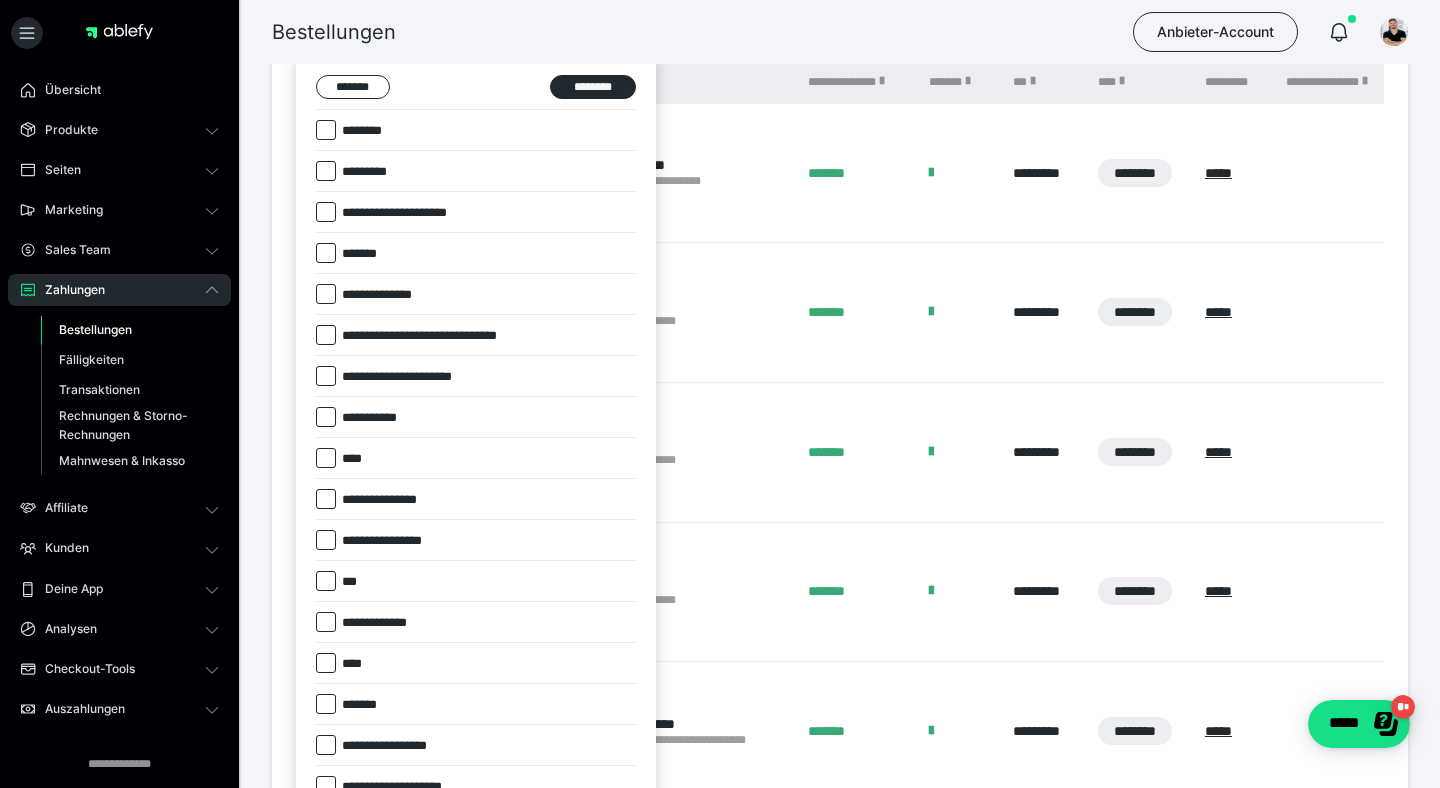 scroll, scrollTop: 552, scrollLeft: 0, axis: vertical 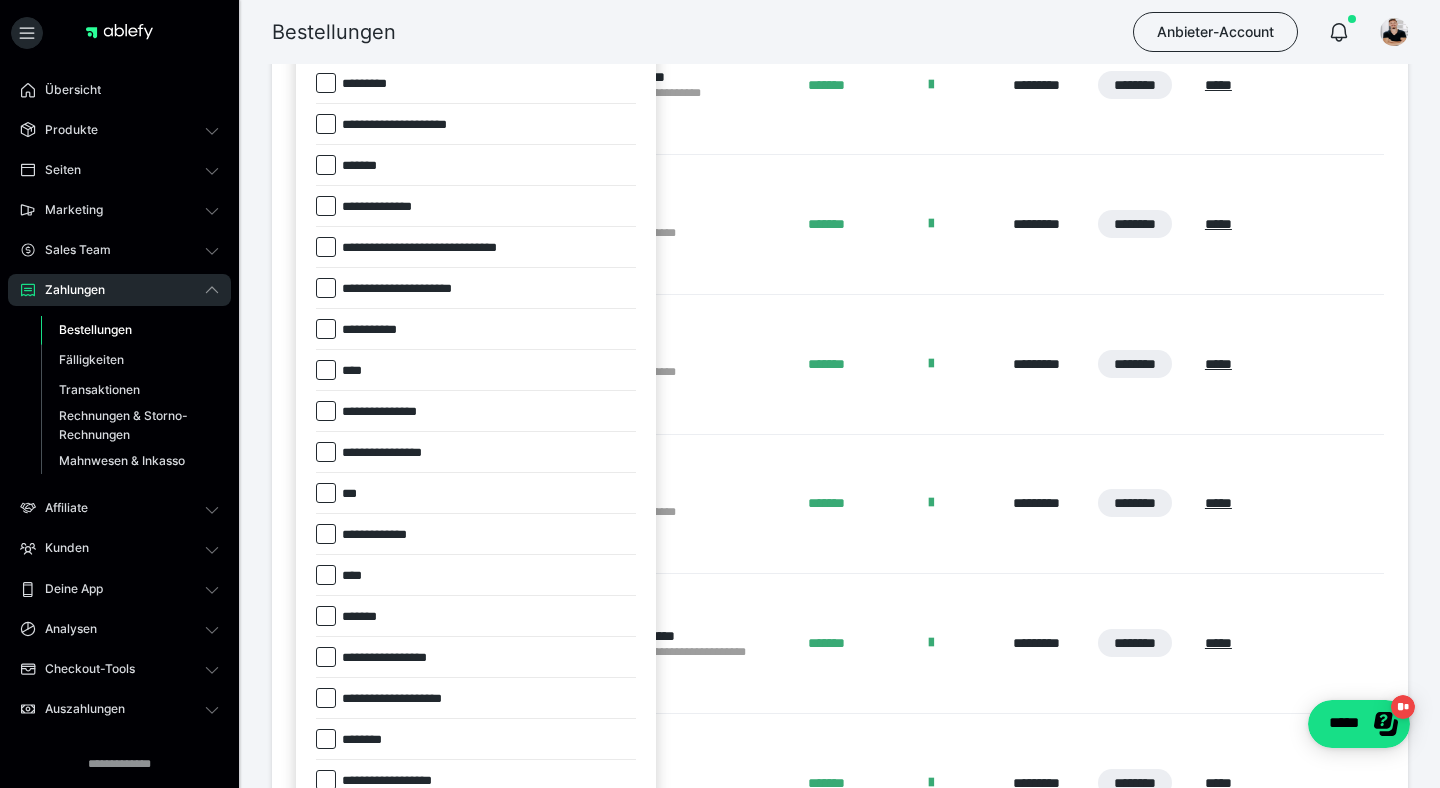 click at bounding box center [326, 616] 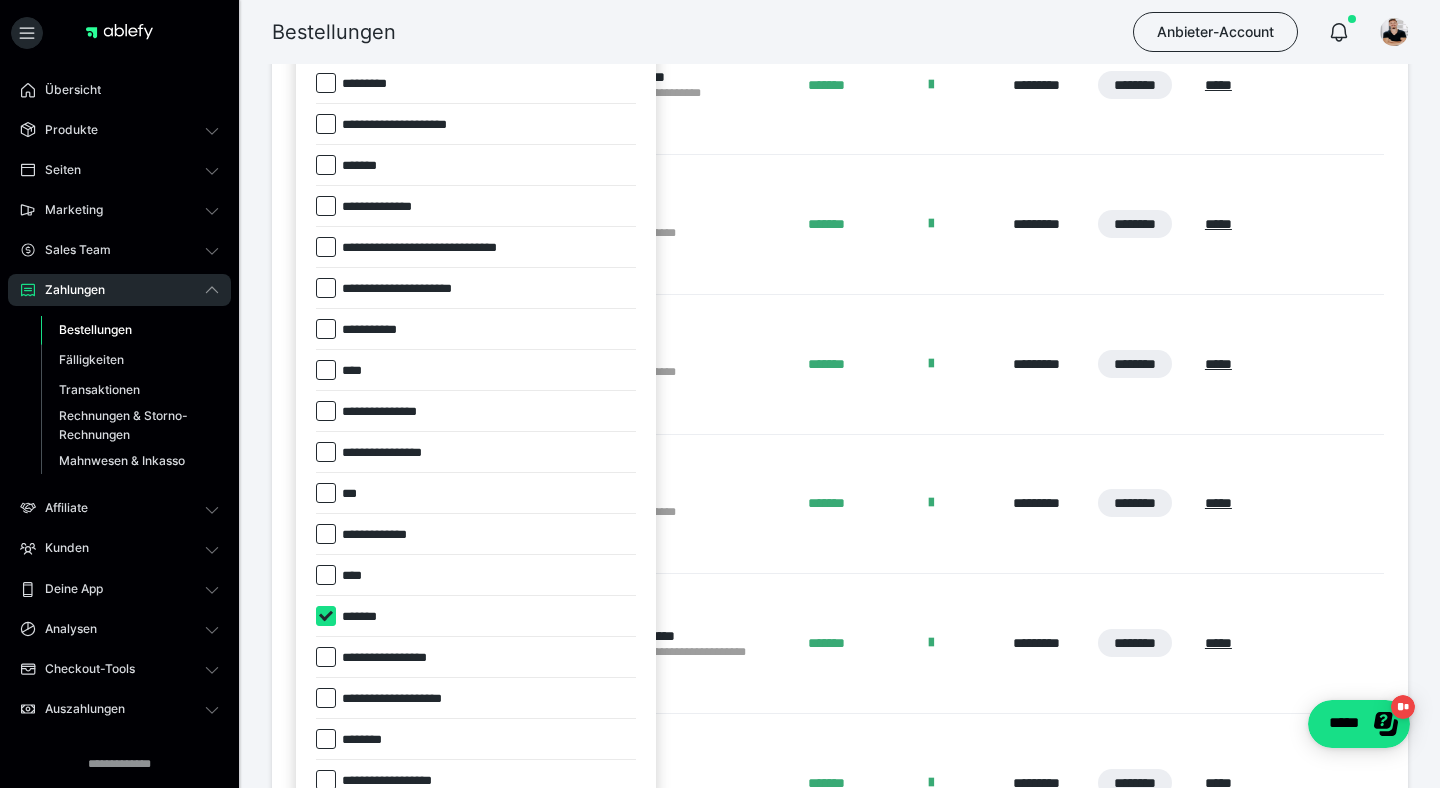 checkbox on "****" 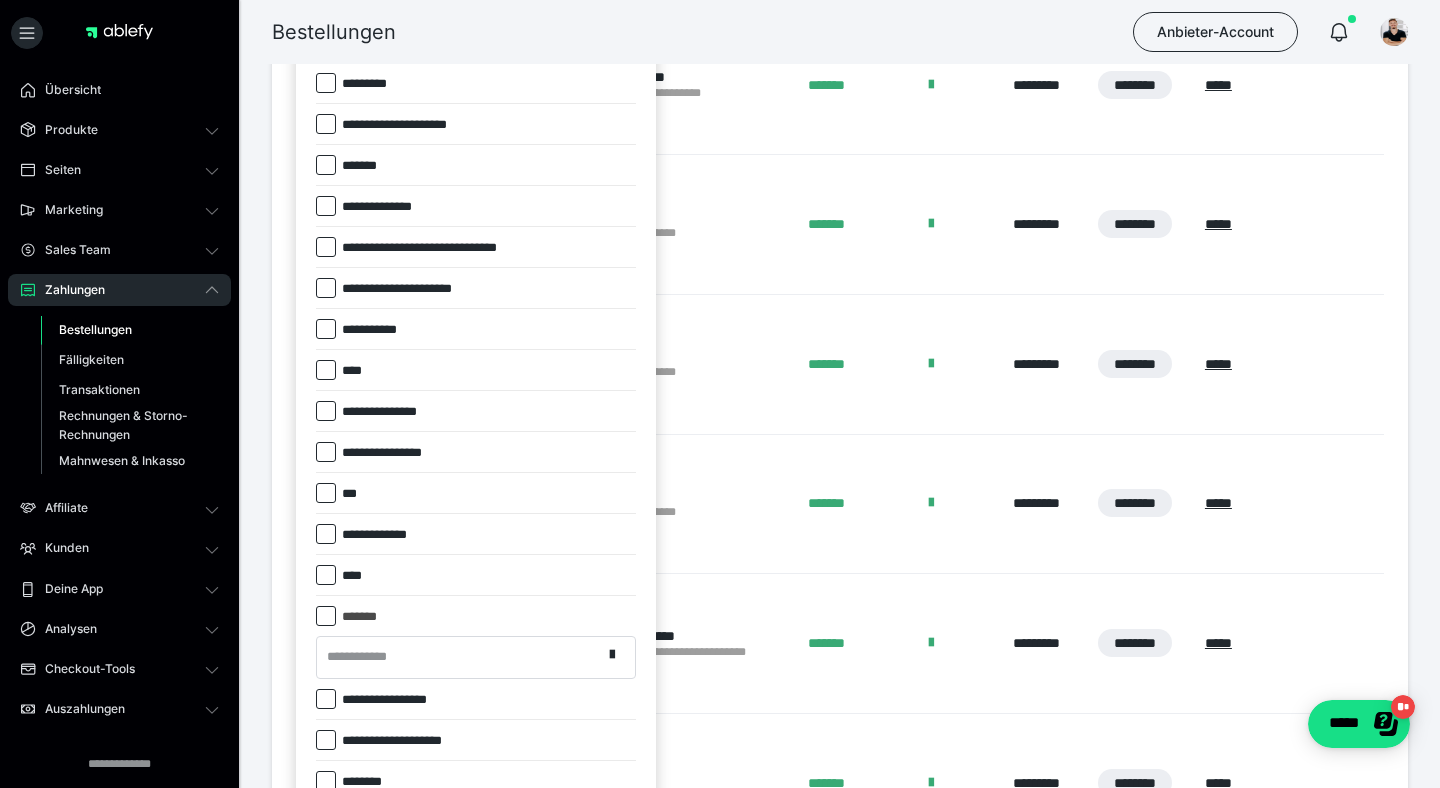 click on "**********" at bounding box center [459, 657] 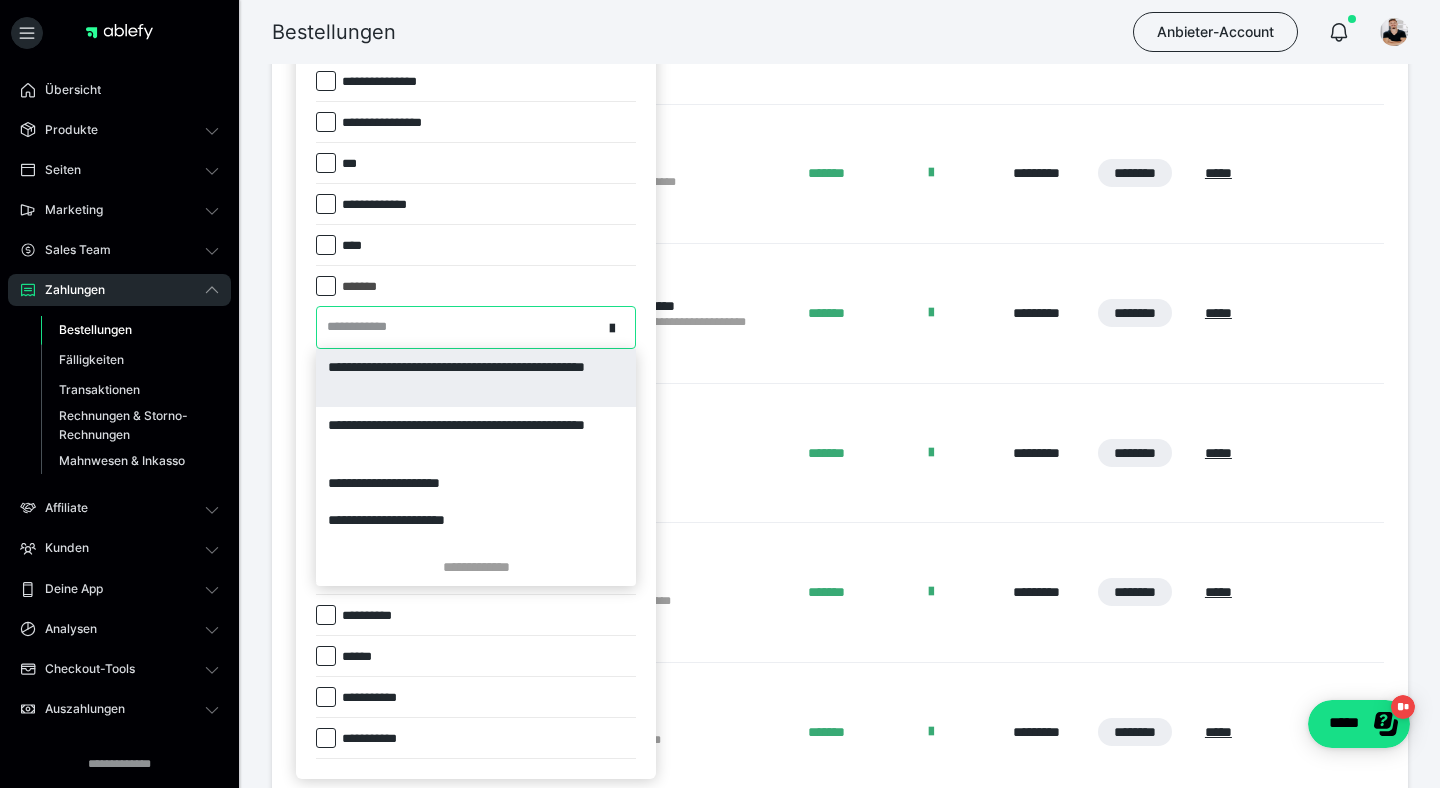 scroll, scrollTop: 884, scrollLeft: 0, axis: vertical 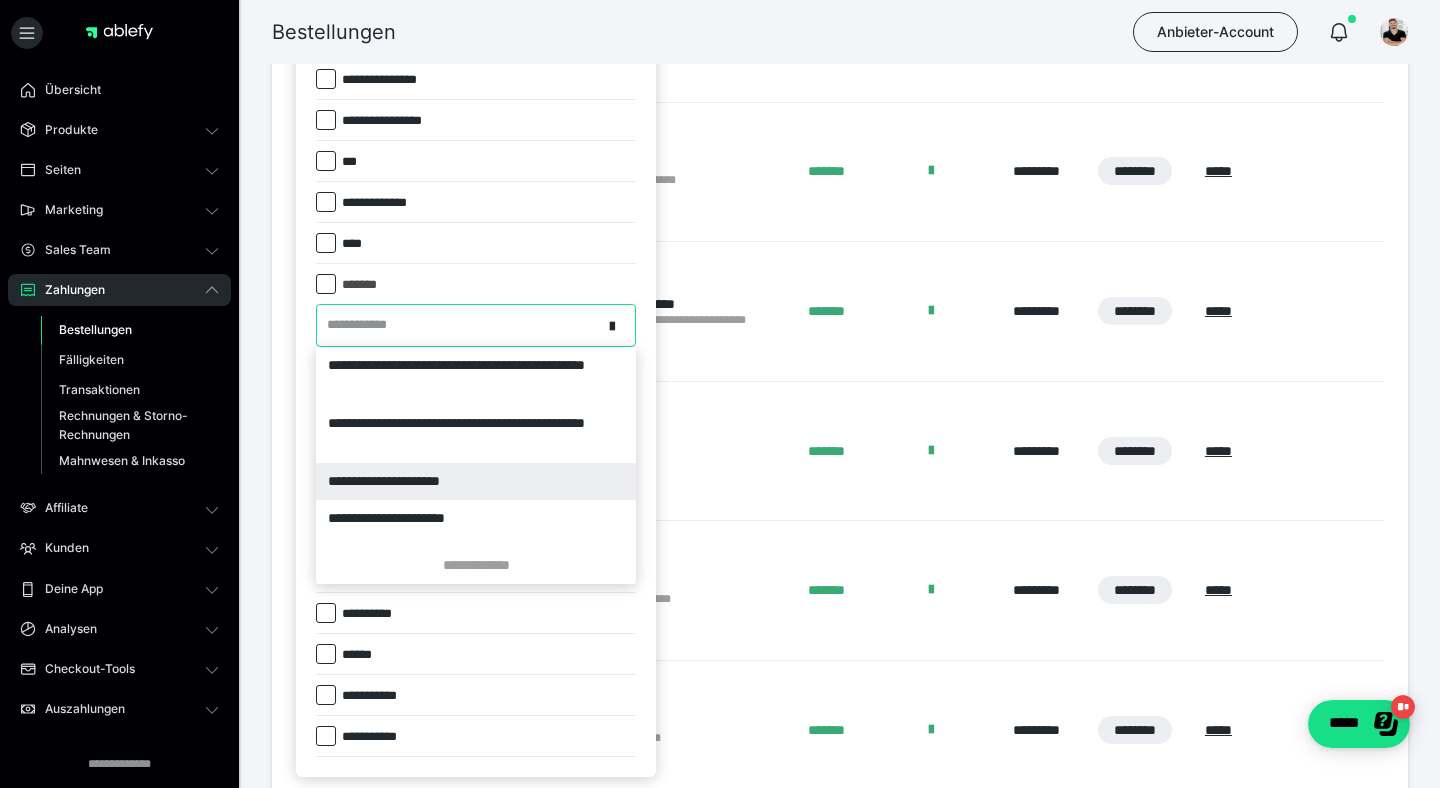 click on "**********" at bounding box center [476, 481] 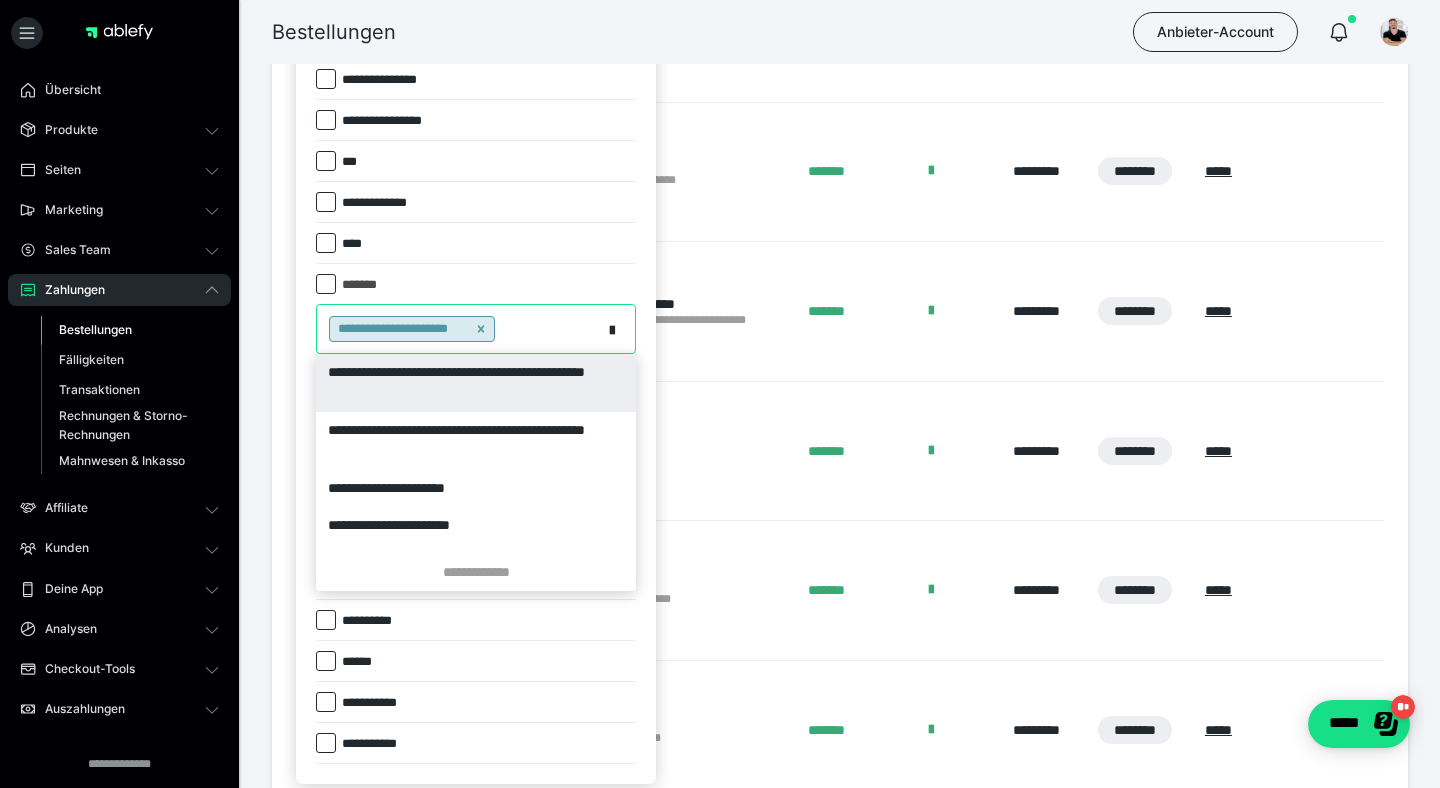click on "**********" at bounding box center [459, 329] 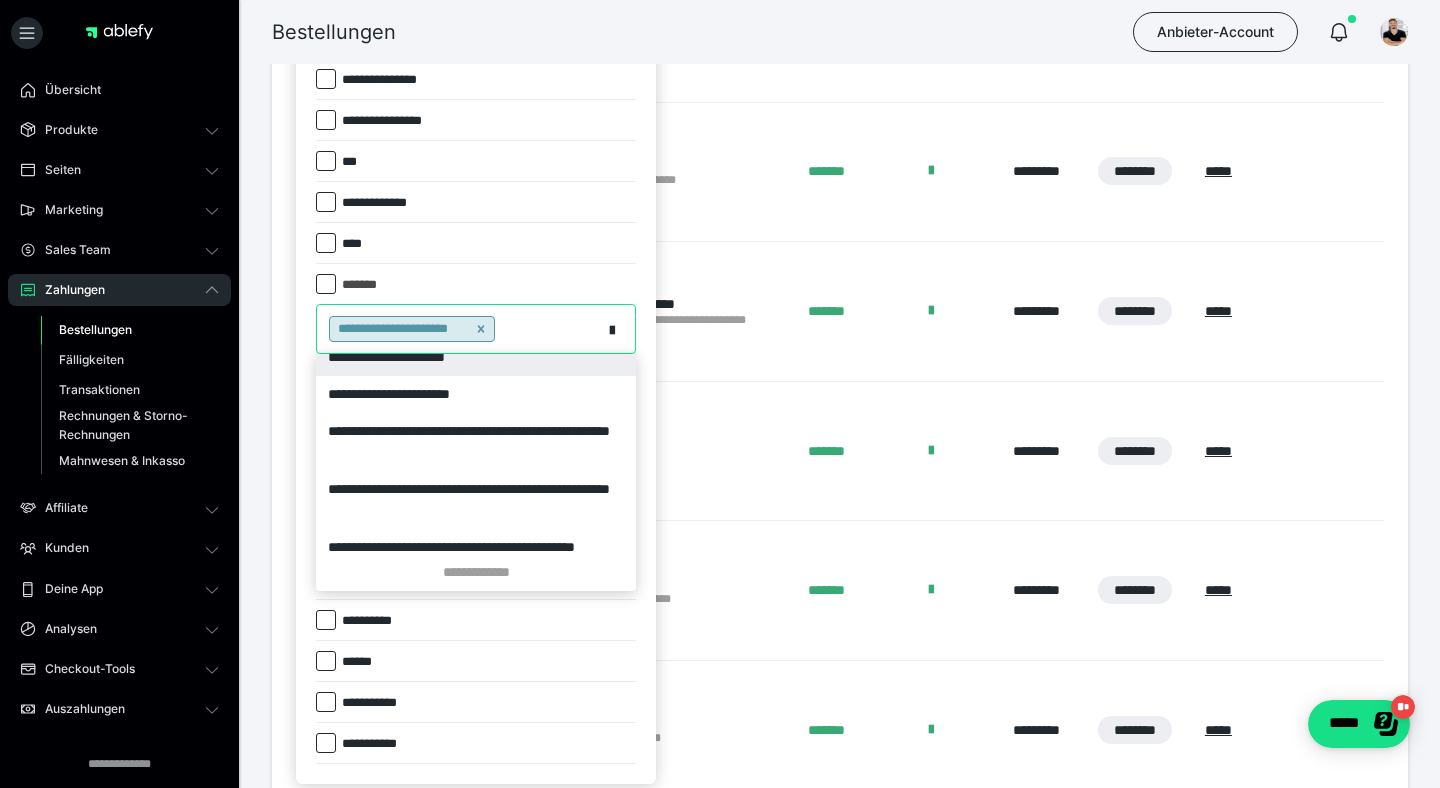 scroll, scrollTop: 177, scrollLeft: 0, axis: vertical 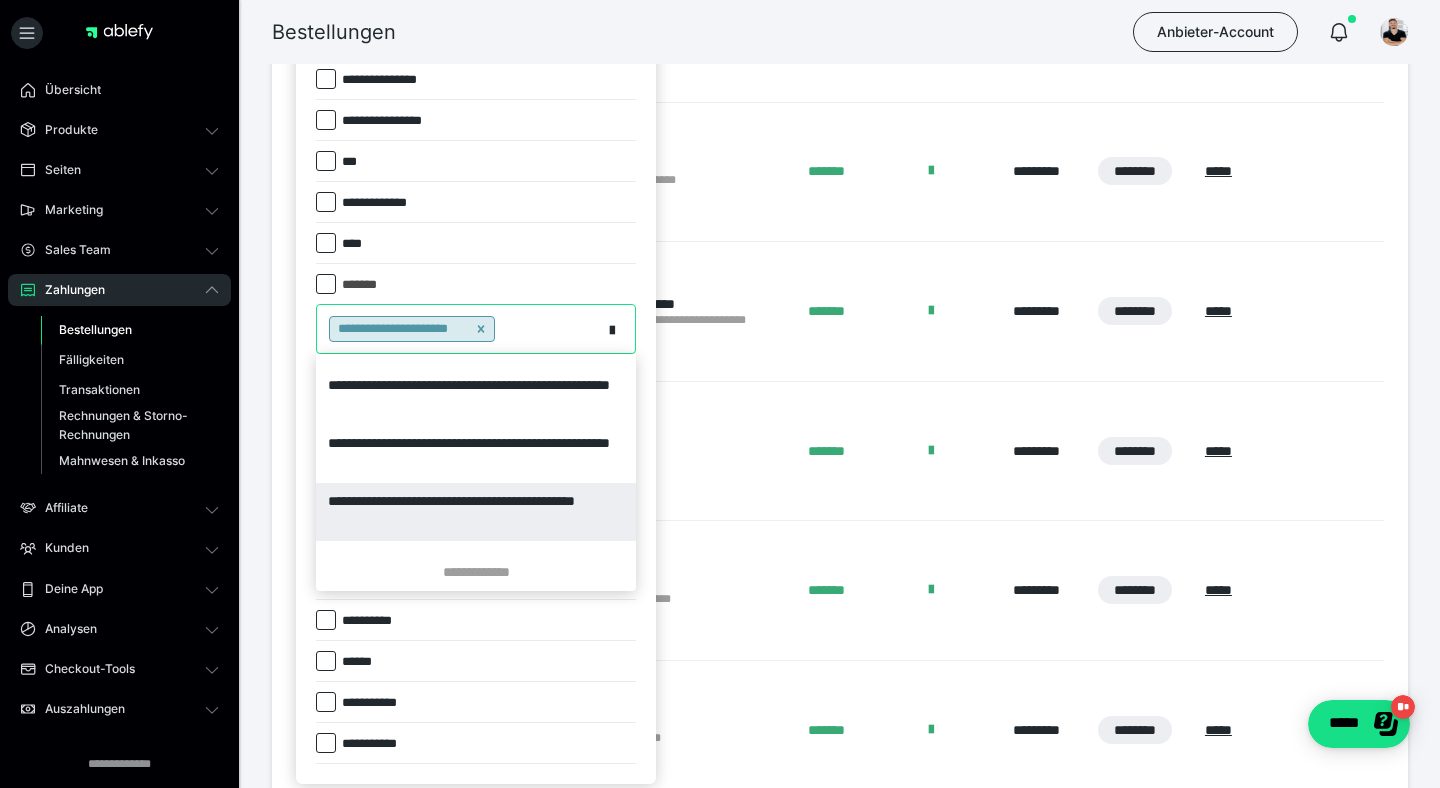 click on "**********" at bounding box center [476, 512] 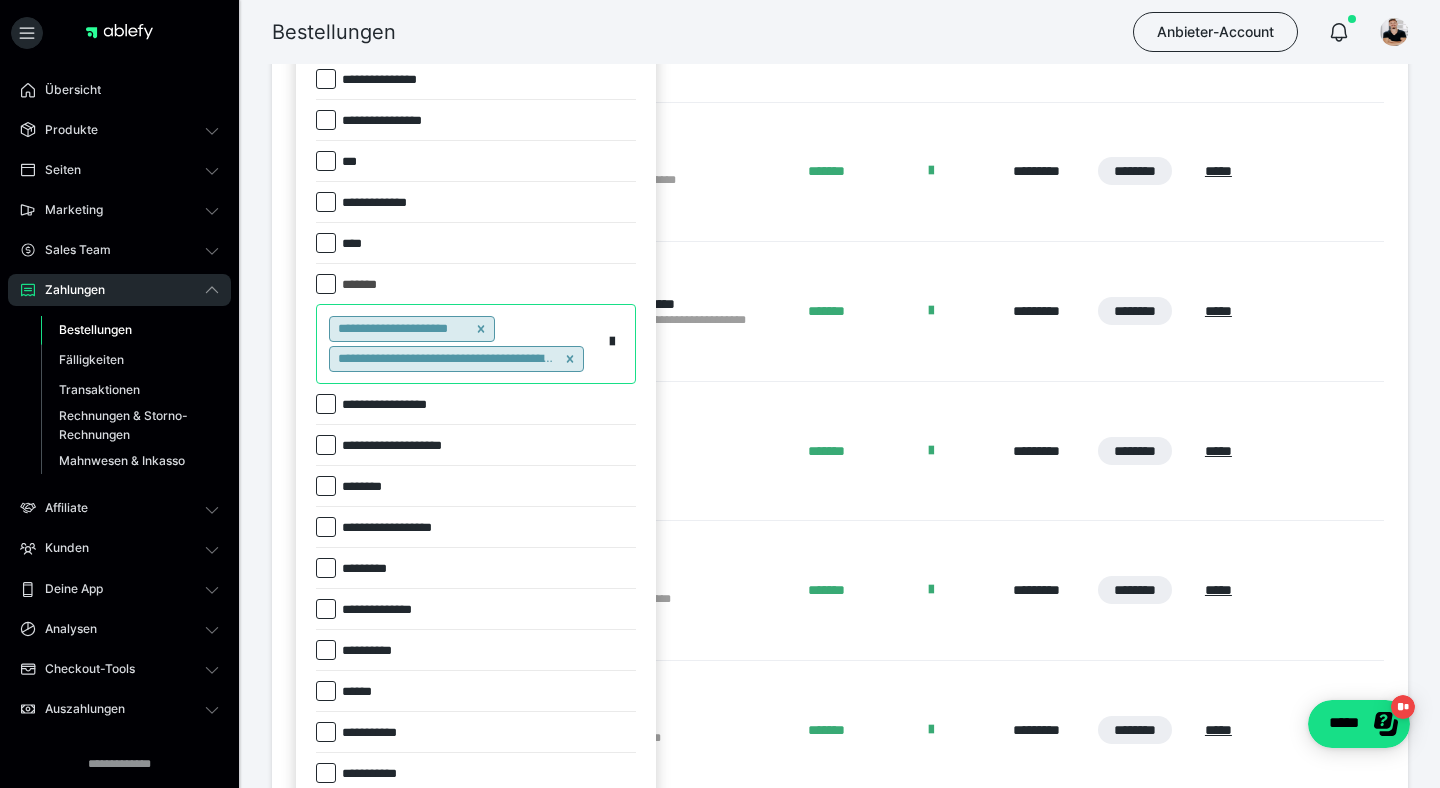 click on "**********" at bounding box center [459, 344] 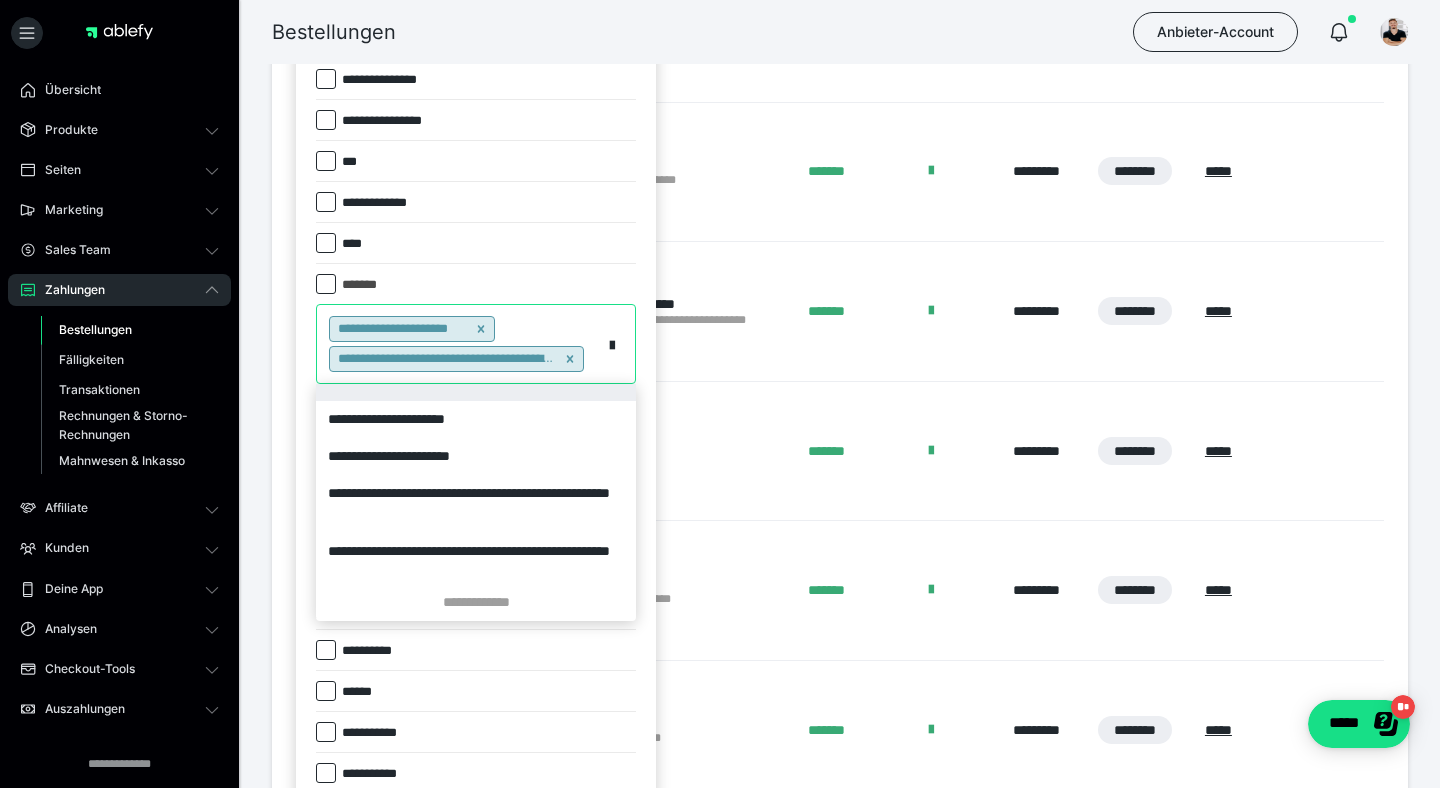 scroll, scrollTop: 161, scrollLeft: 0, axis: vertical 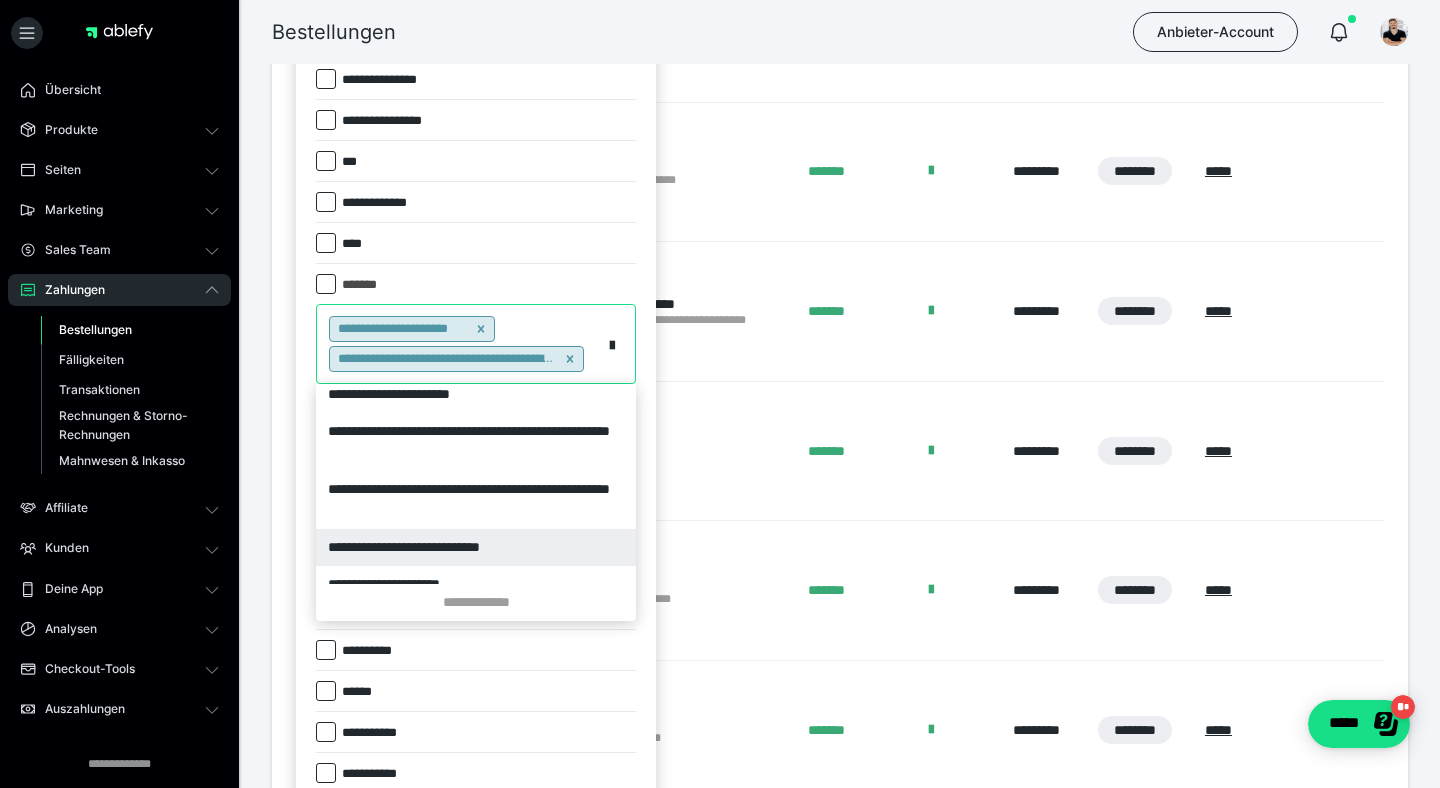 click on "**********" at bounding box center (476, 547) 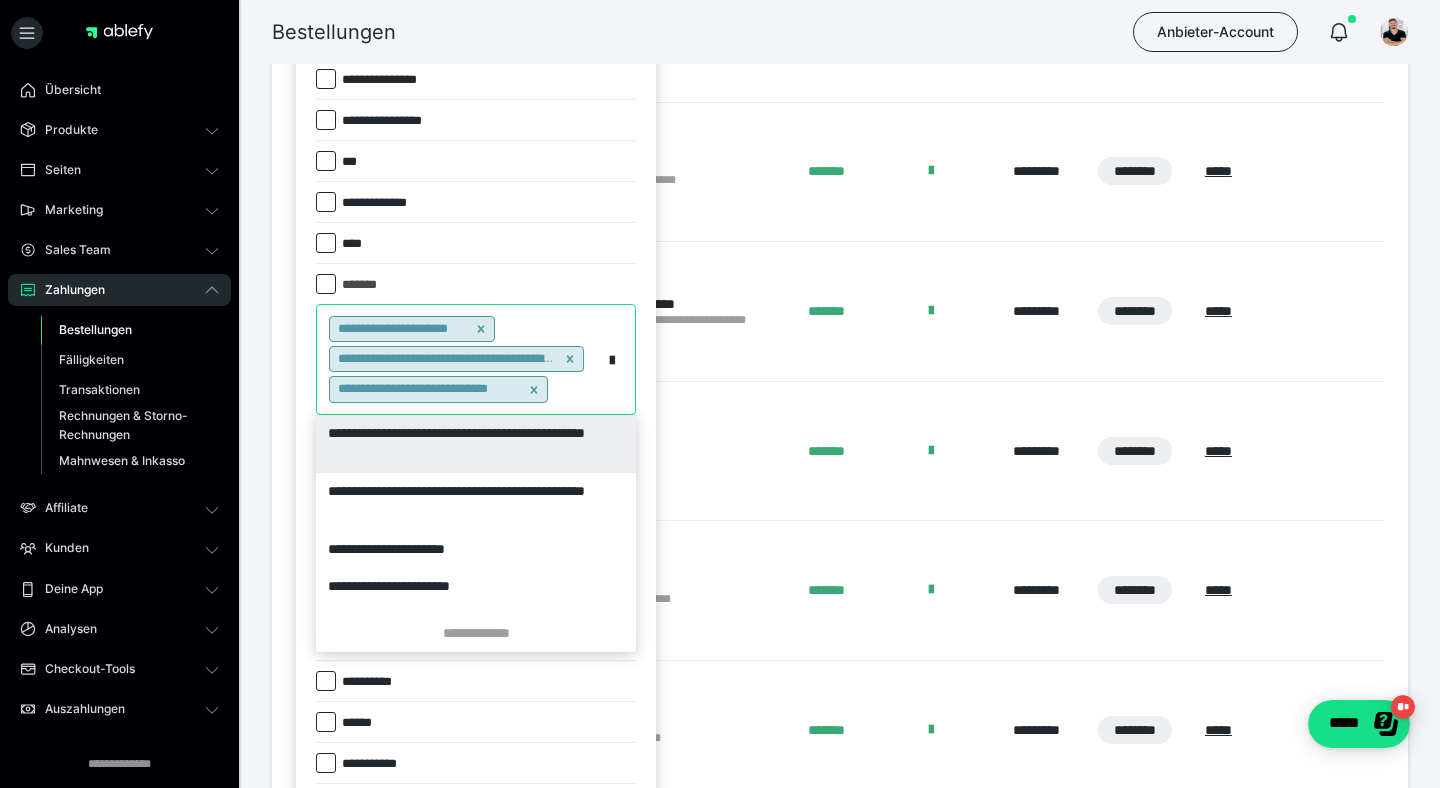 click on "**********" at bounding box center [459, 359] 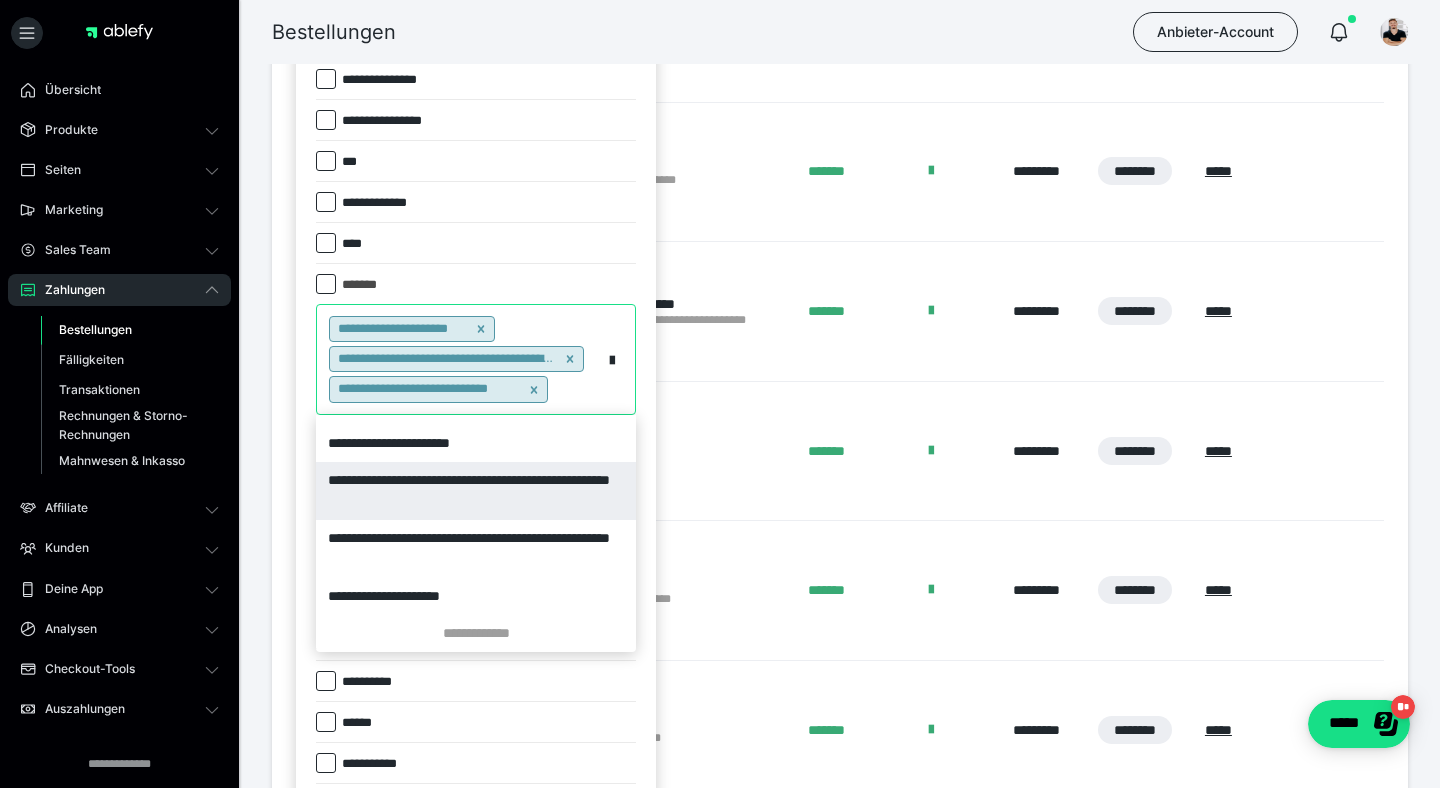 scroll, scrollTop: 142, scrollLeft: 0, axis: vertical 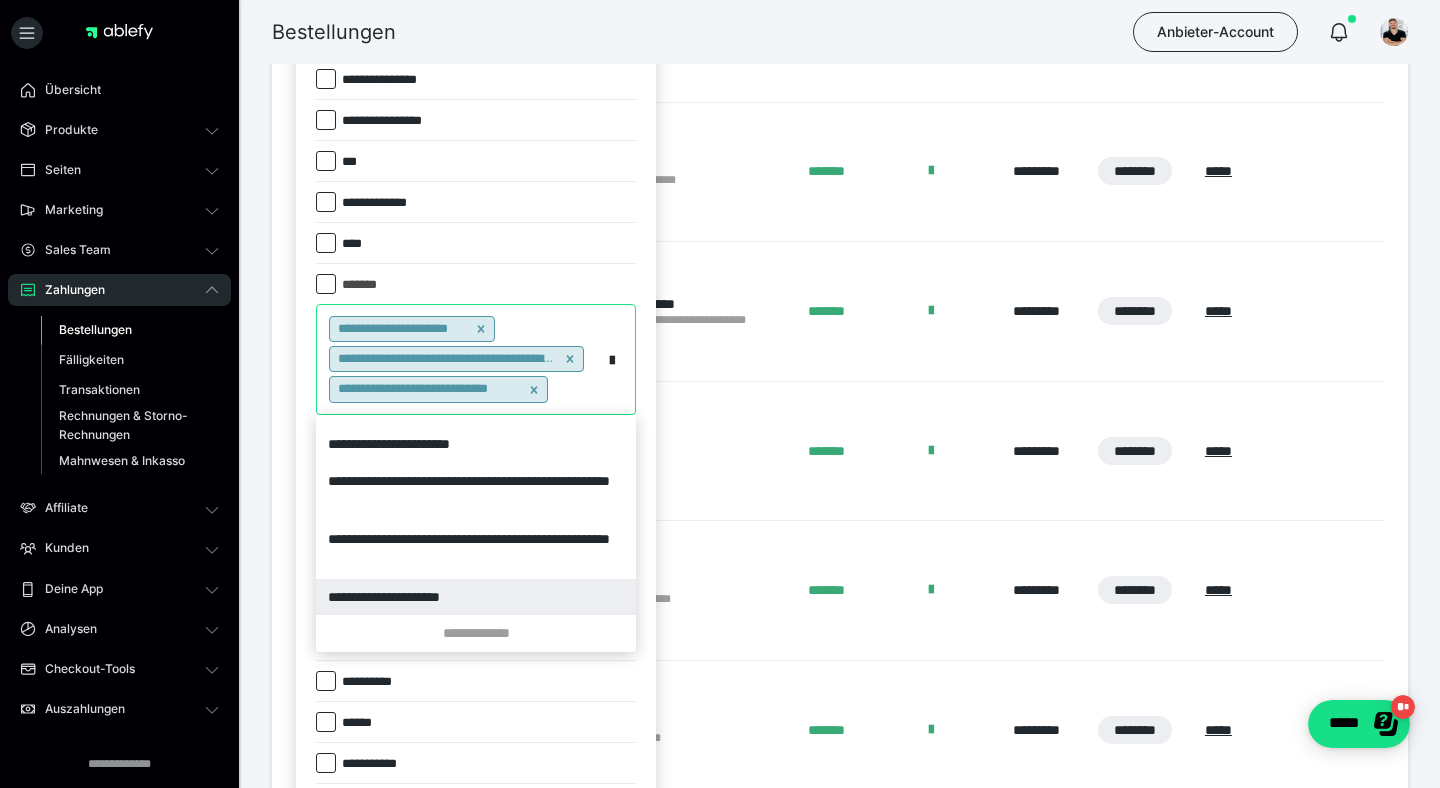 click on "**********" at bounding box center [476, 597] 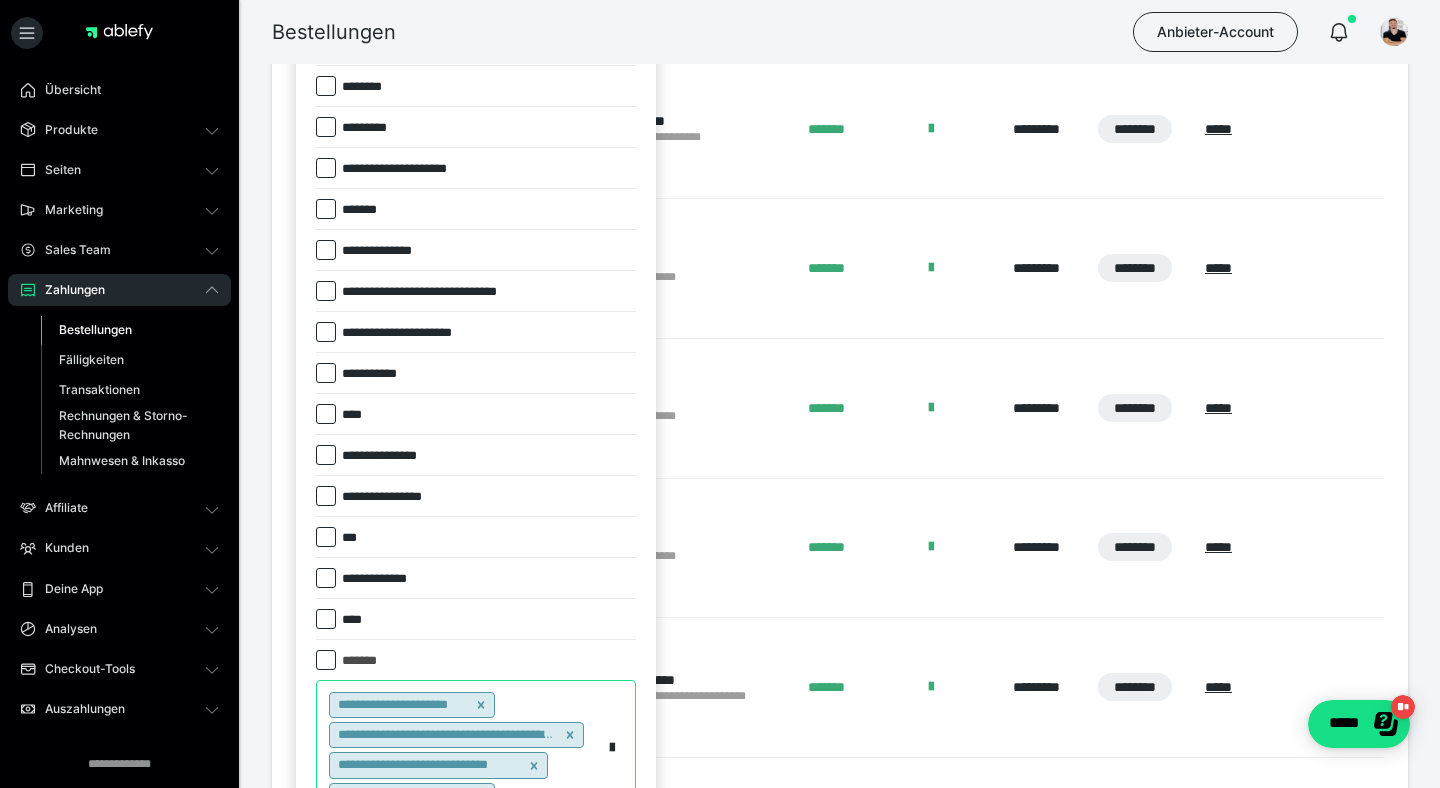 scroll, scrollTop: 455, scrollLeft: 0, axis: vertical 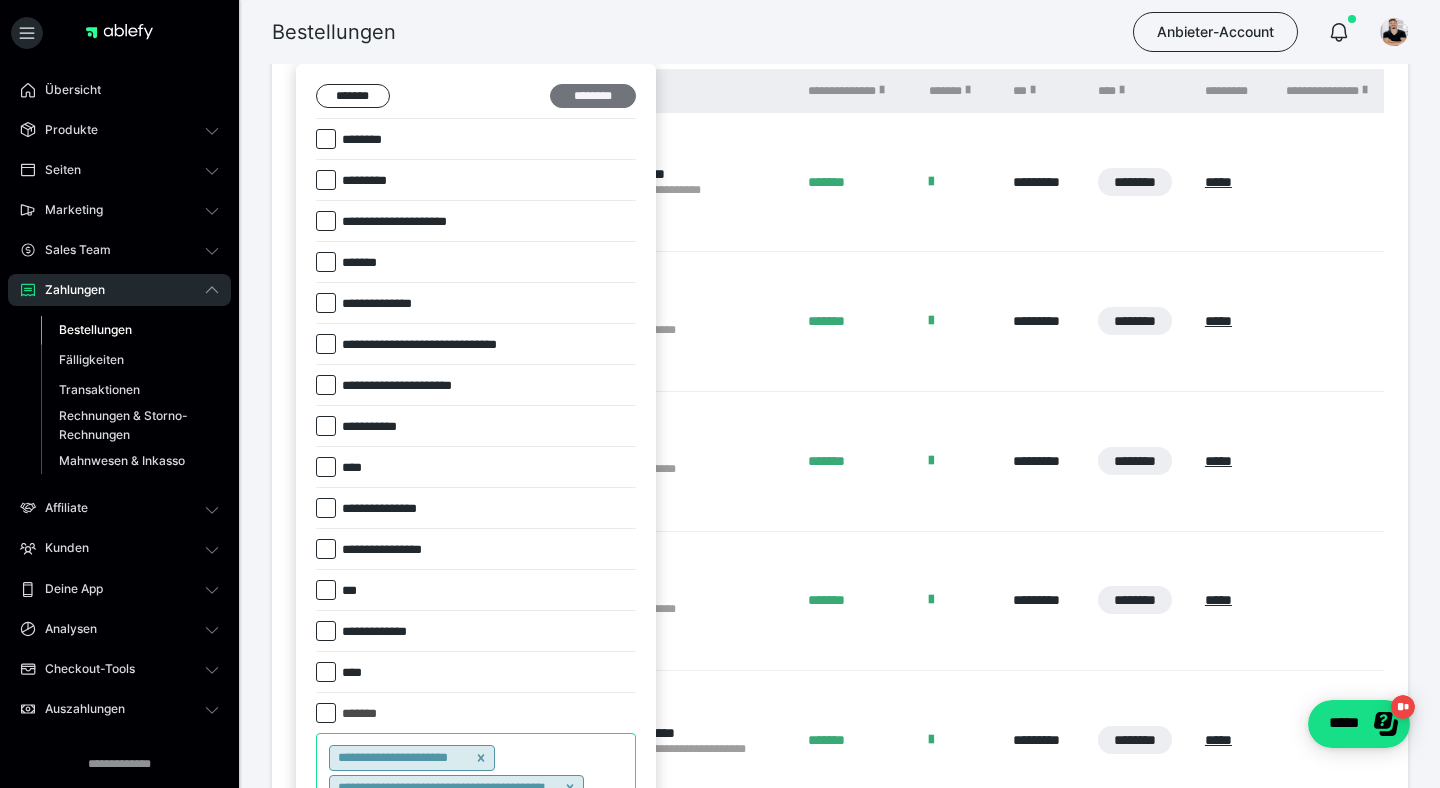 click on "********" at bounding box center [593, 96] 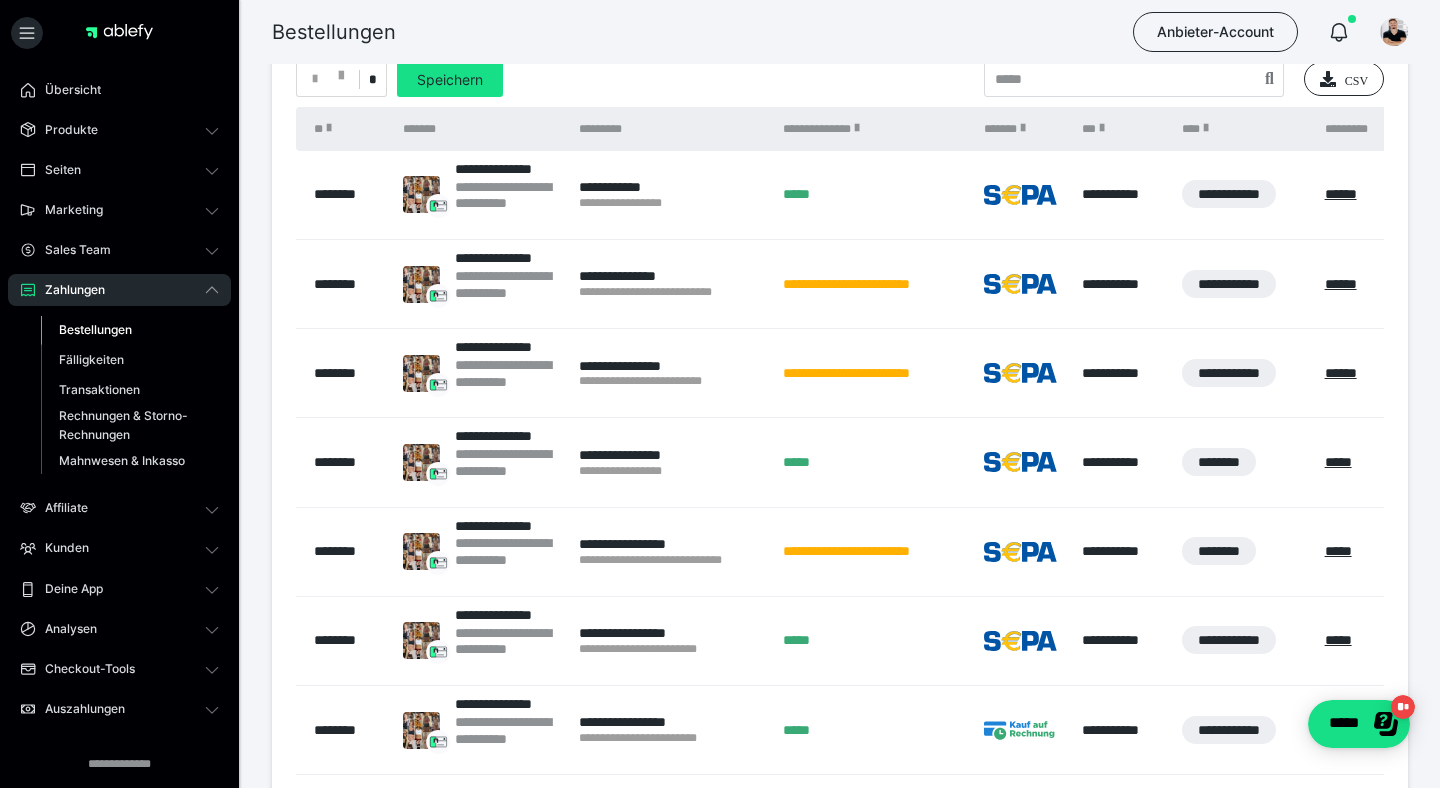 scroll, scrollTop: 406, scrollLeft: 0, axis: vertical 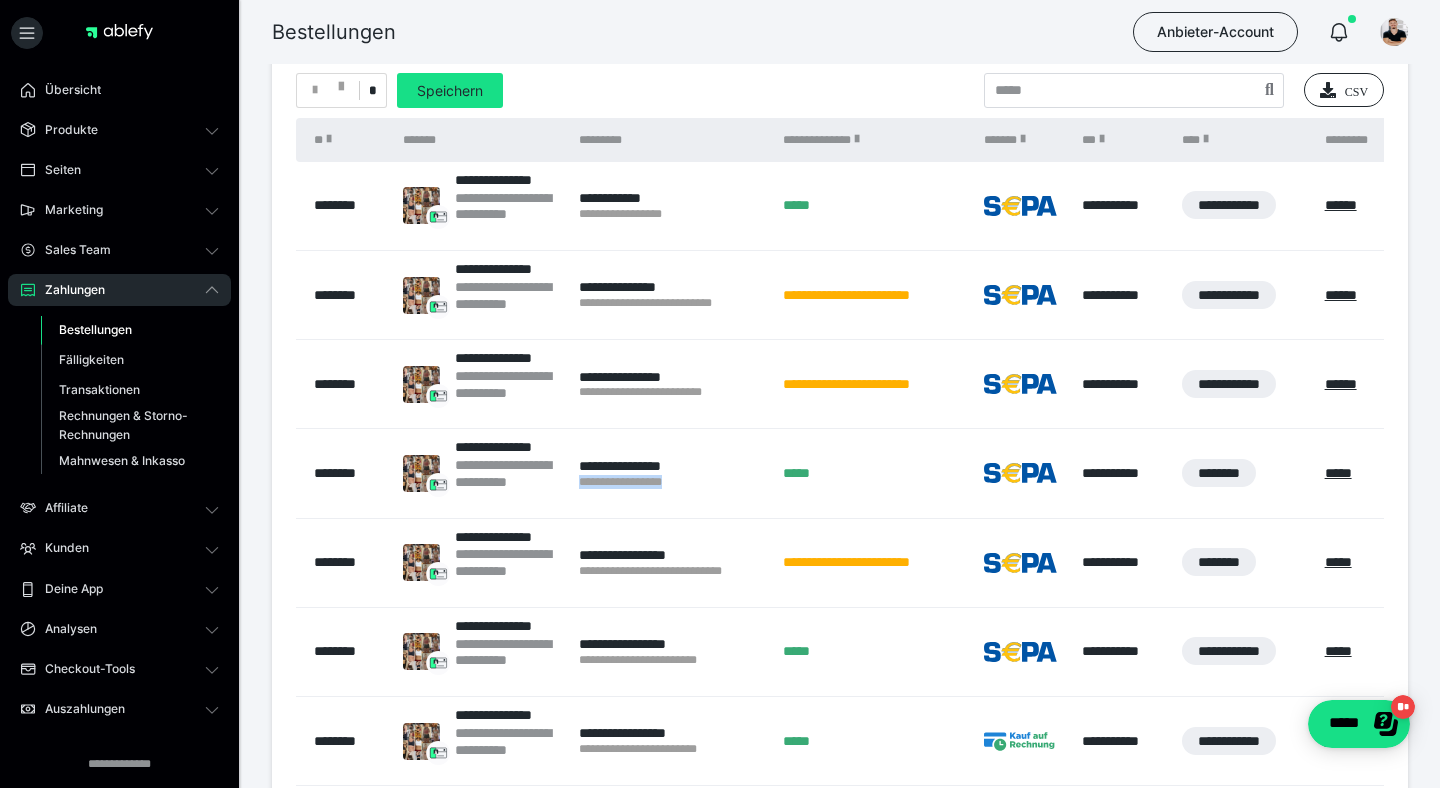 drag, startPoint x: 705, startPoint y: 482, endPoint x: 578, endPoint y: 481, distance: 127.00394 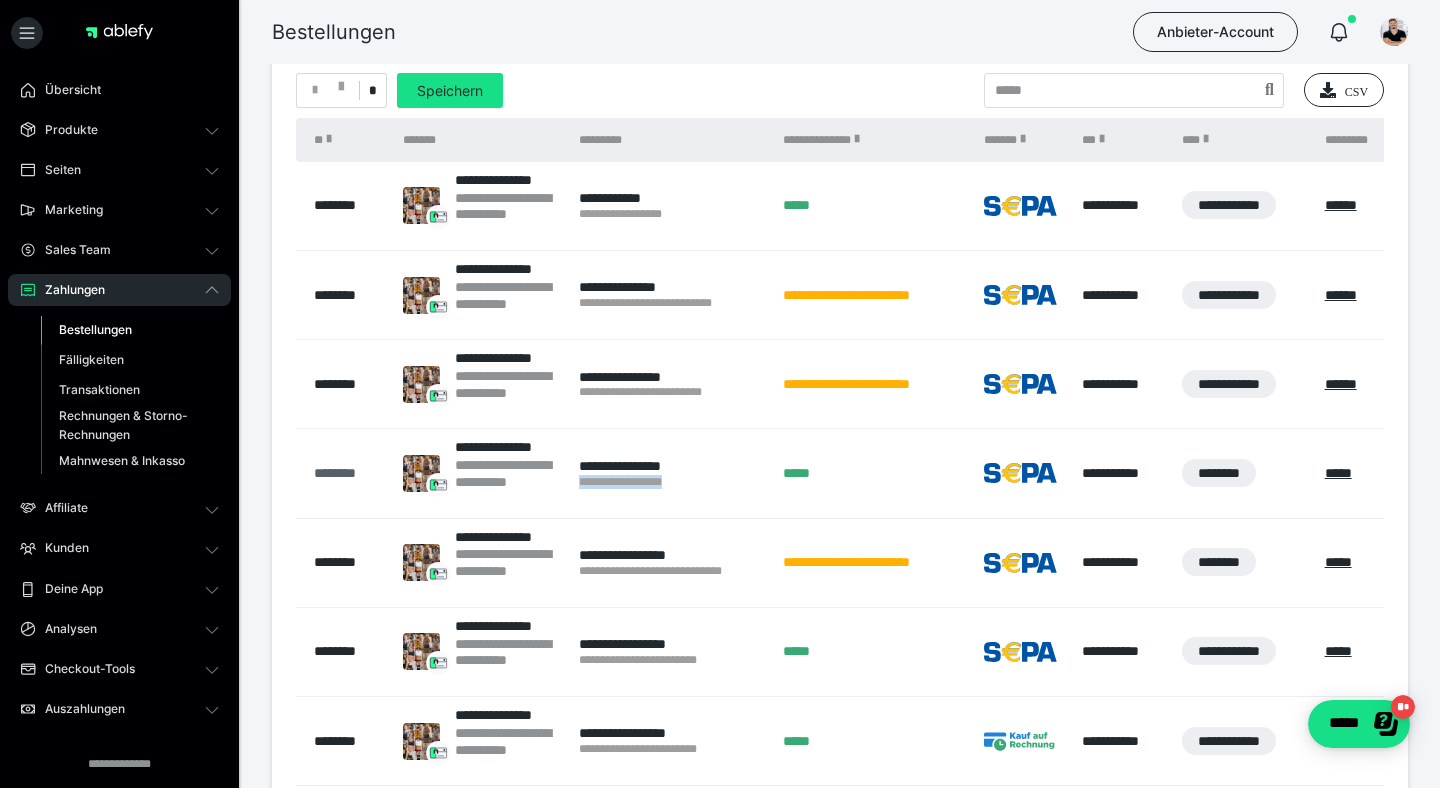 click on "********" at bounding box center [348, 473] 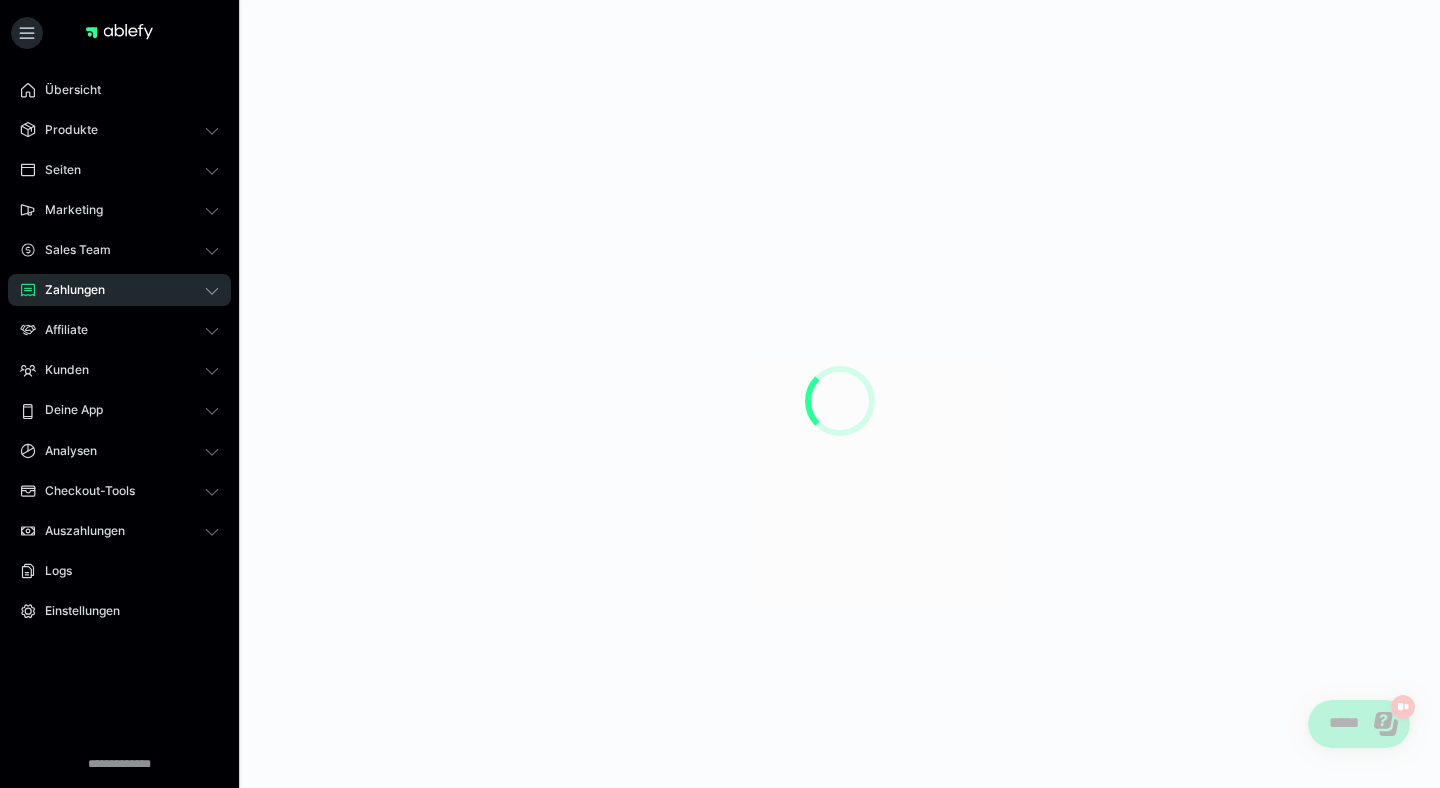 scroll, scrollTop: 0, scrollLeft: 0, axis: both 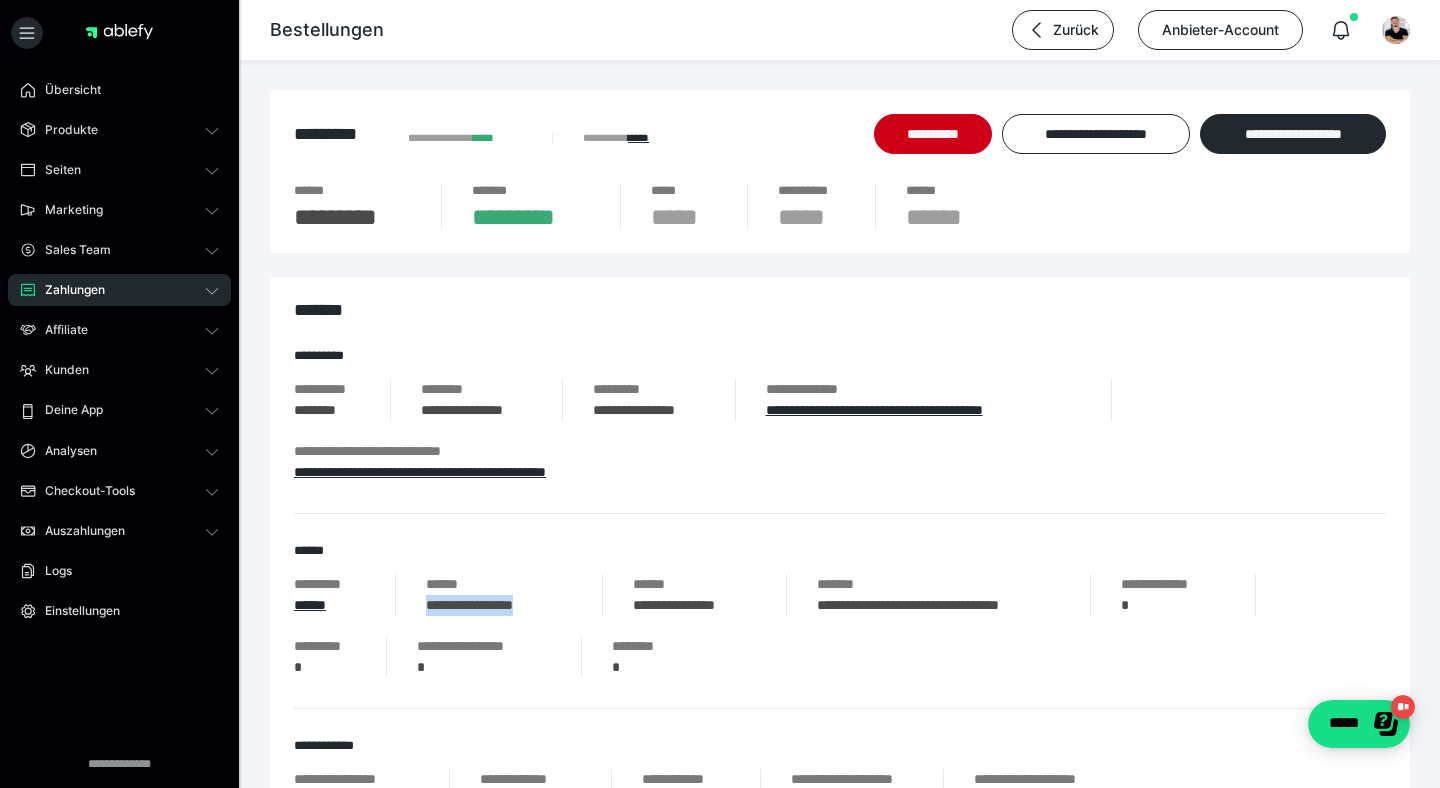 drag, startPoint x: 570, startPoint y: 605, endPoint x: 411, endPoint y: 602, distance: 159.0283 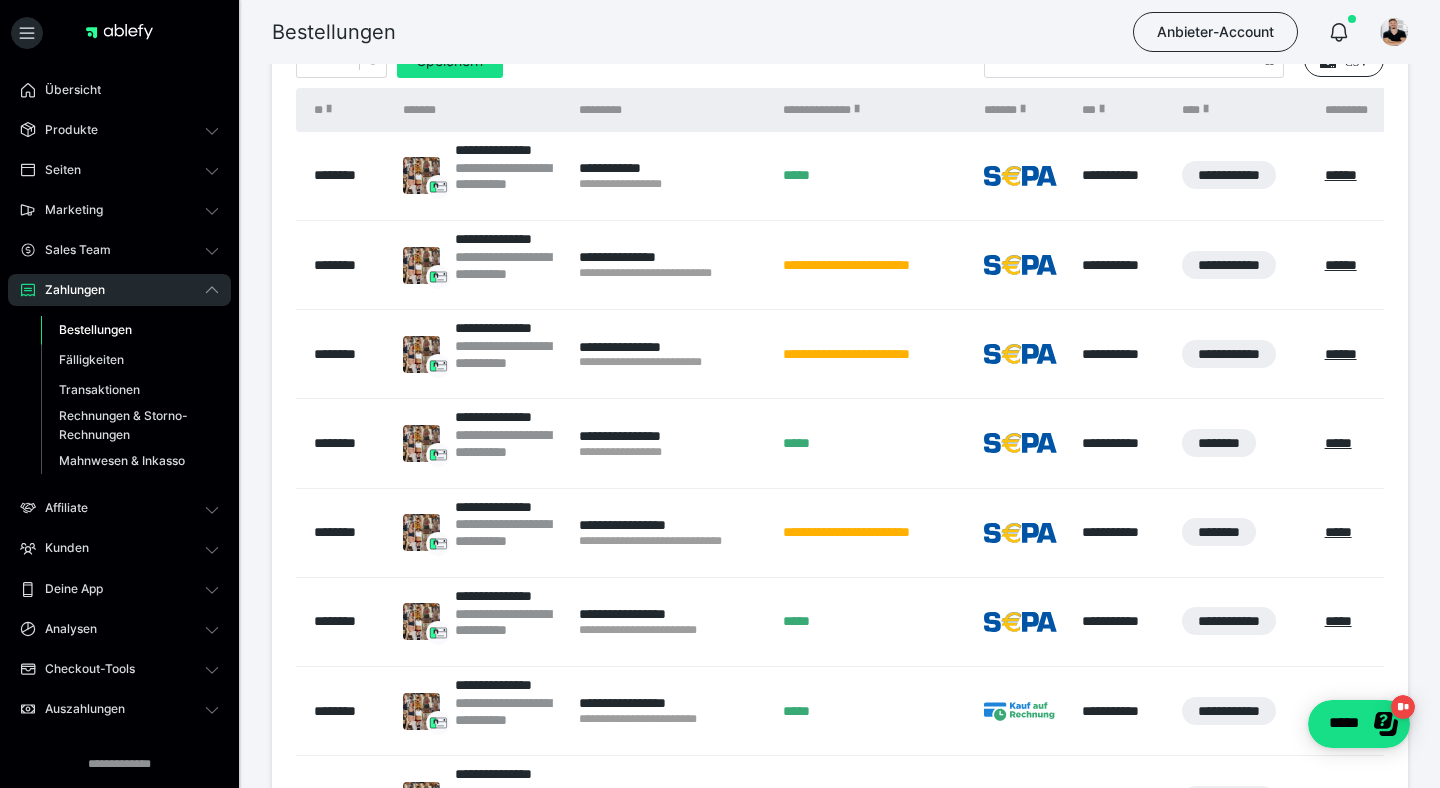 scroll, scrollTop: 422, scrollLeft: 0, axis: vertical 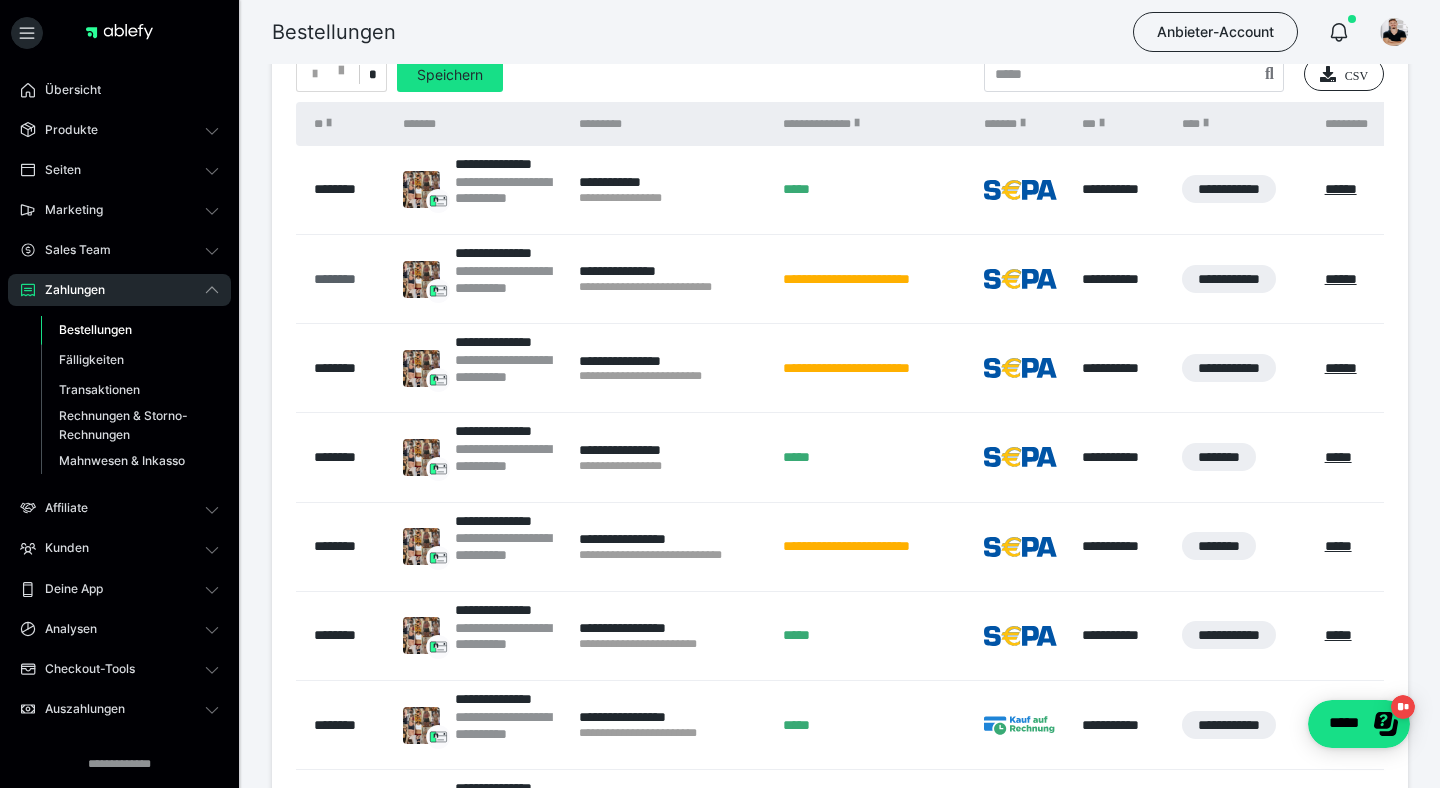 click on "********" at bounding box center (348, 279) 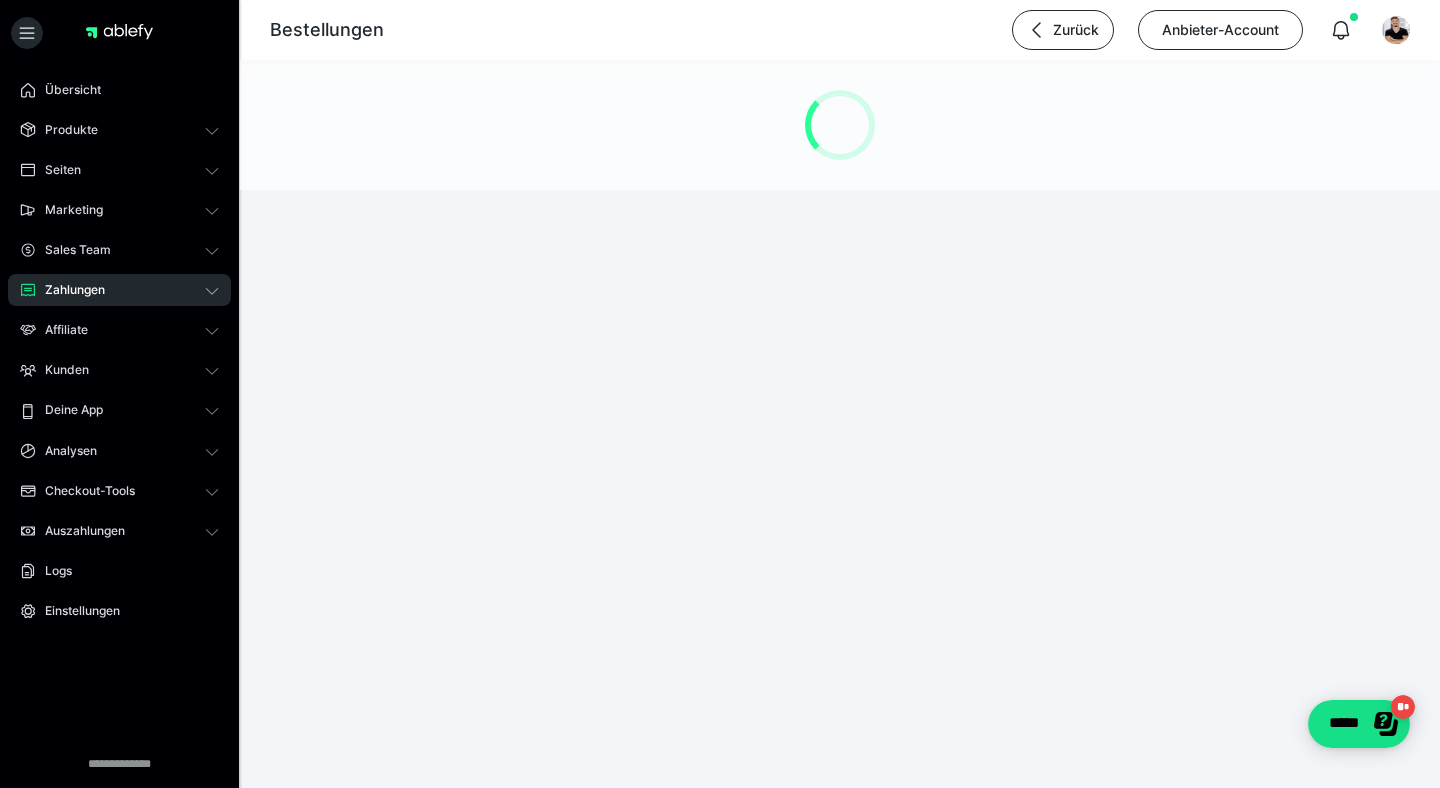 scroll, scrollTop: 0, scrollLeft: 0, axis: both 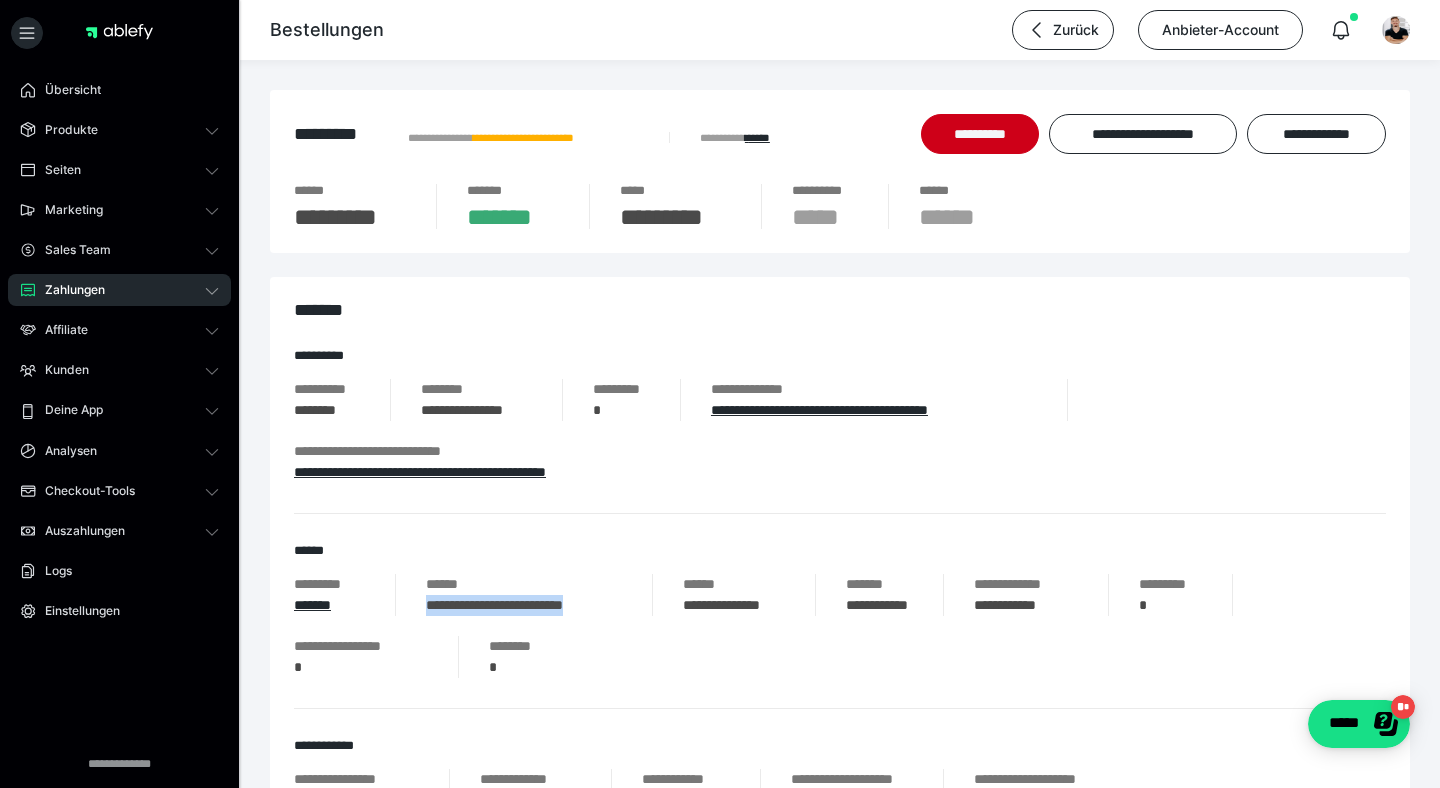 drag, startPoint x: 622, startPoint y: 605, endPoint x: 424, endPoint y: 610, distance: 198.06313 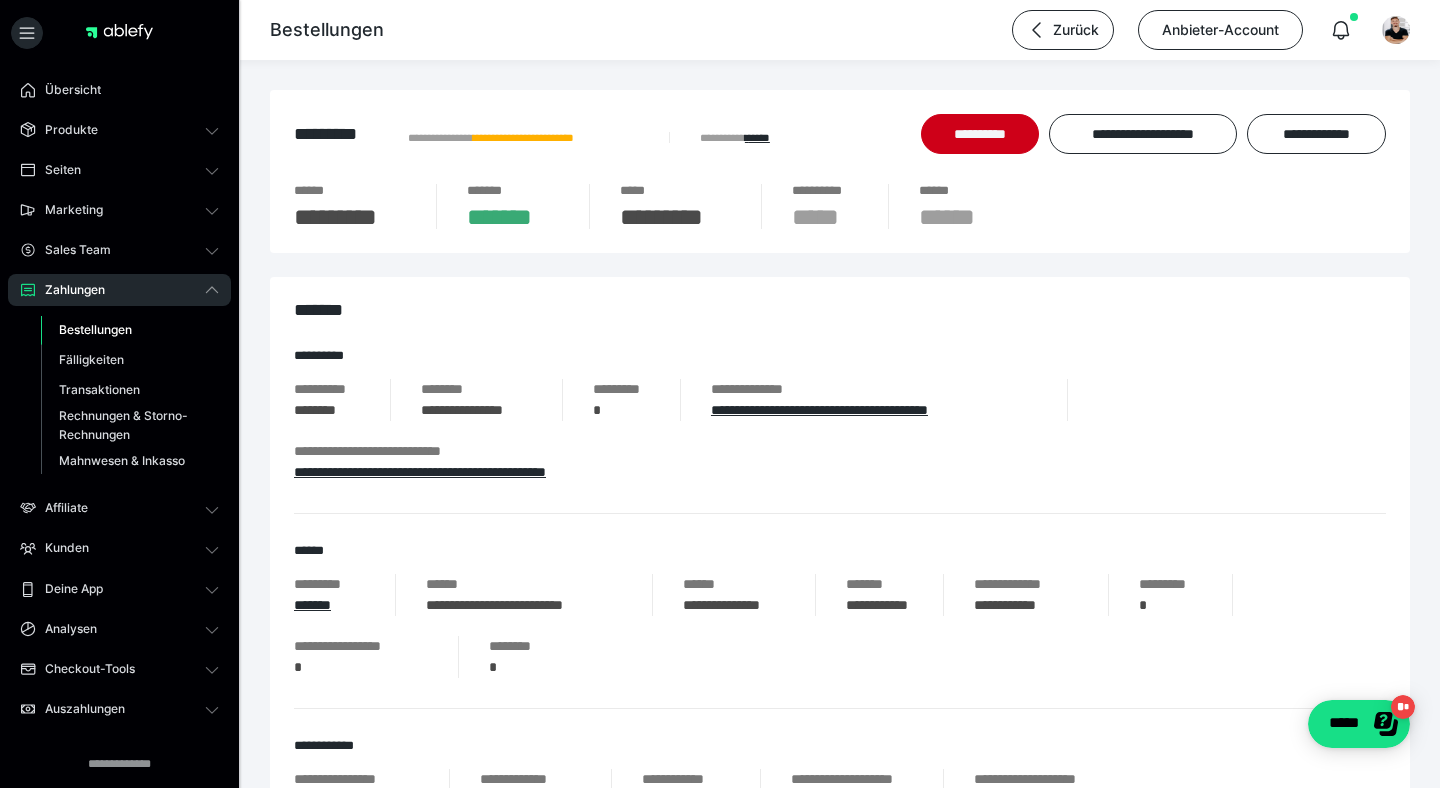 click on "Bestellungen" at bounding box center (95, 329) 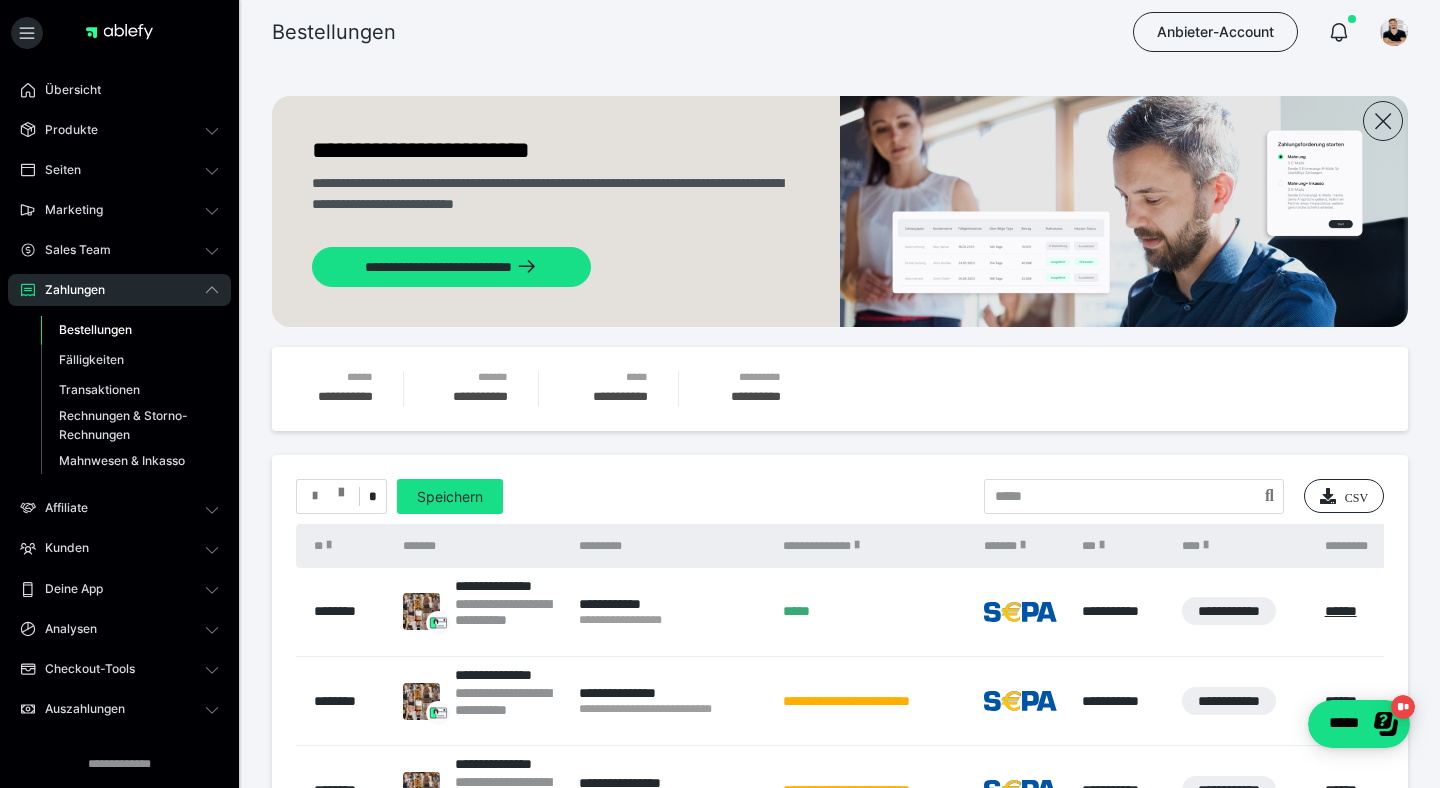 click at bounding box center [341, 488] 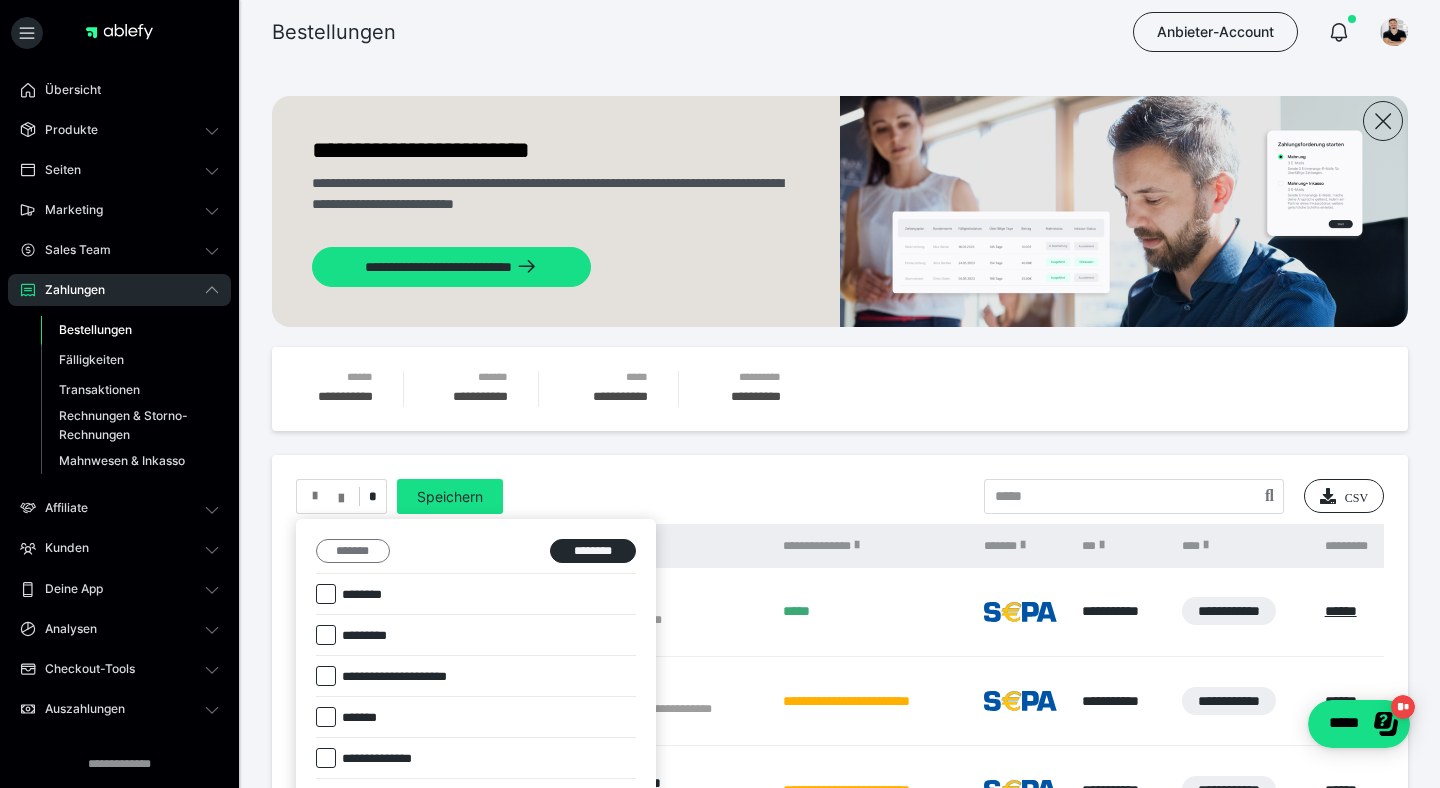 click on "*******" at bounding box center [353, 551] 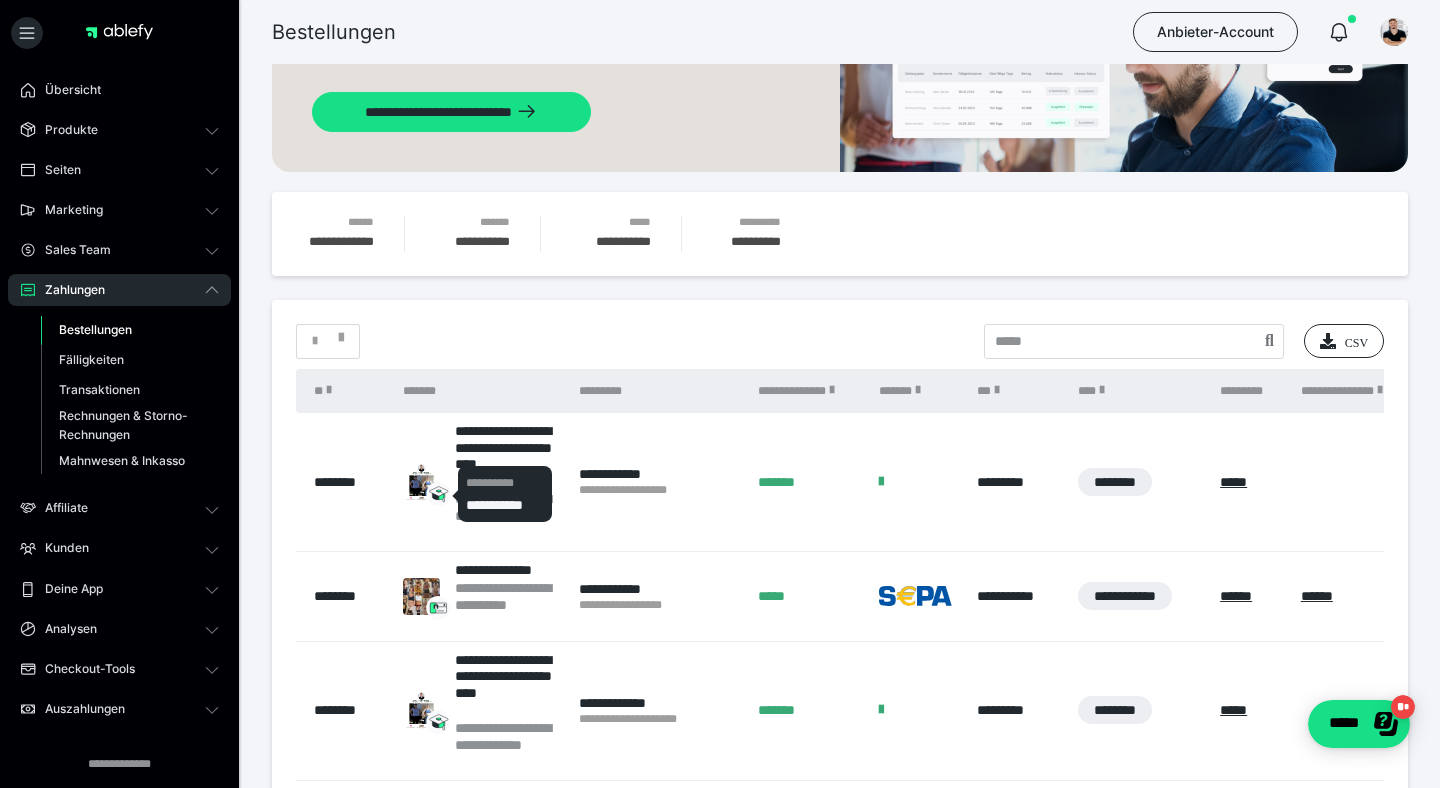 scroll, scrollTop: 175, scrollLeft: 0, axis: vertical 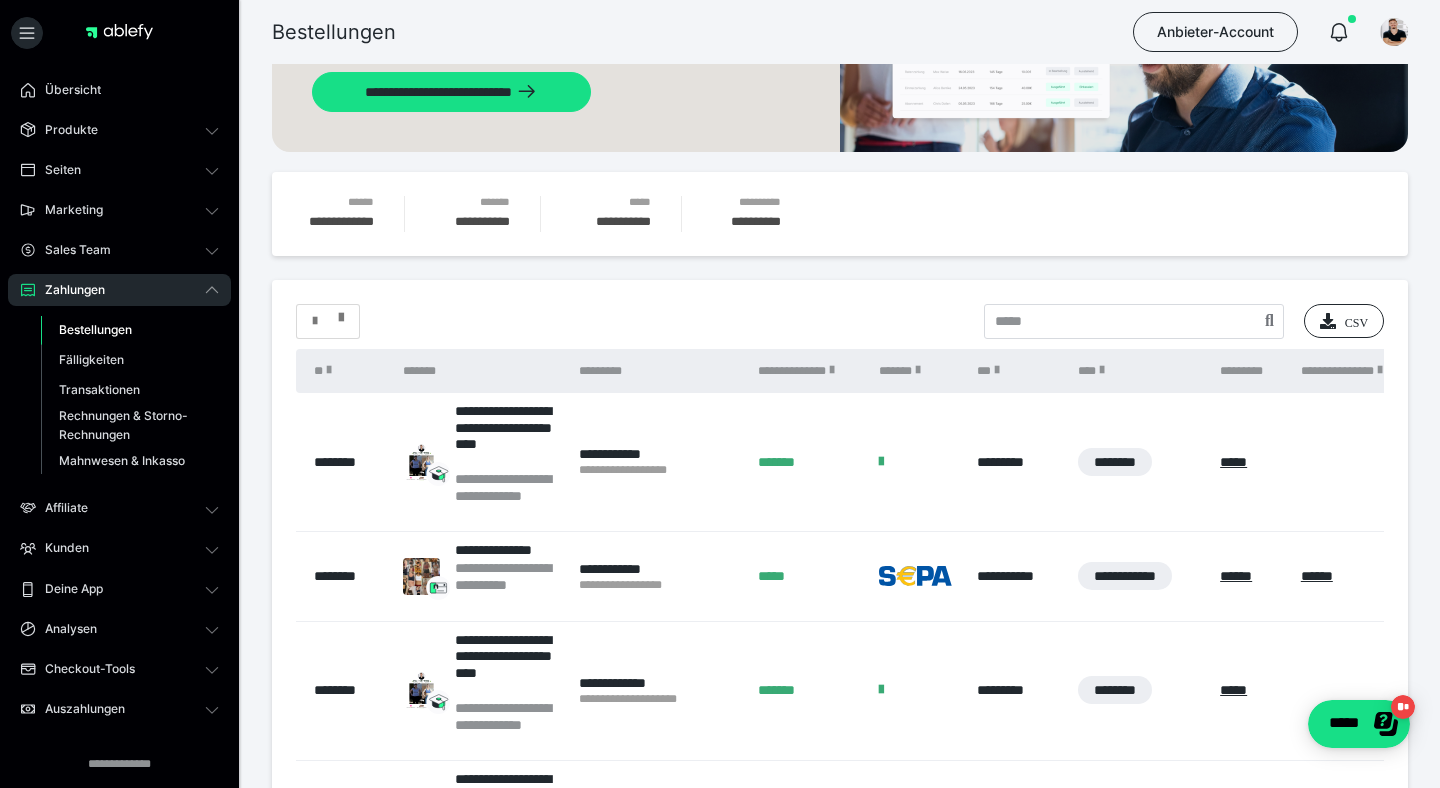 click at bounding box center (315, 321) 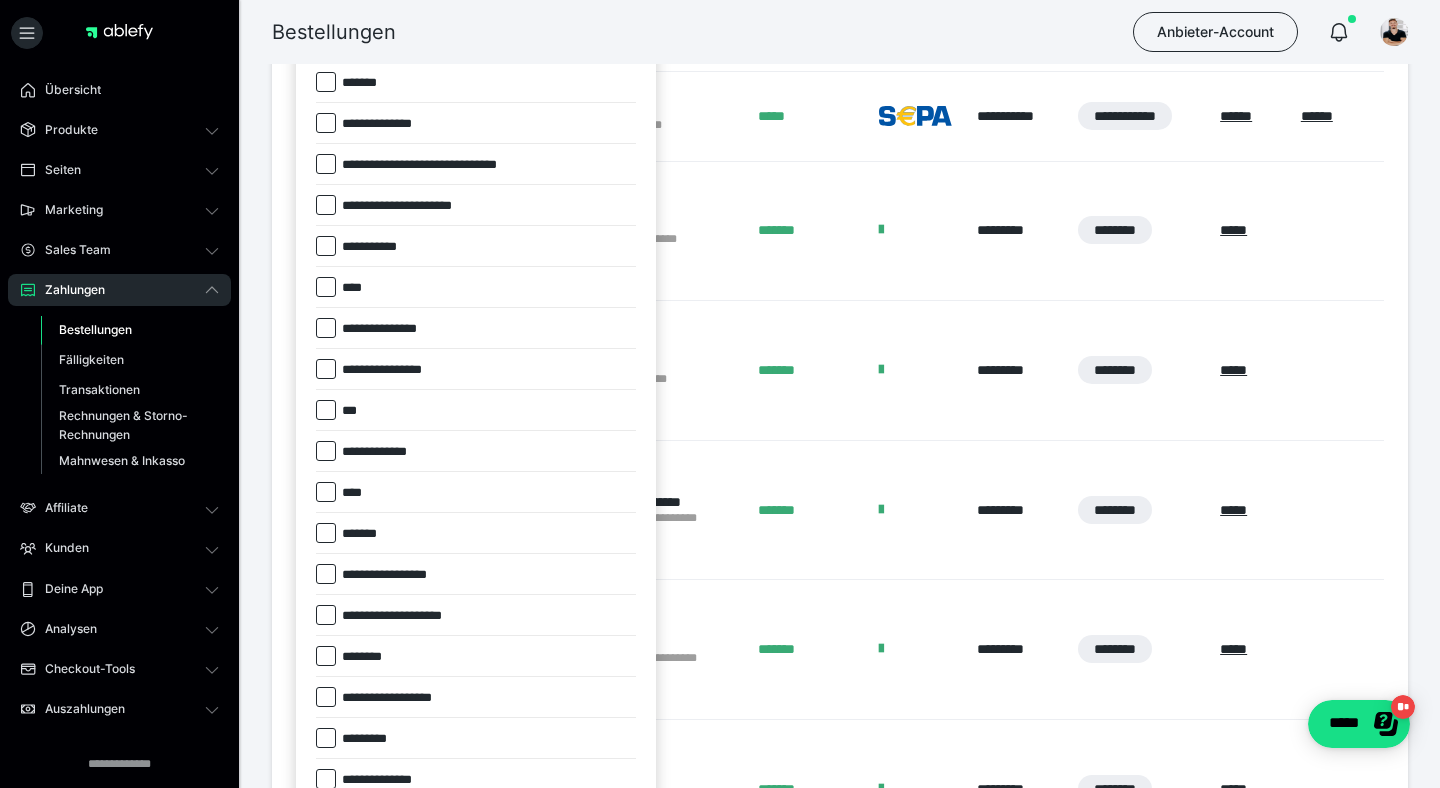 scroll, scrollTop: 664, scrollLeft: 0, axis: vertical 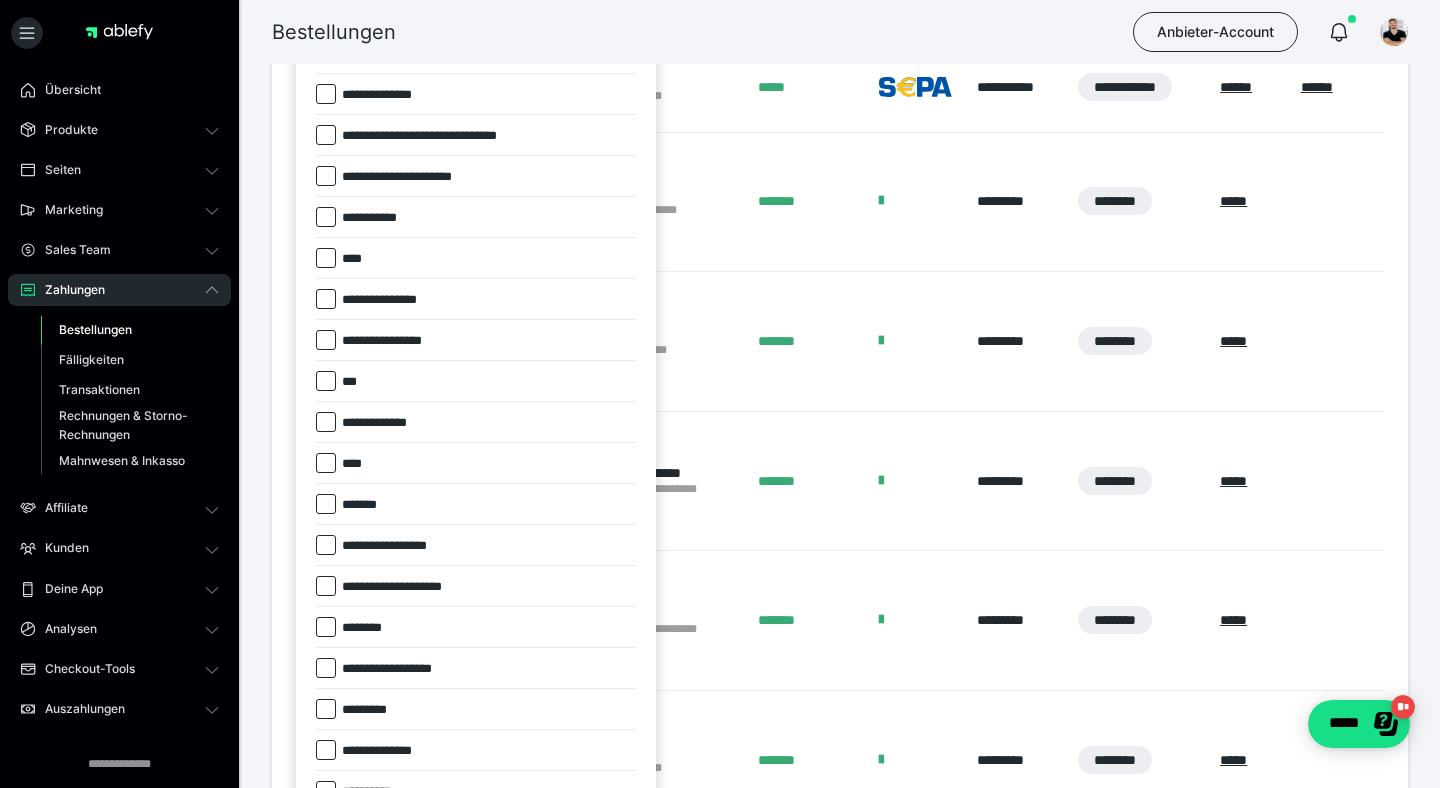click at bounding box center [326, 504] 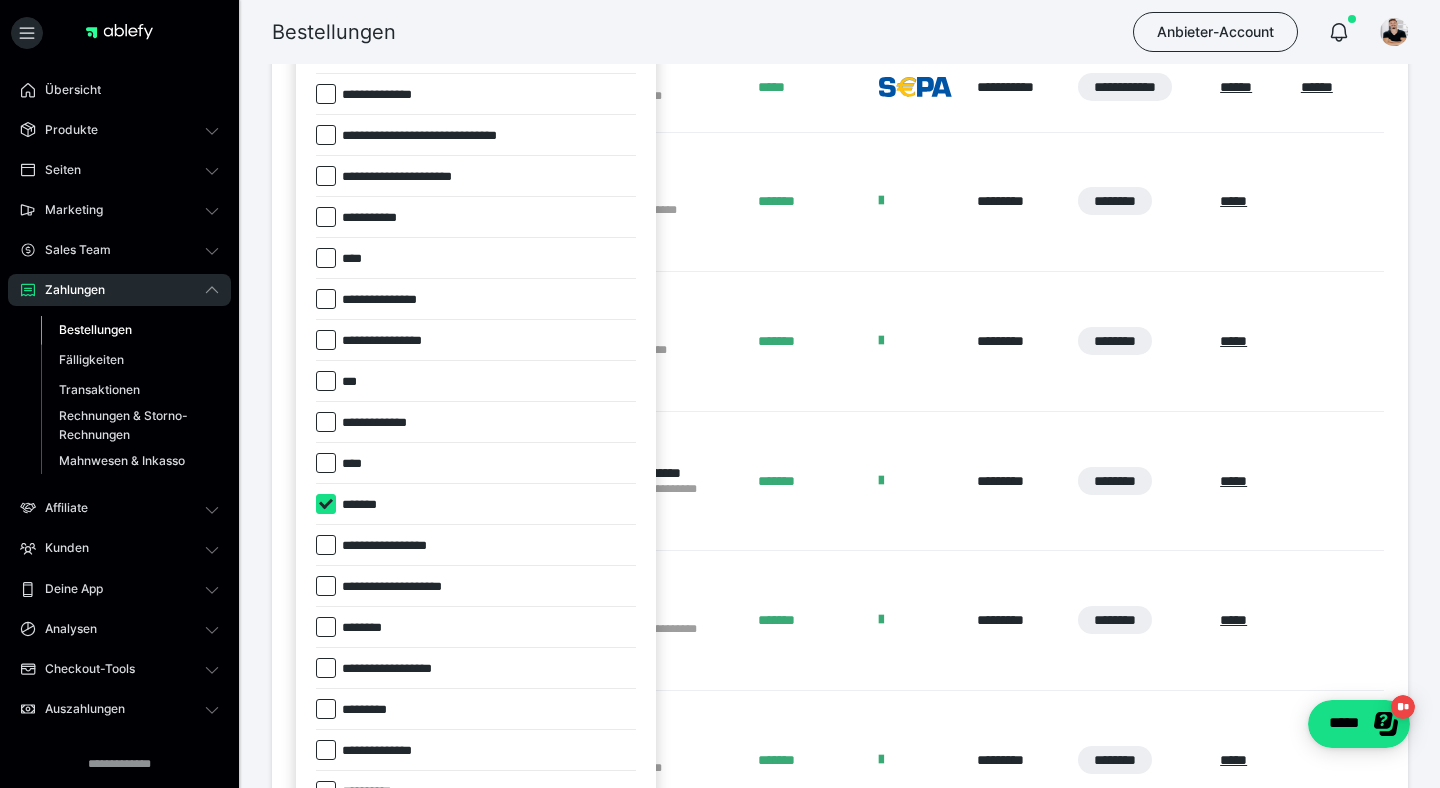checkbox on "****" 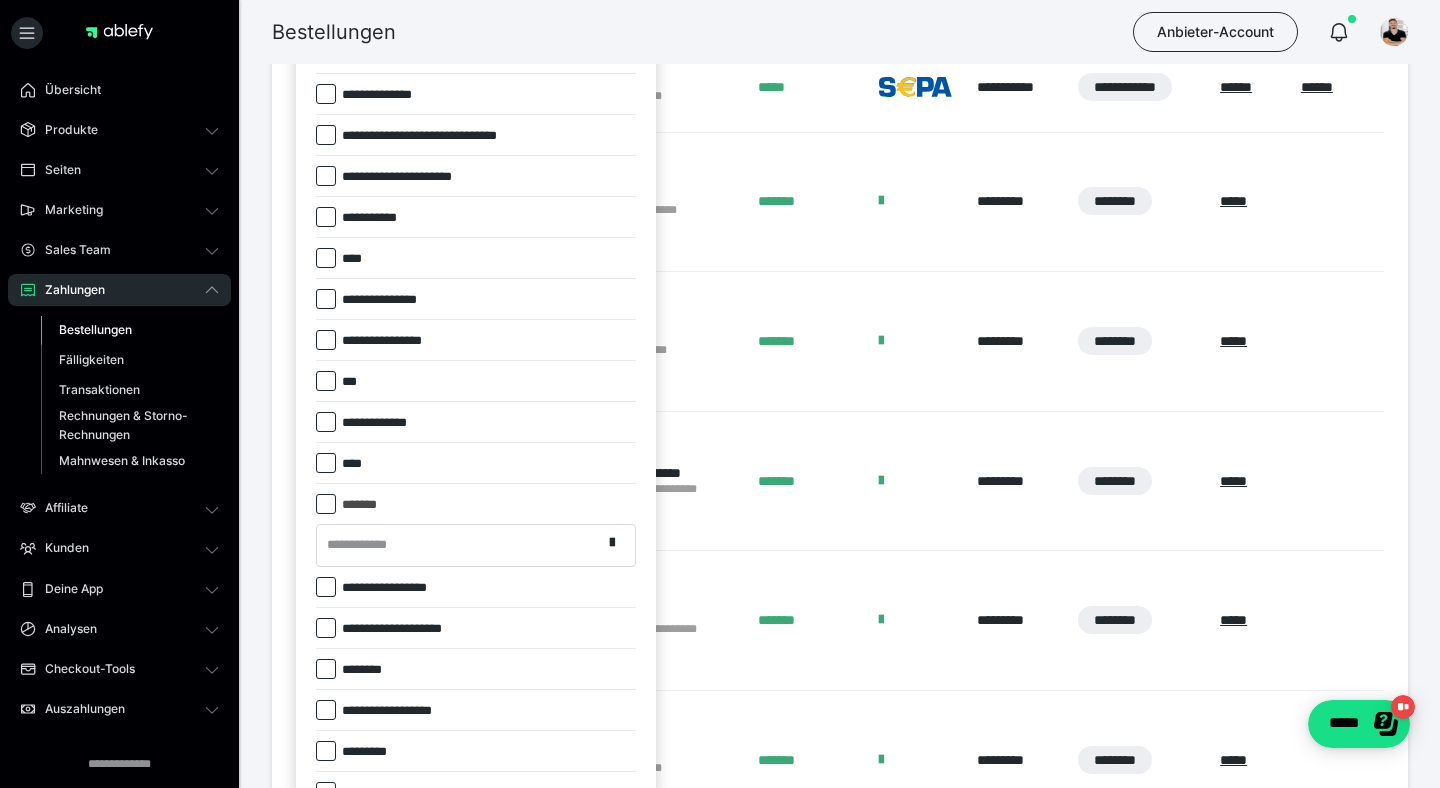 click on "**********" at bounding box center [459, 545] 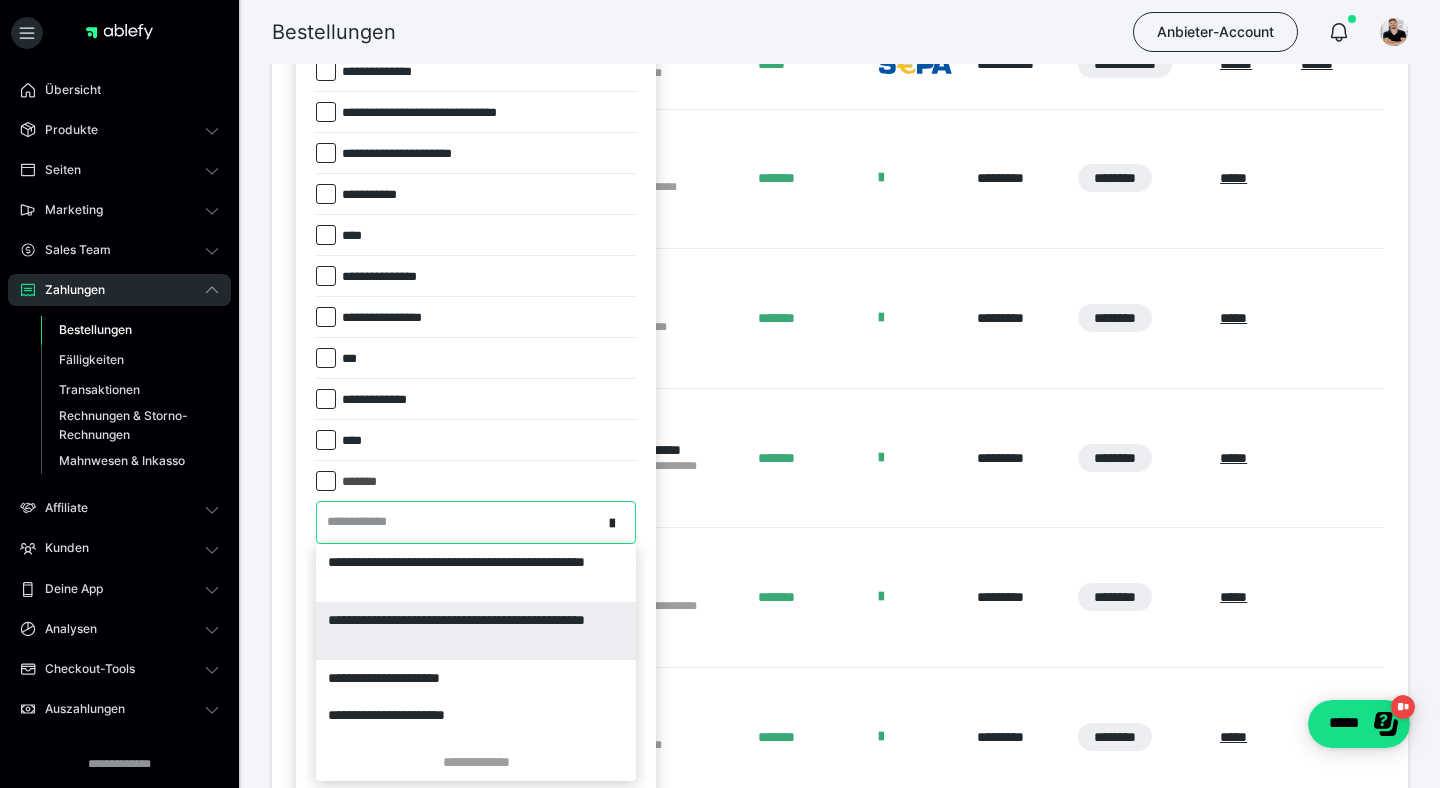 scroll, scrollTop: 688, scrollLeft: 0, axis: vertical 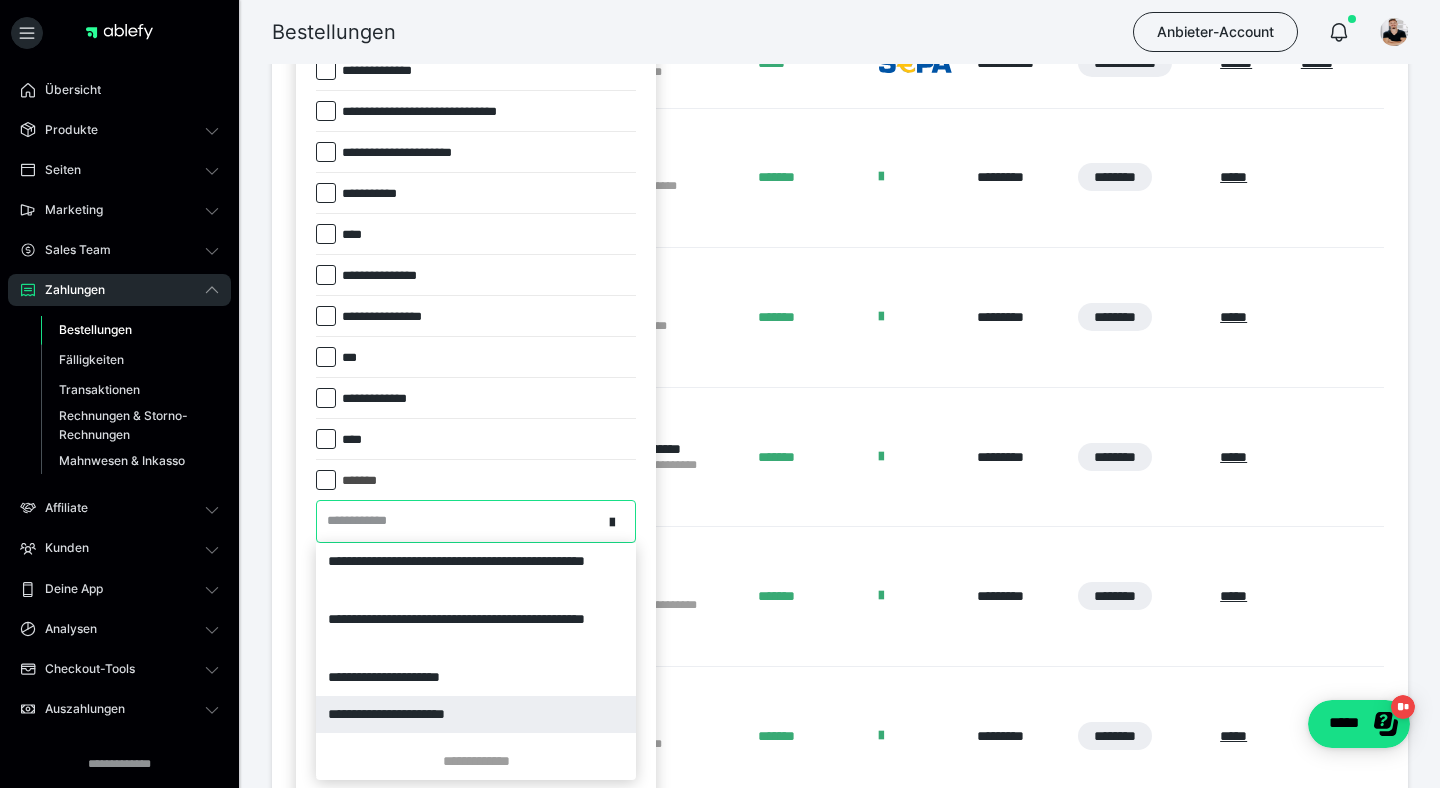 click on "**********" at bounding box center [476, 714] 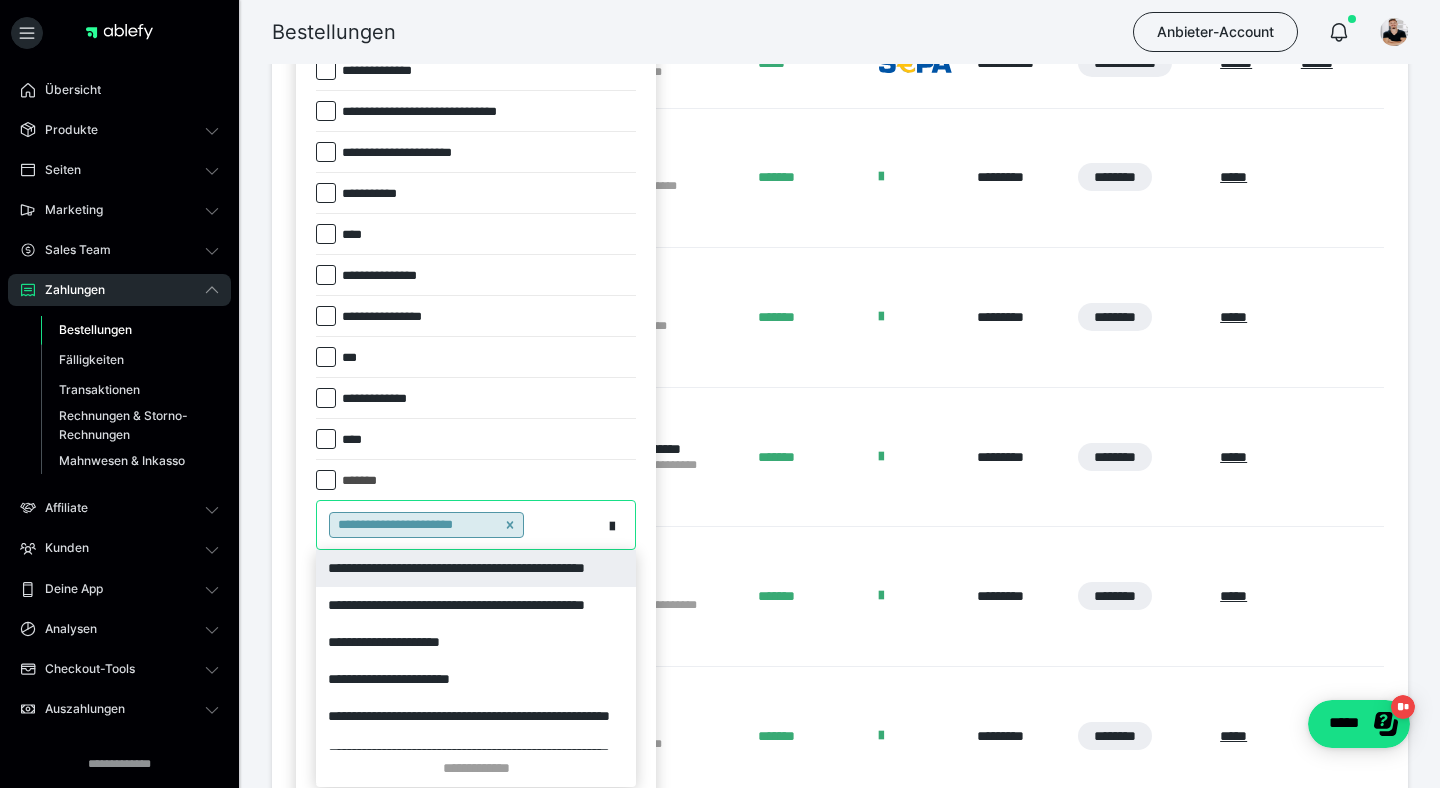 click on "**********" at bounding box center [459, 525] 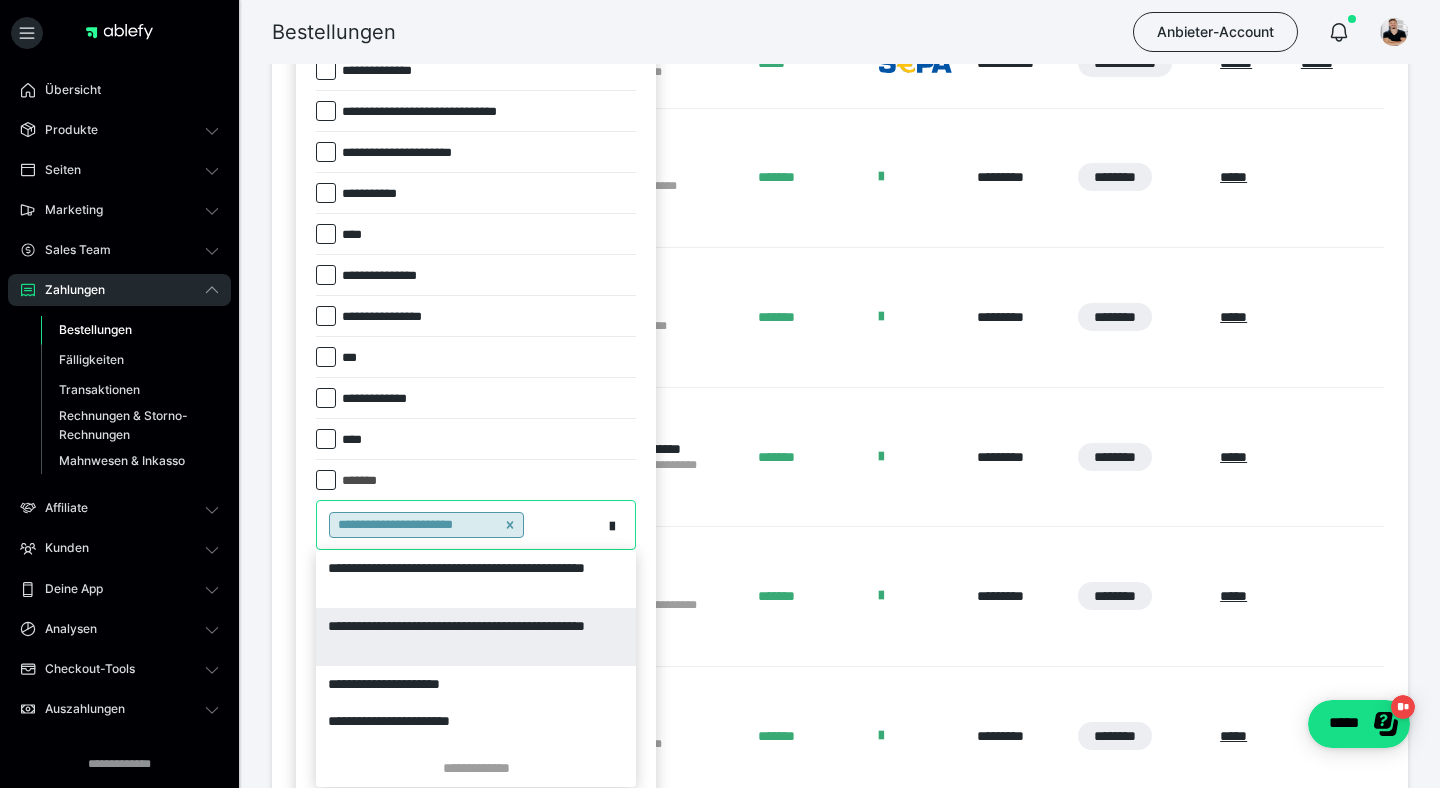 scroll, scrollTop: 155, scrollLeft: 0, axis: vertical 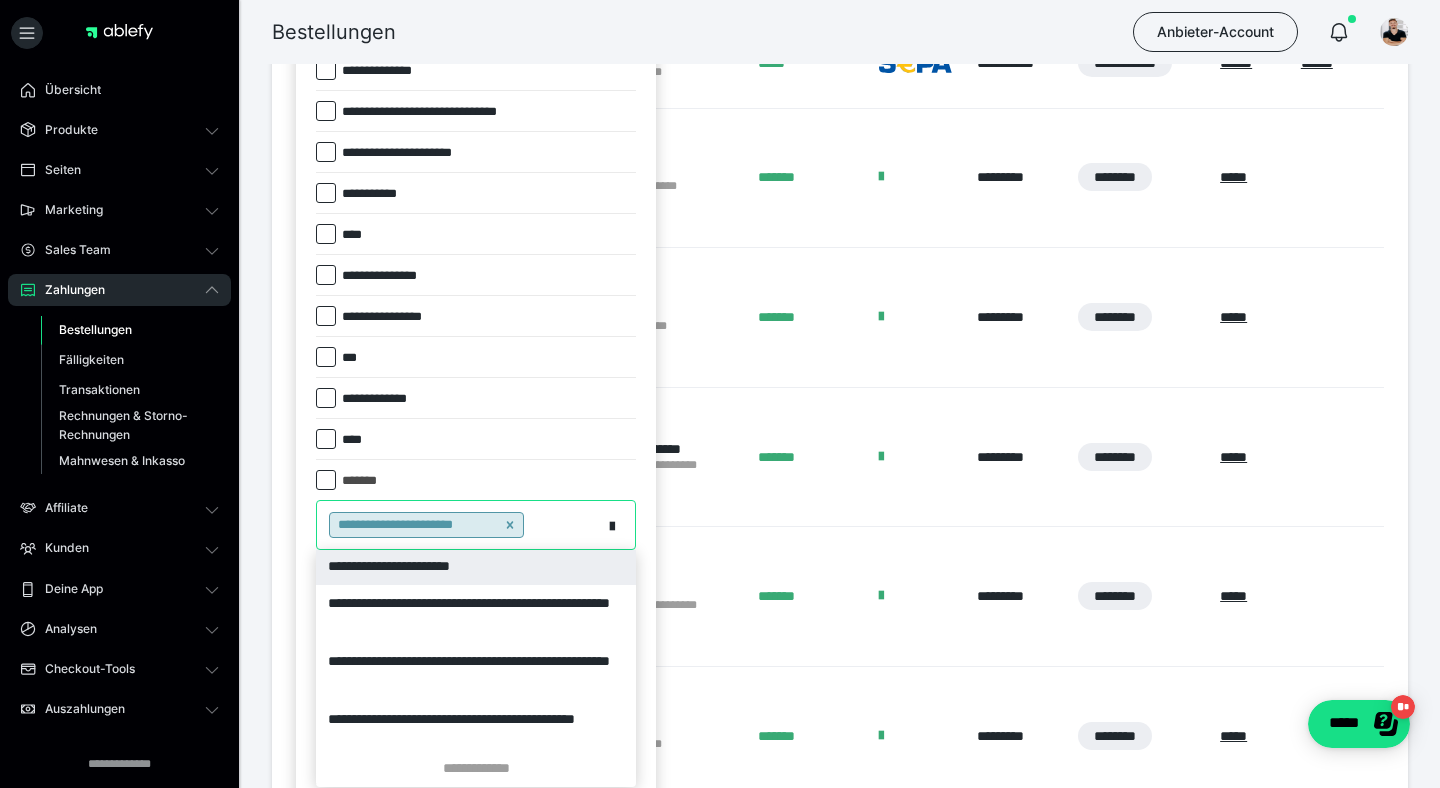 click on "**********" at bounding box center [476, 566] 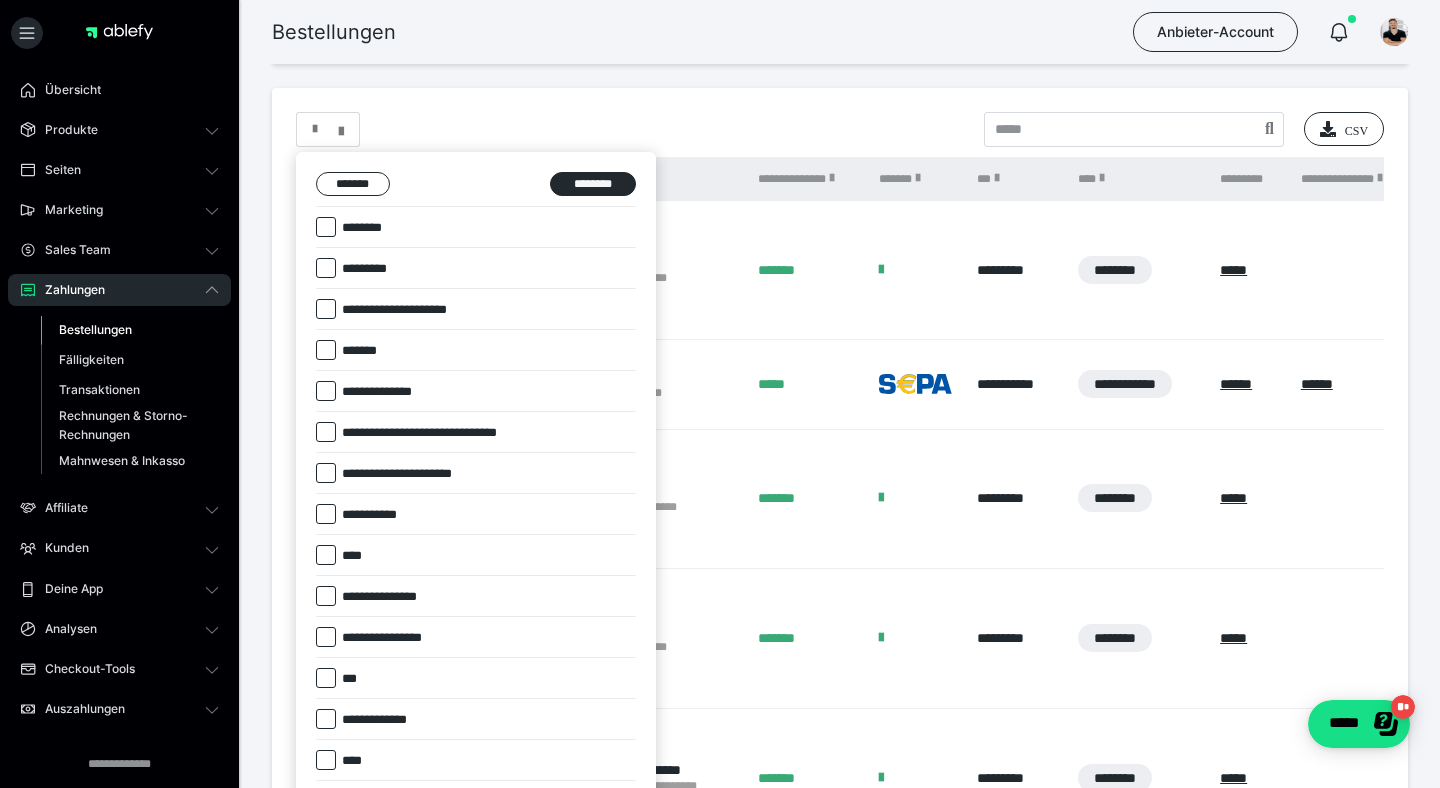 scroll, scrollTop: 327, scrollLeft: 0, axis: vertical 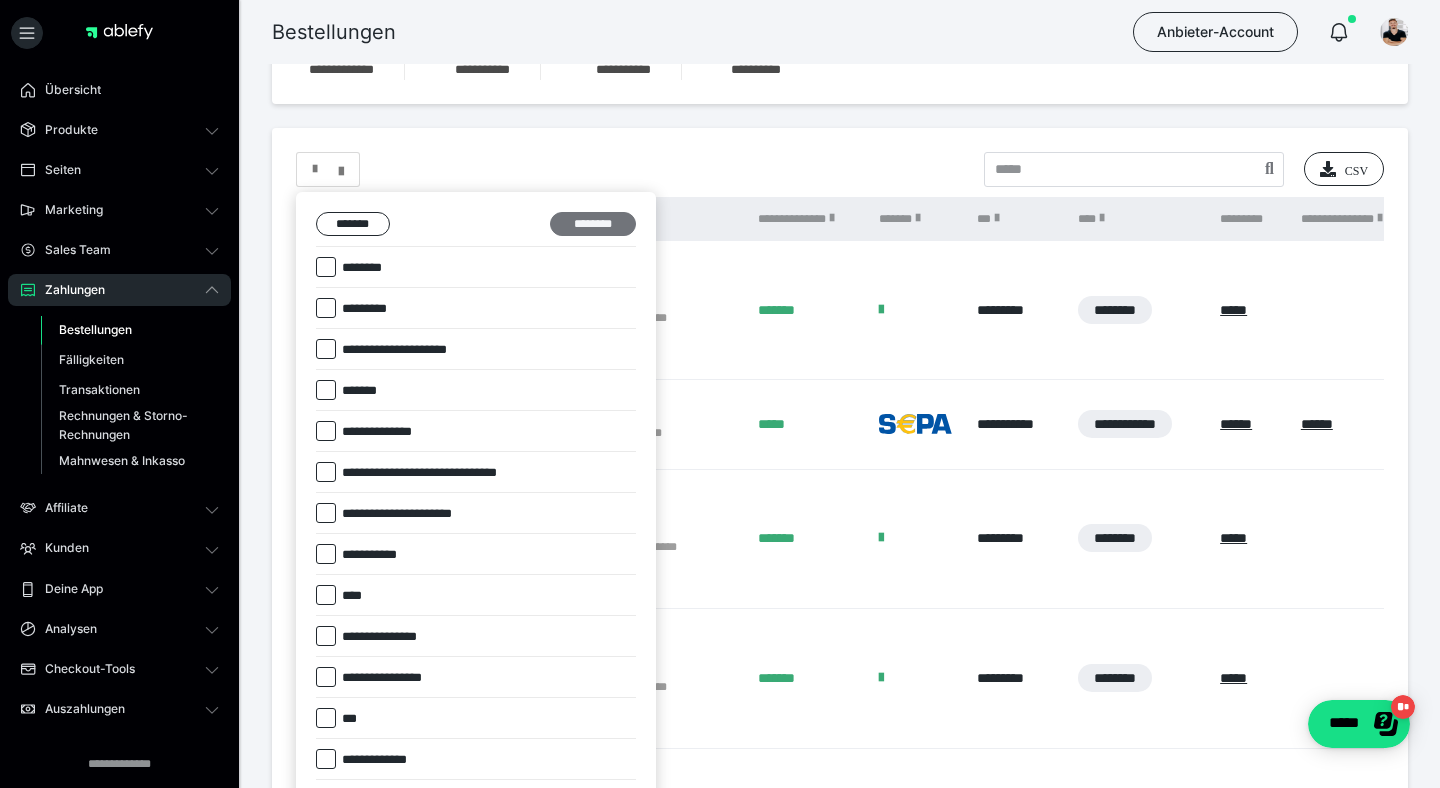 click on "********" at bounding box center (593, 224) 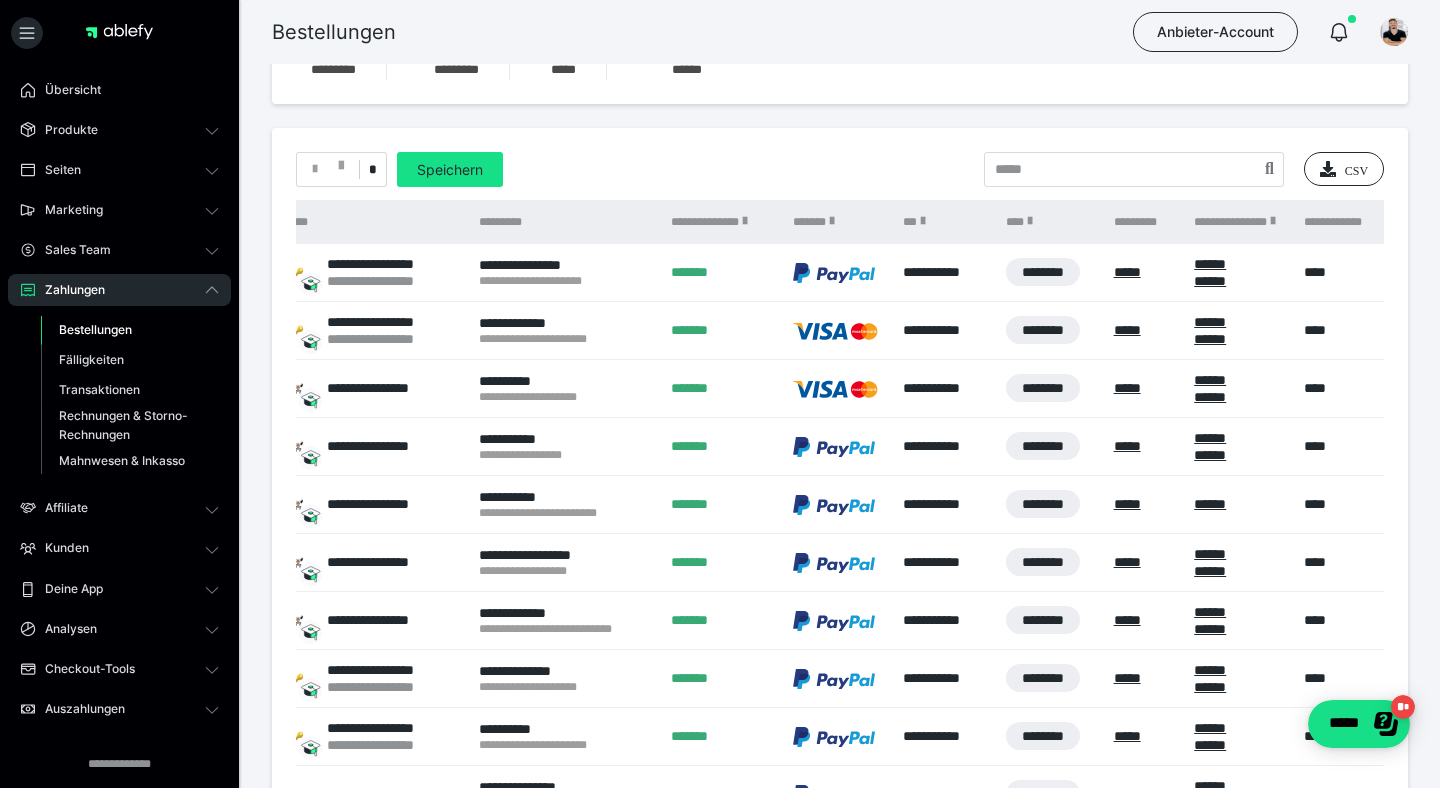 scroll, scrollTop: 0, scrollLeft: 118, axis: horizontal 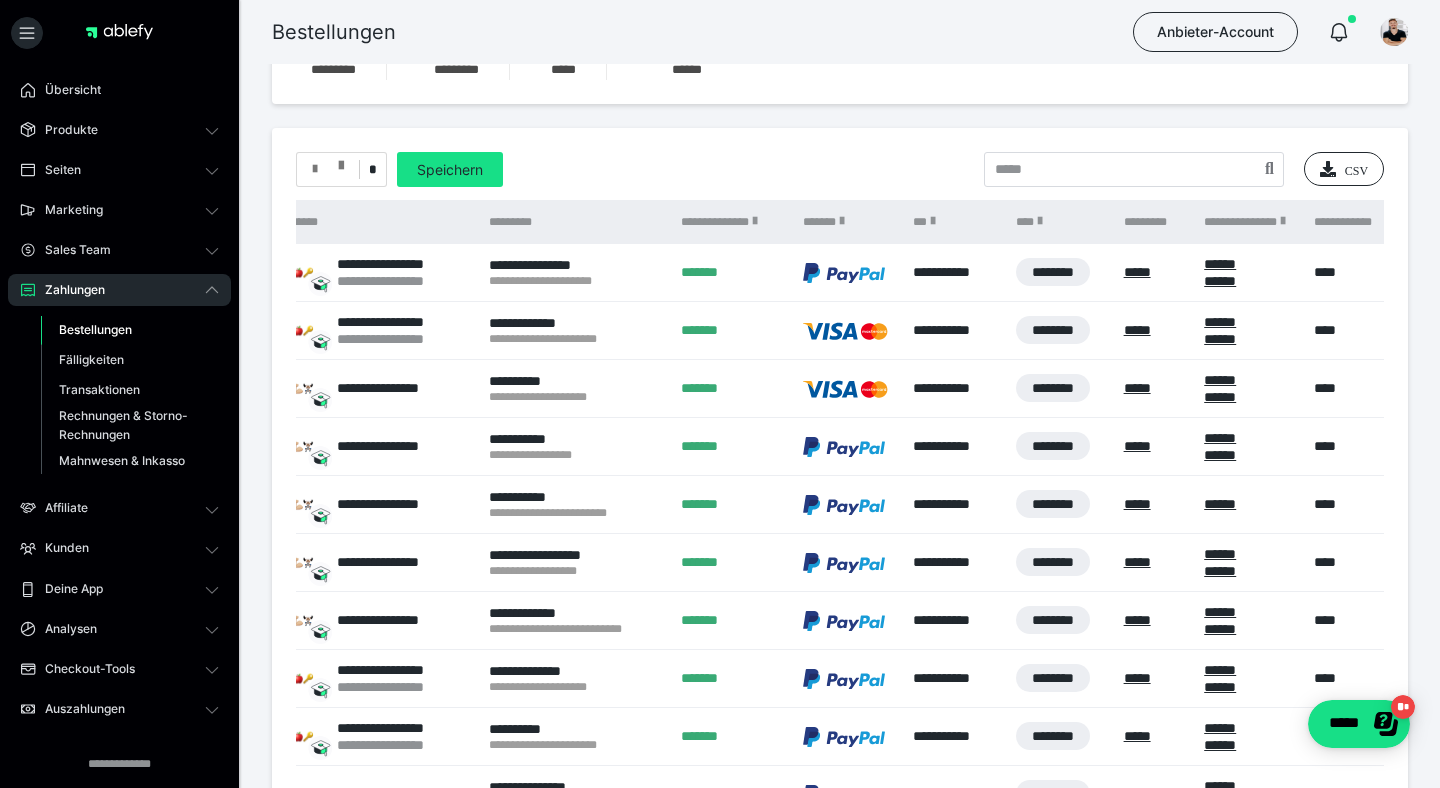 click at bounding box center (341, 161) 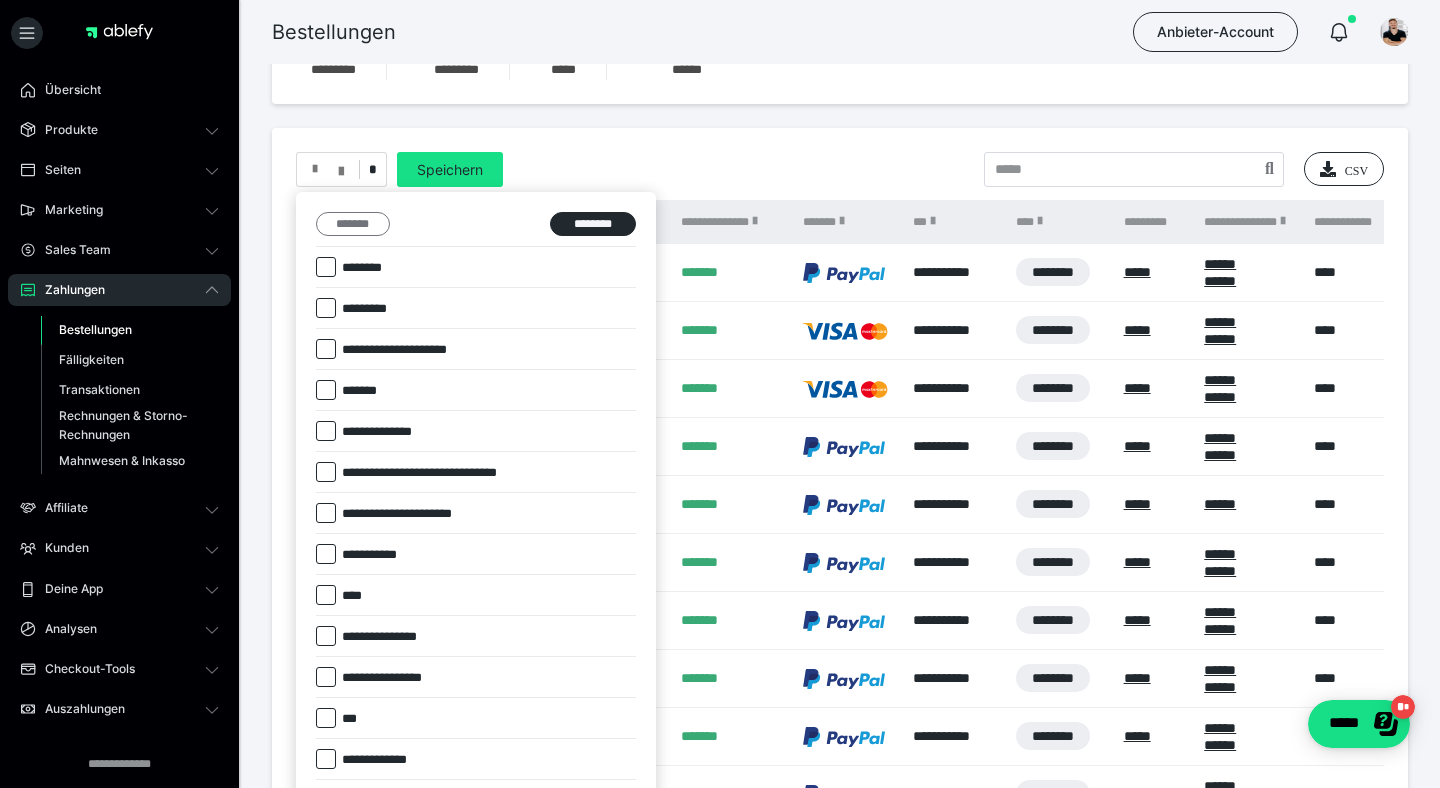 click on "*******" at bounding box center [353, 224] 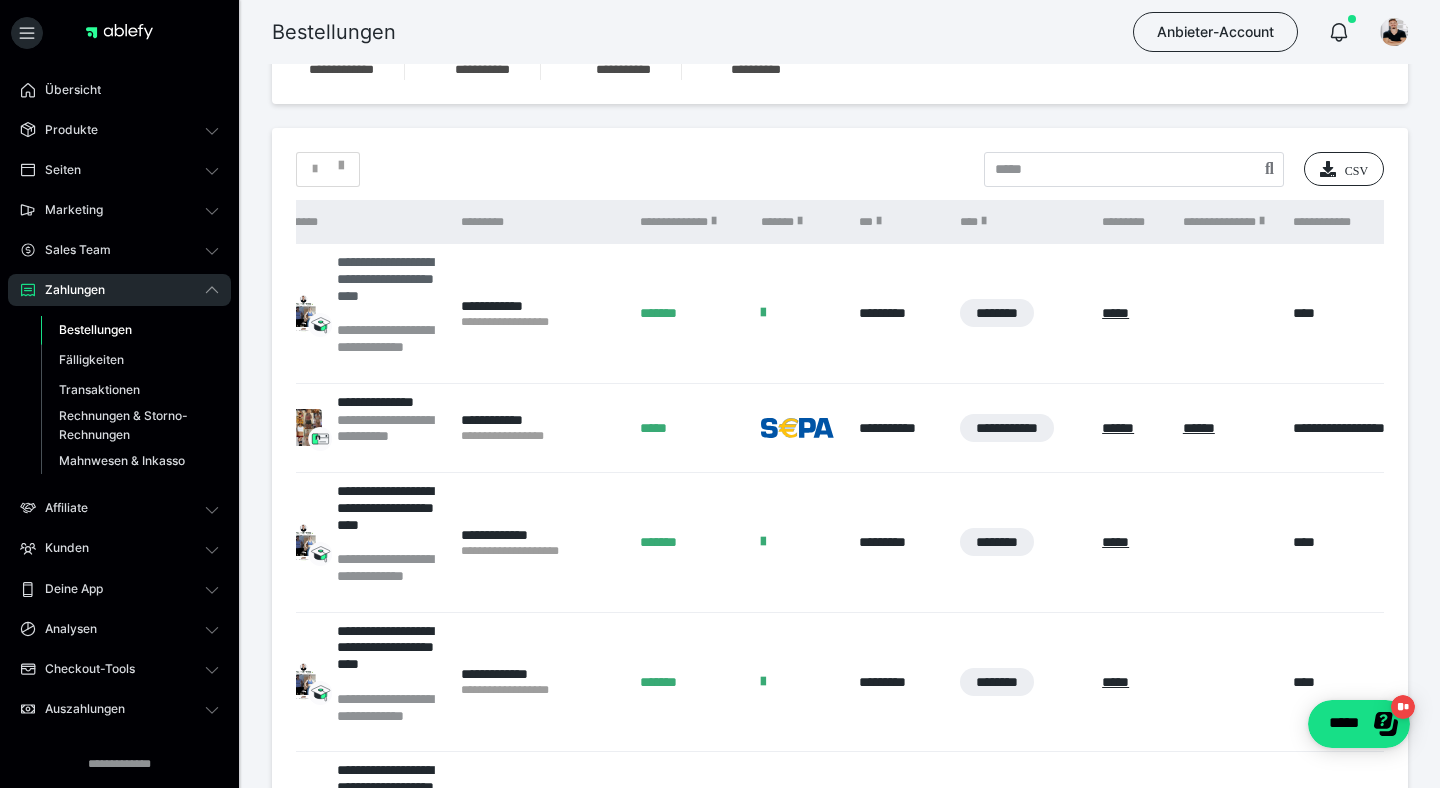 click on "**********" at bounding box center [389, 287] 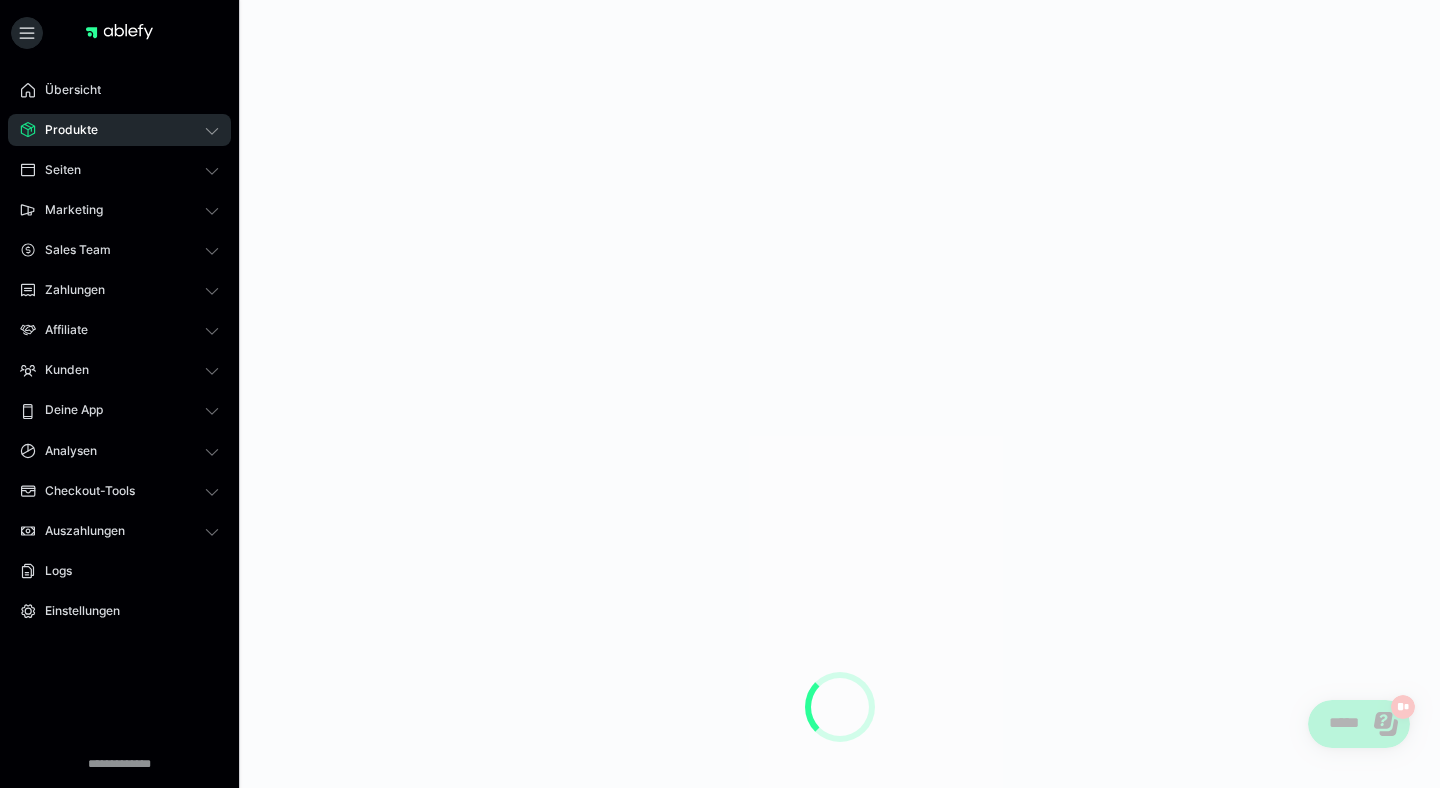 scroll, scrollTop: 0, scrollLeft: 0, axis: both 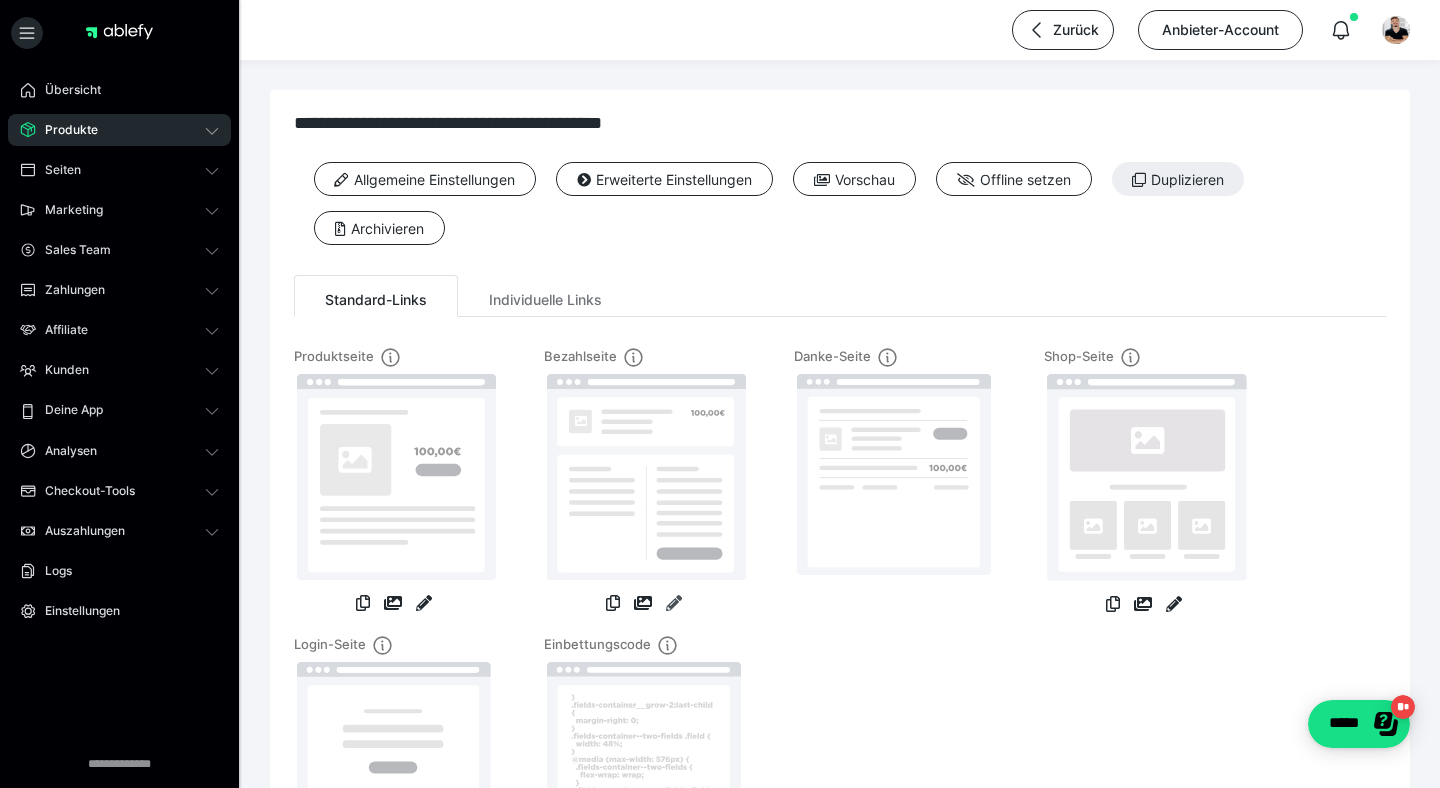 click at bounding box center [674, 603] 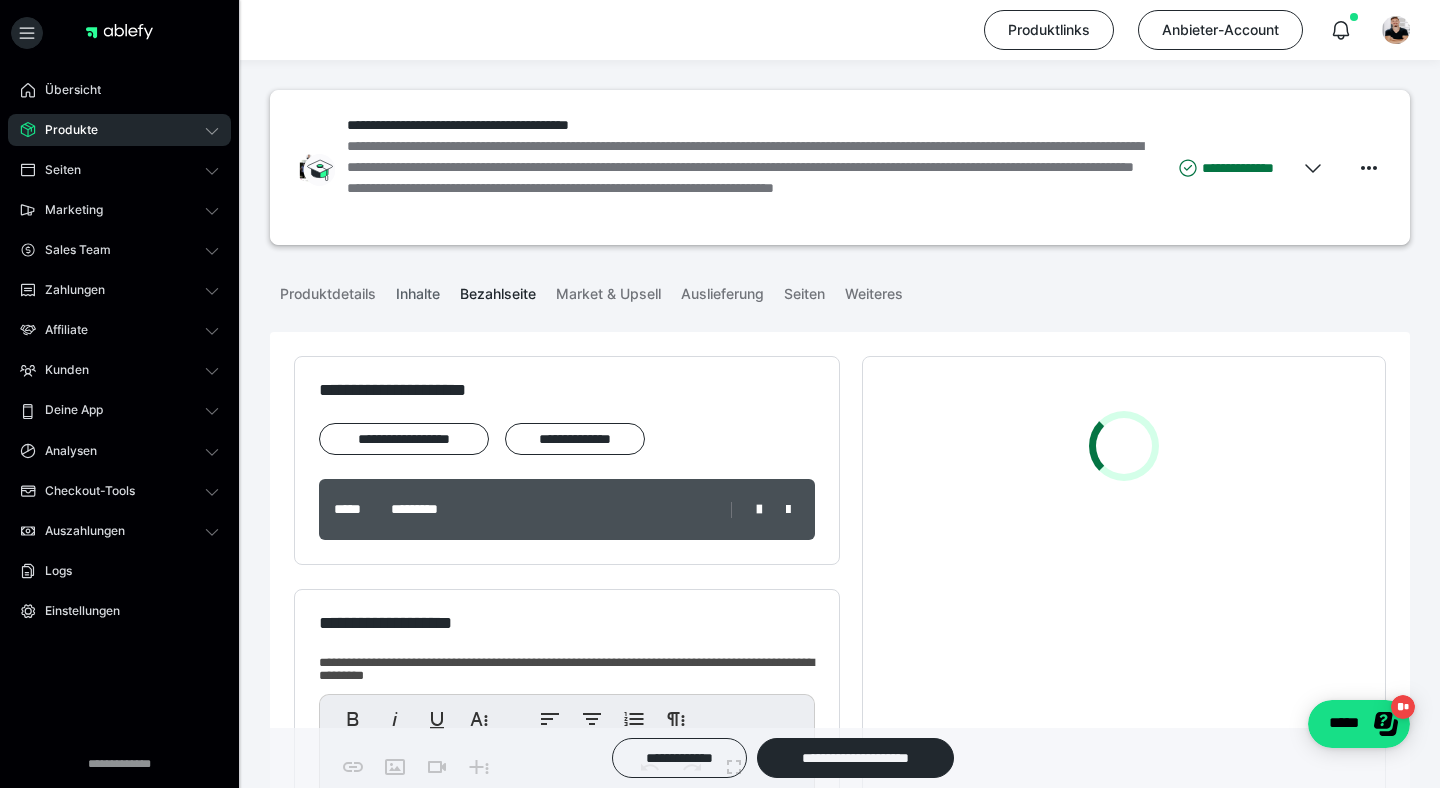 click on "Inhalte" at bounding box center (418, 290) 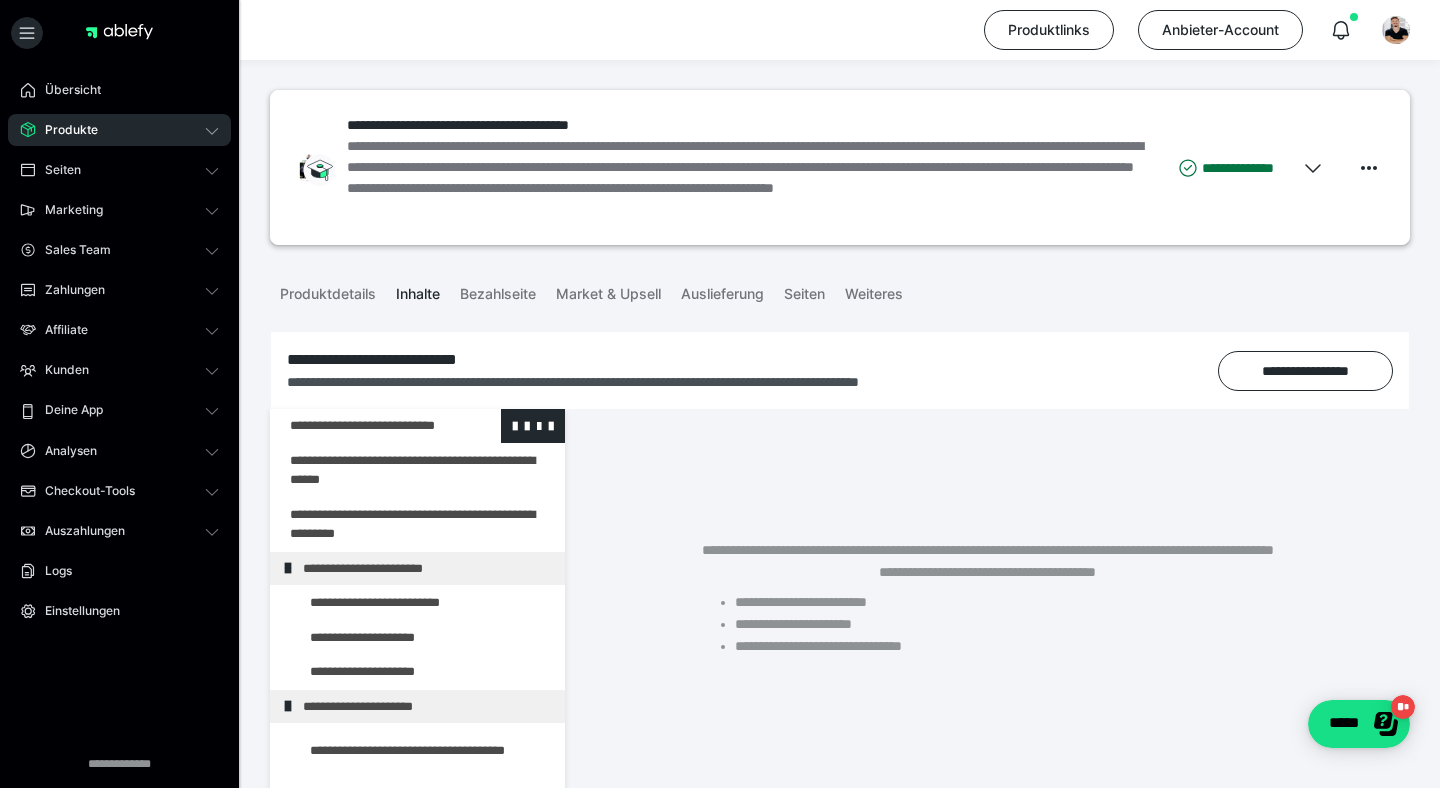 click at bounding box center [365, 426] 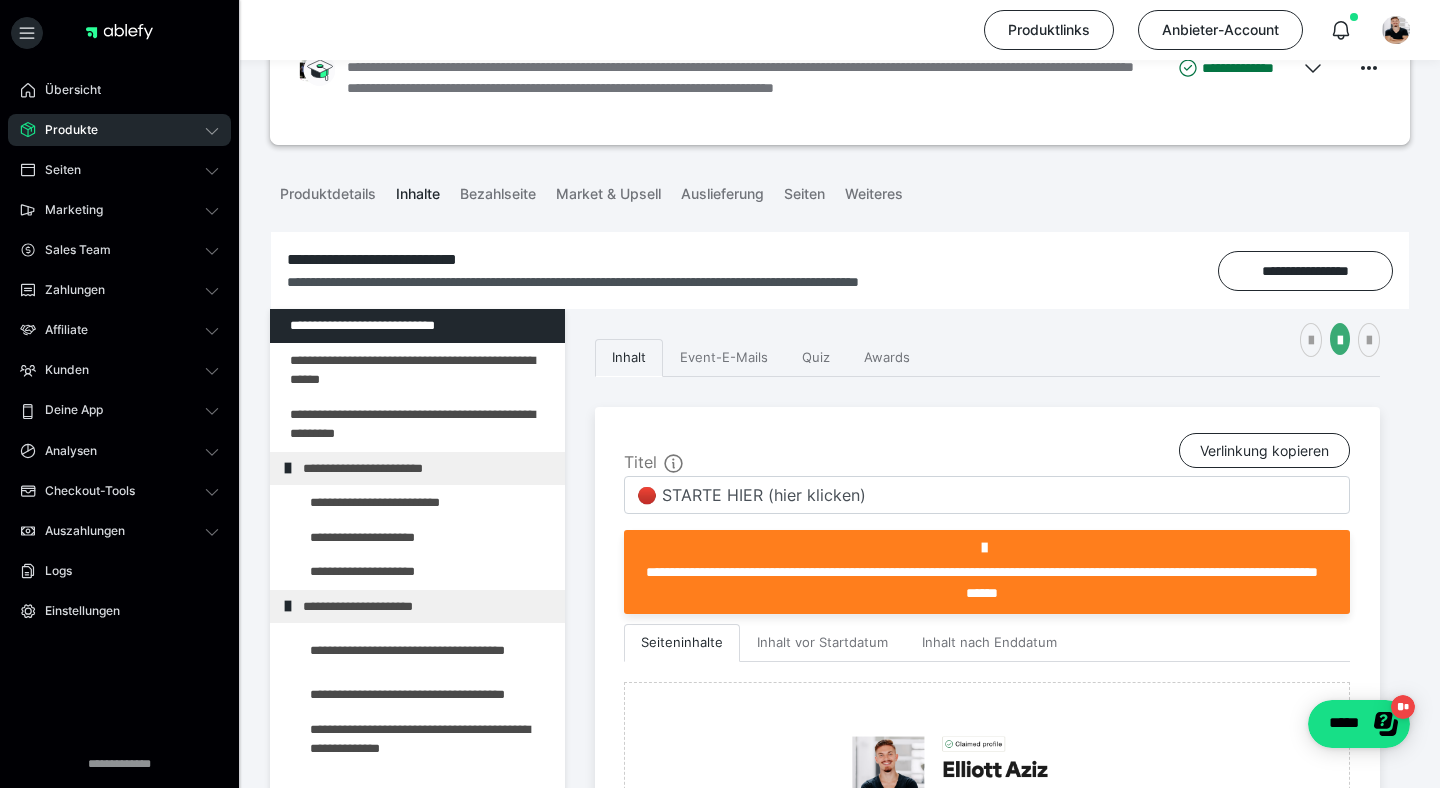 scroll, scrollTop: 149, scrollLeft: 0, axis: vertical 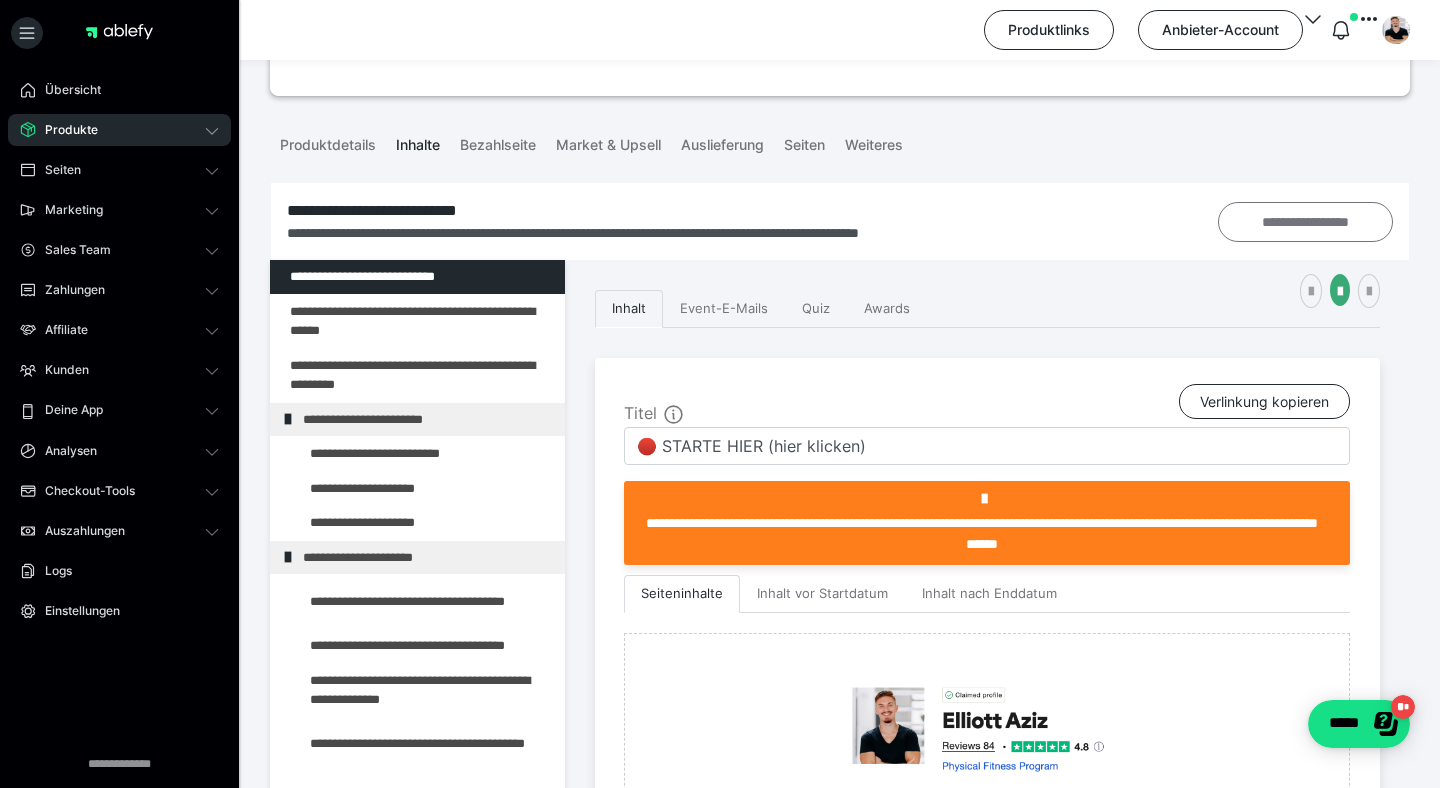 click on "**********" at bounding box center [1305, 222] 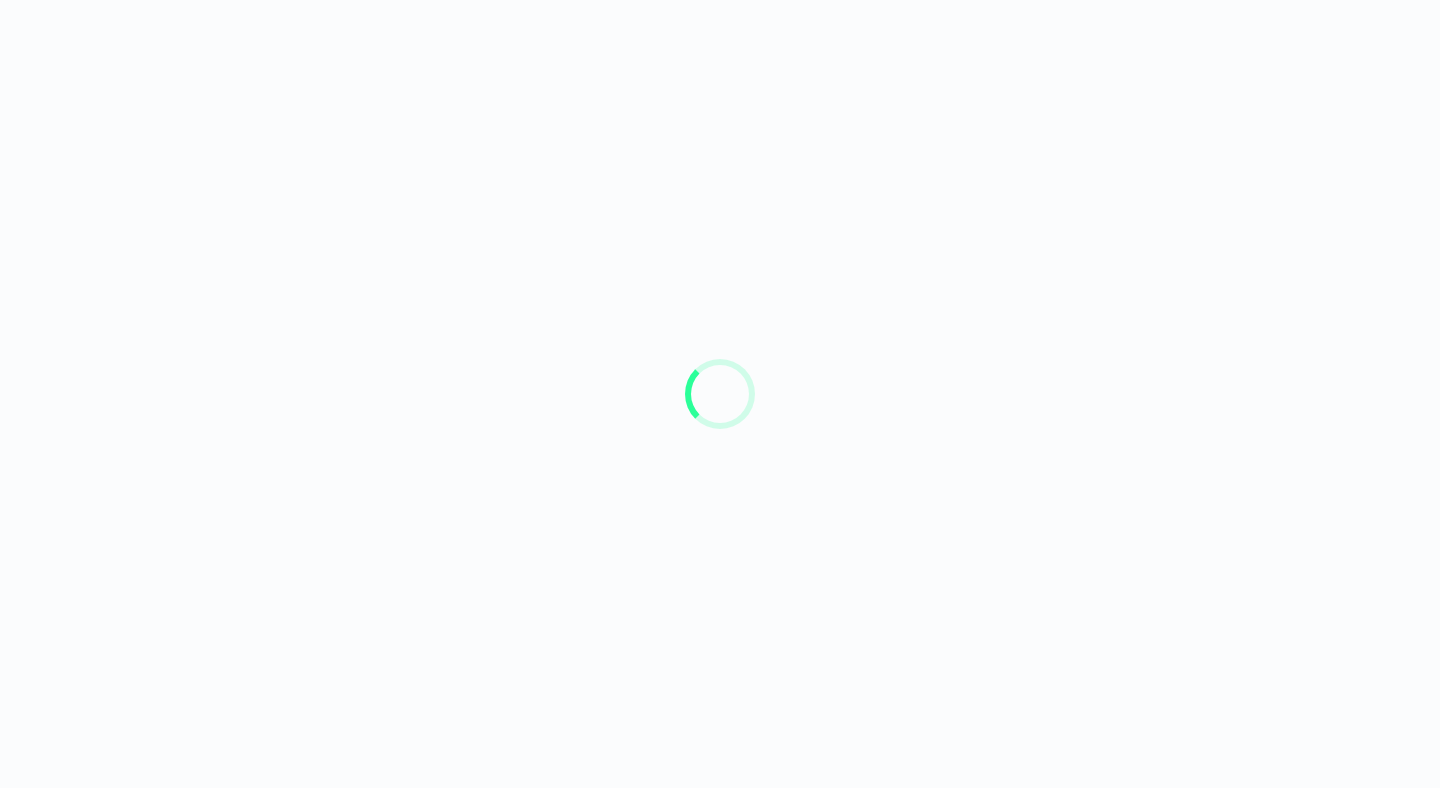 scroll, scrollTop: 0, scrollLeft: 0, axis: both 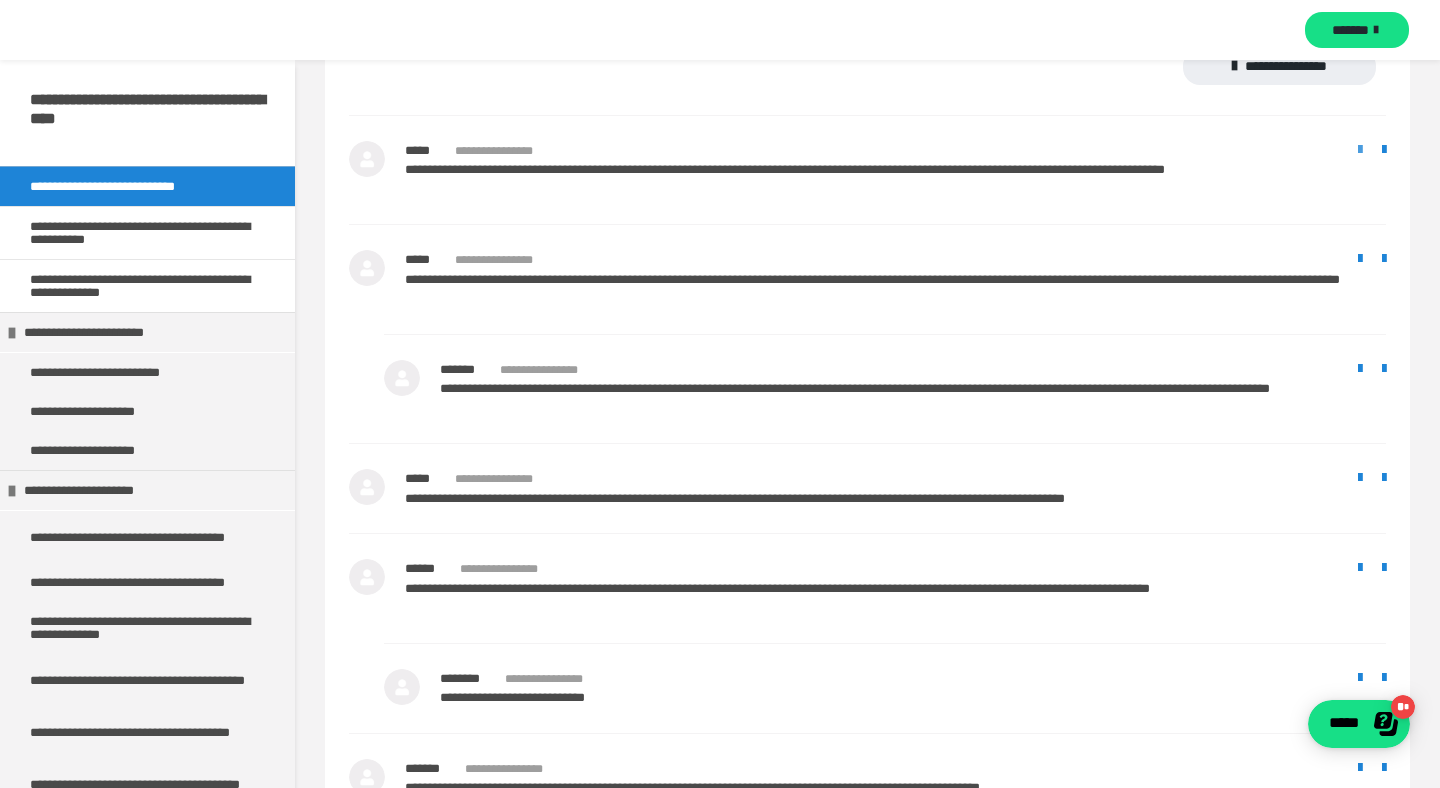 click at bounding box center (1360, 150) 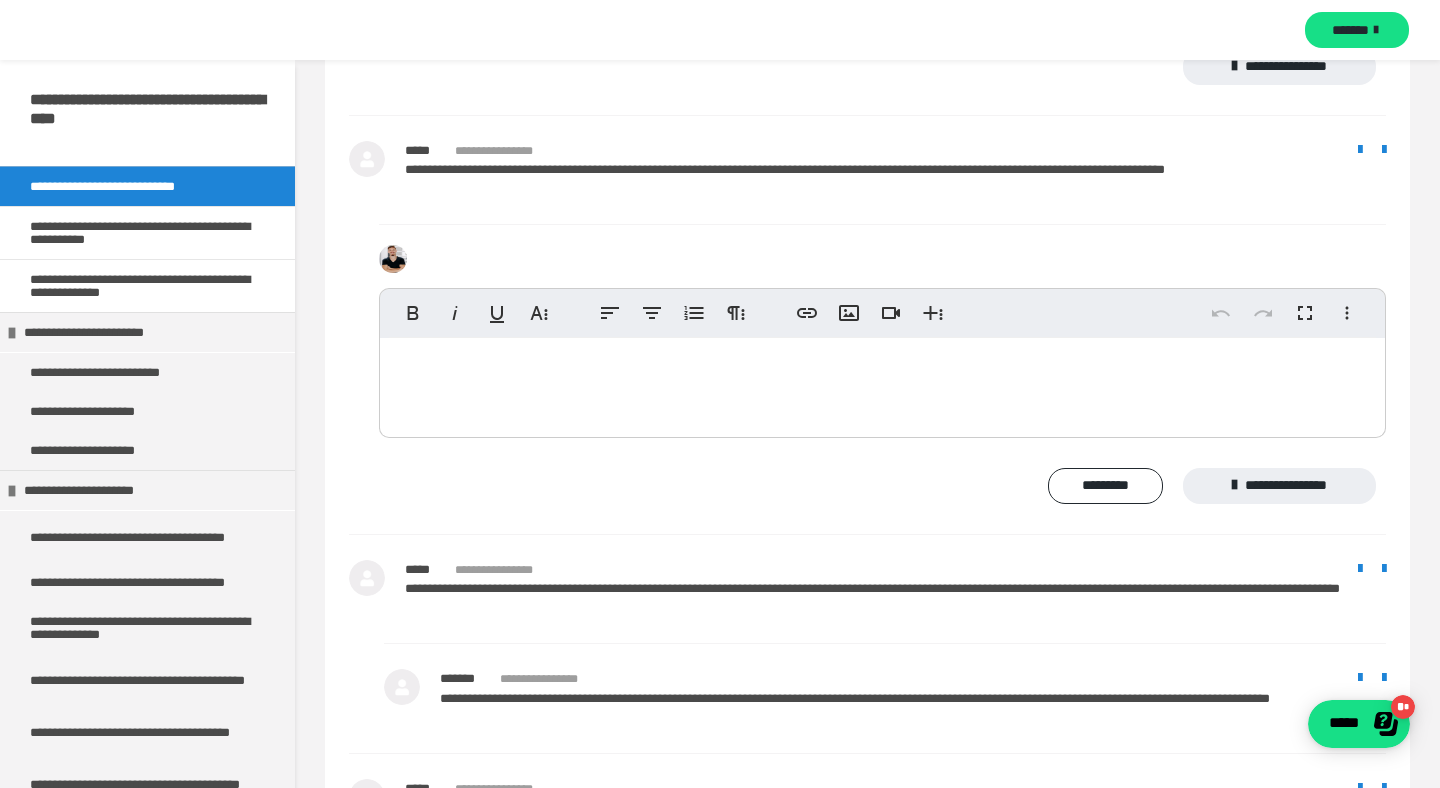 click at bounding box center [882, 383] 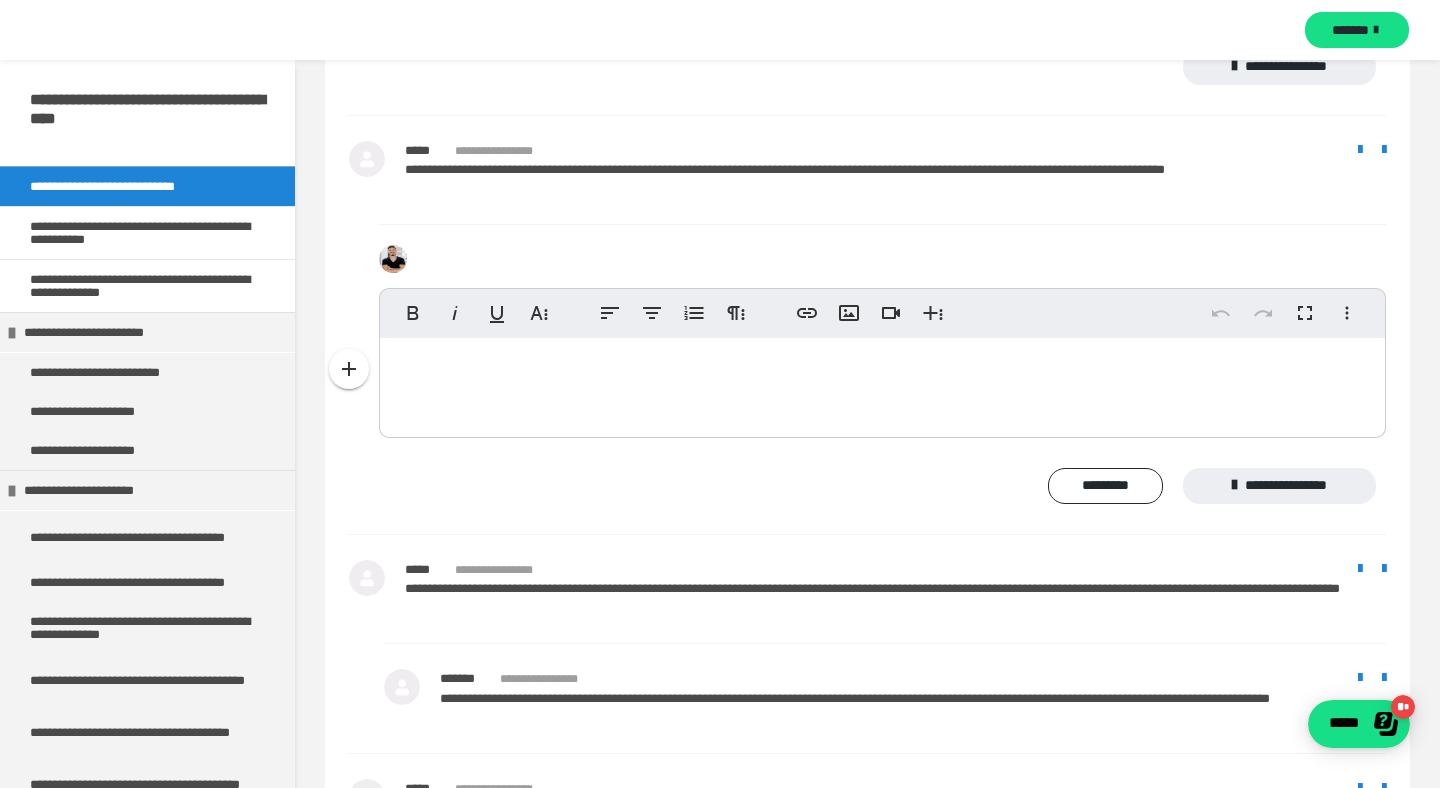 type 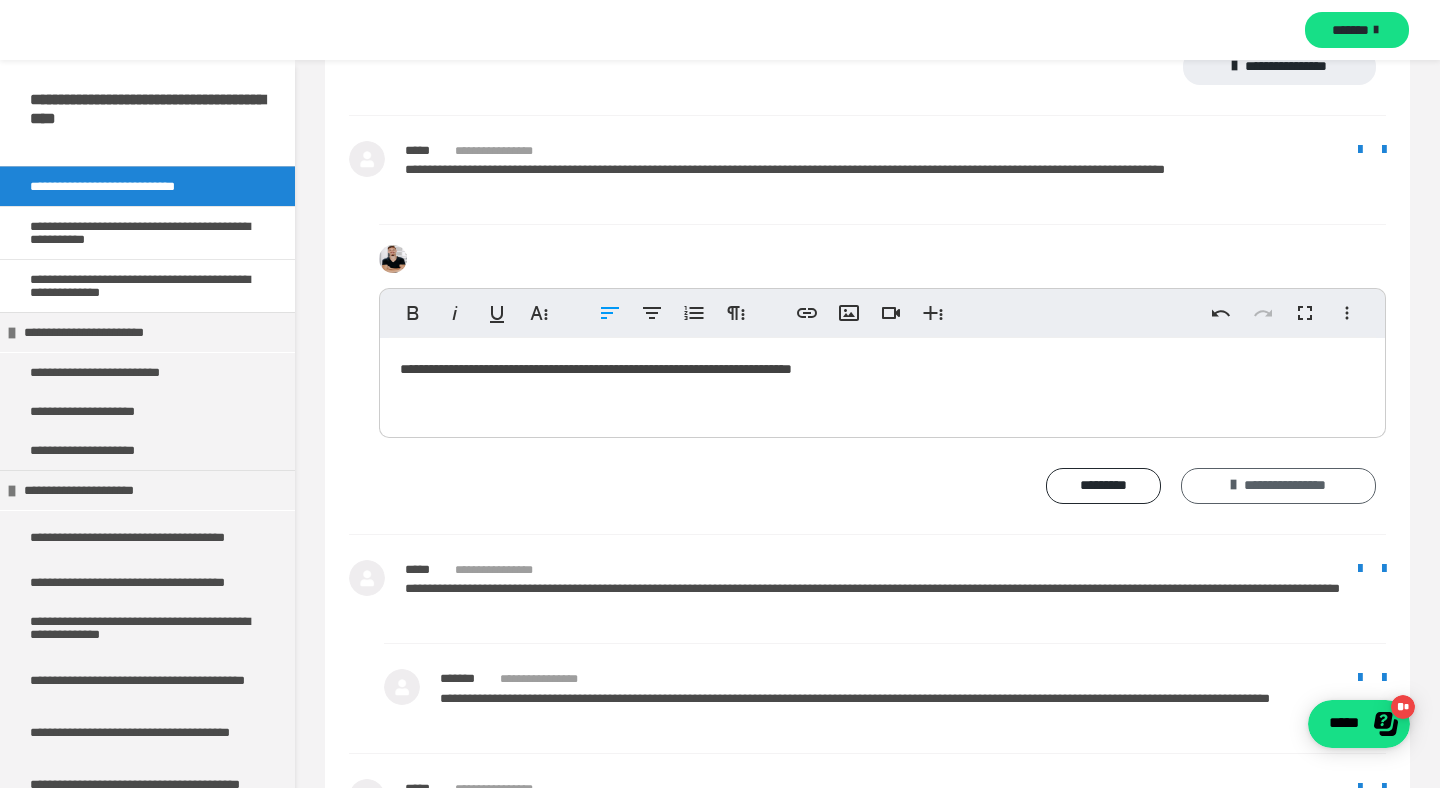 click at bounding box center [1233, 485] 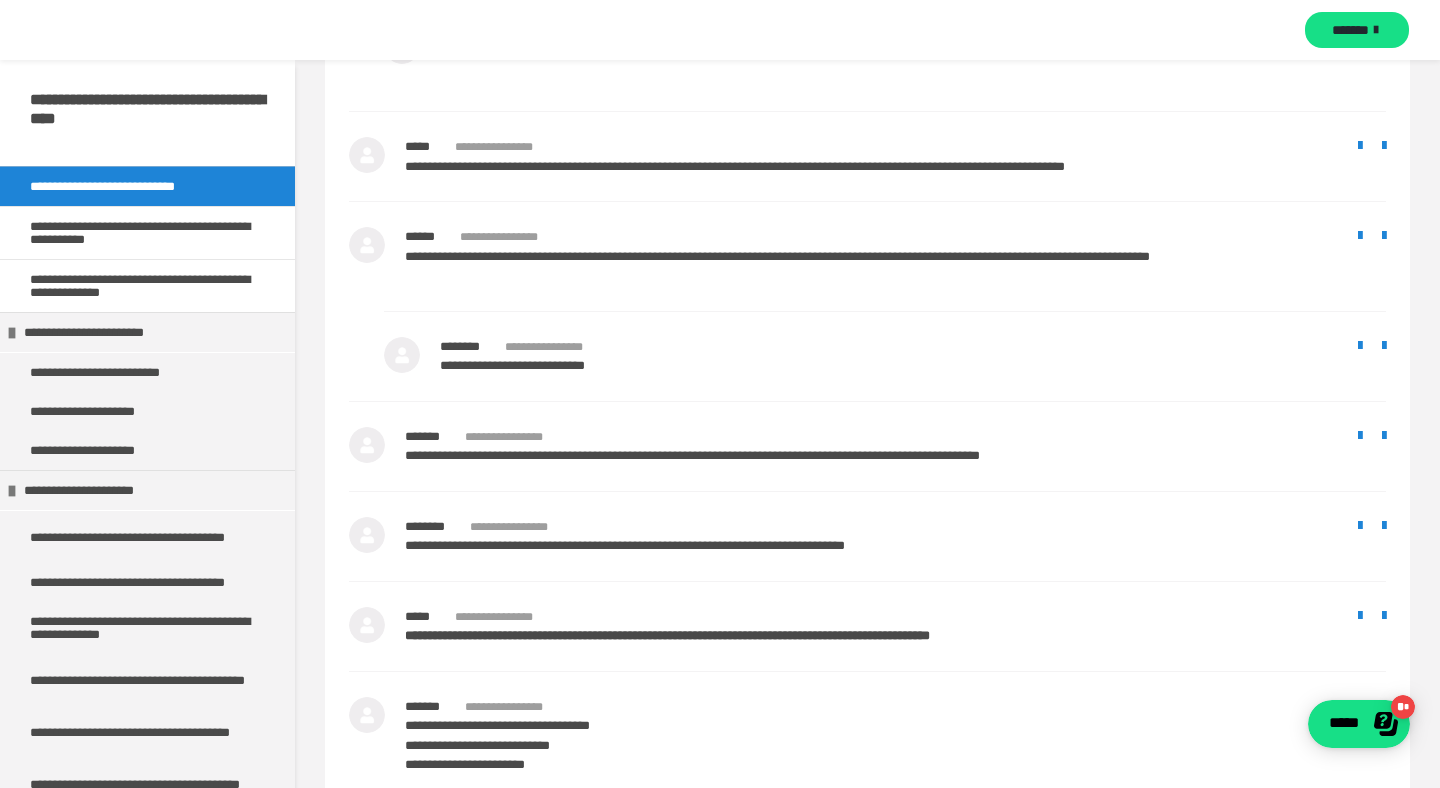 scroll, scrollTop: 2160, scrollLeft: 0, axis: vertical 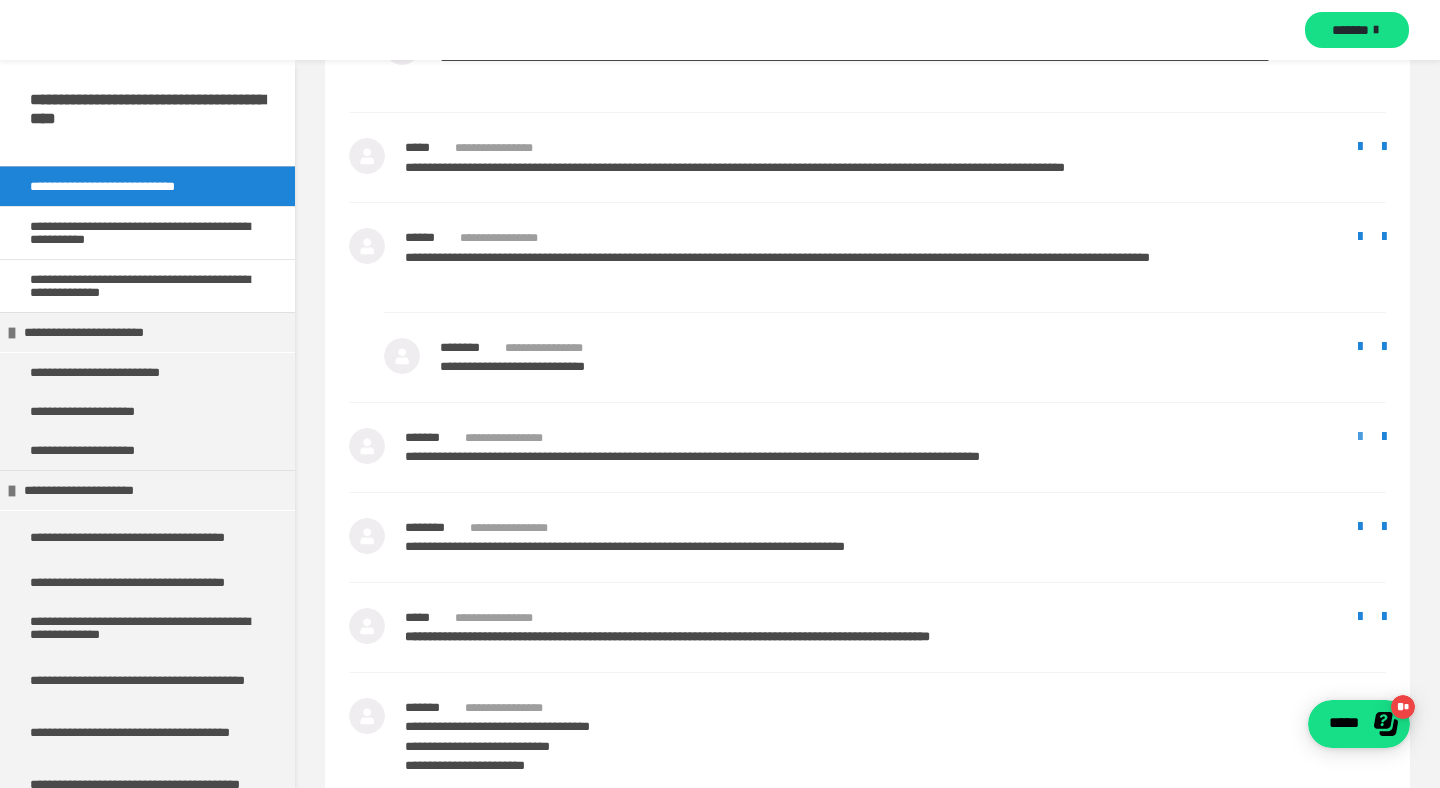 click at bounding box center (1360, 437) 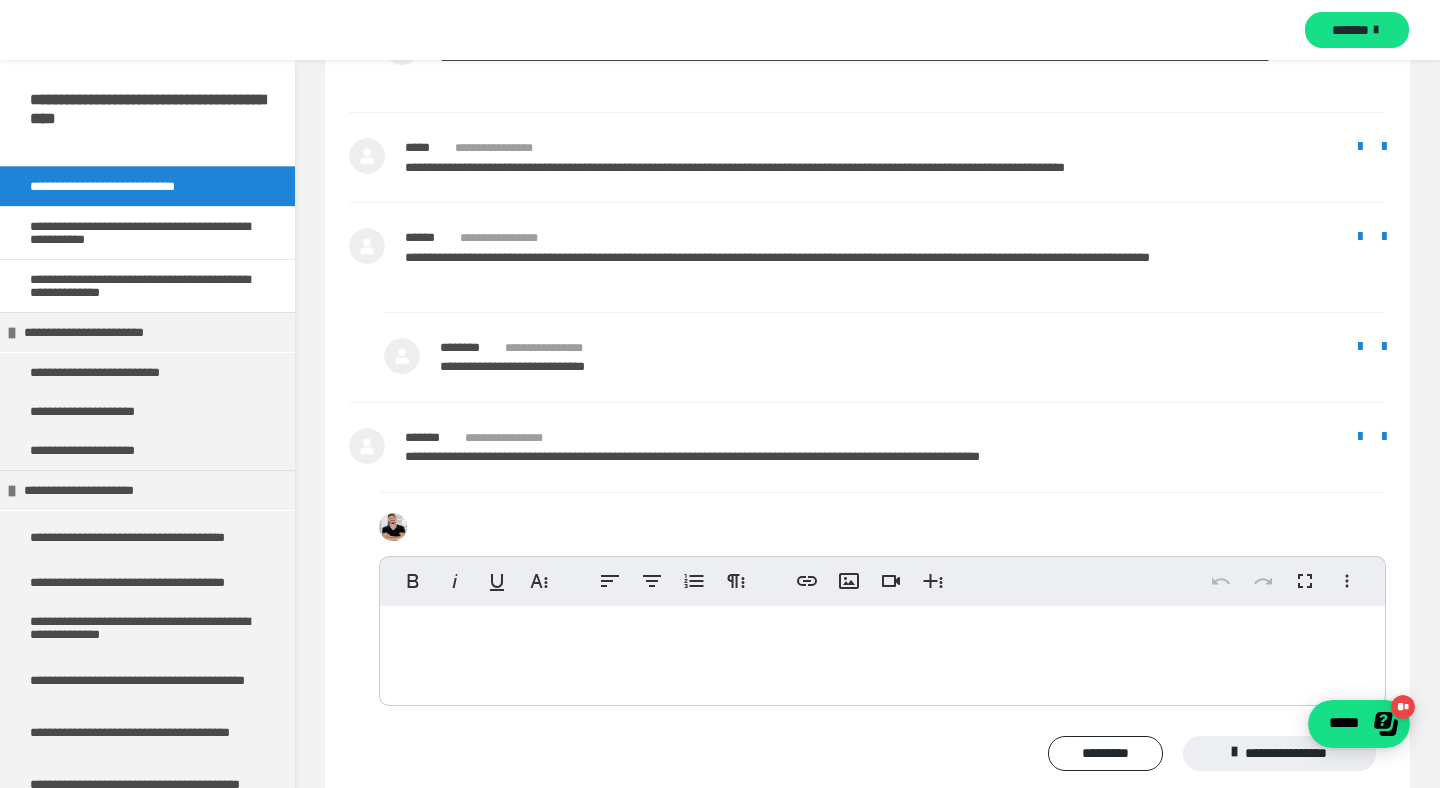 click at bounding box center (882, 651) 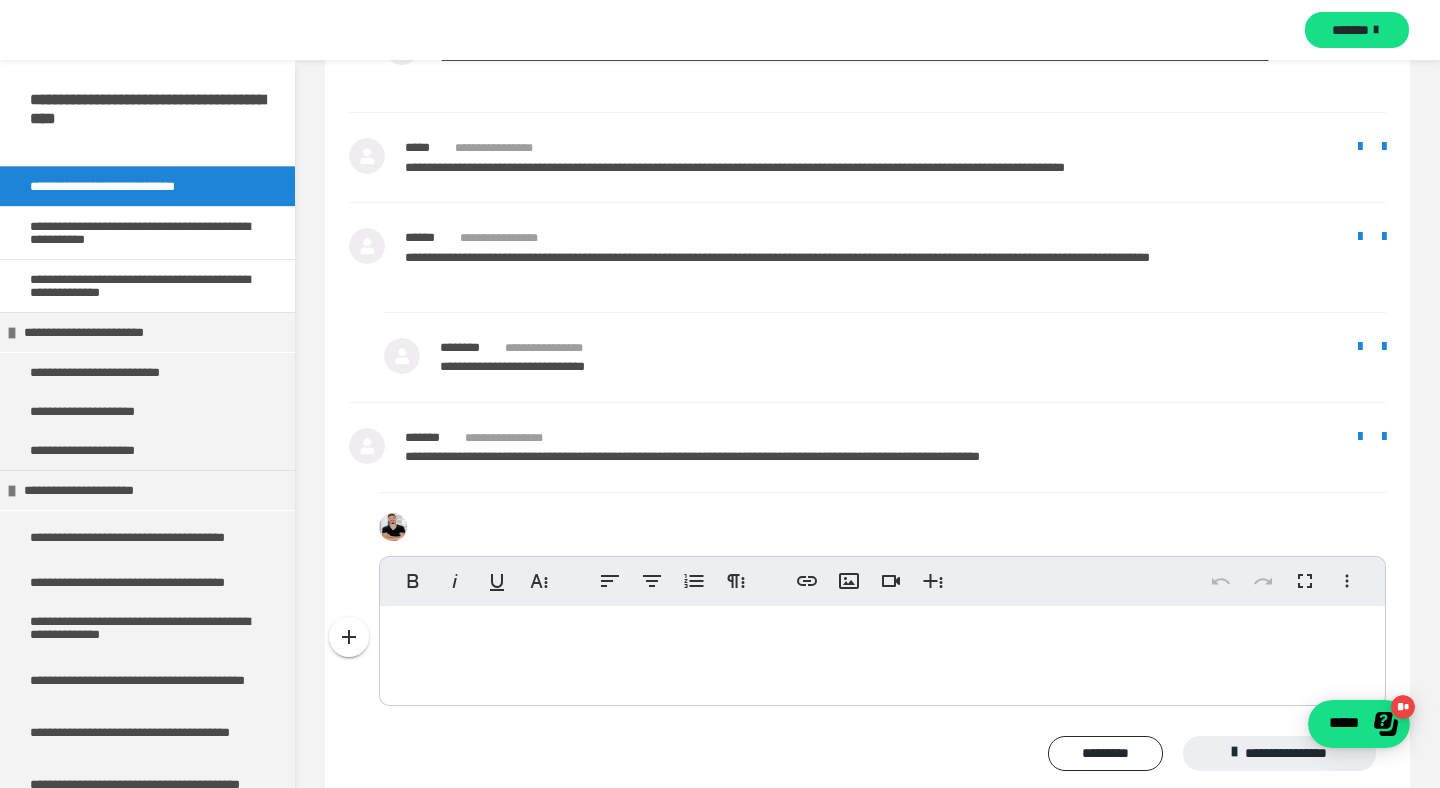 type 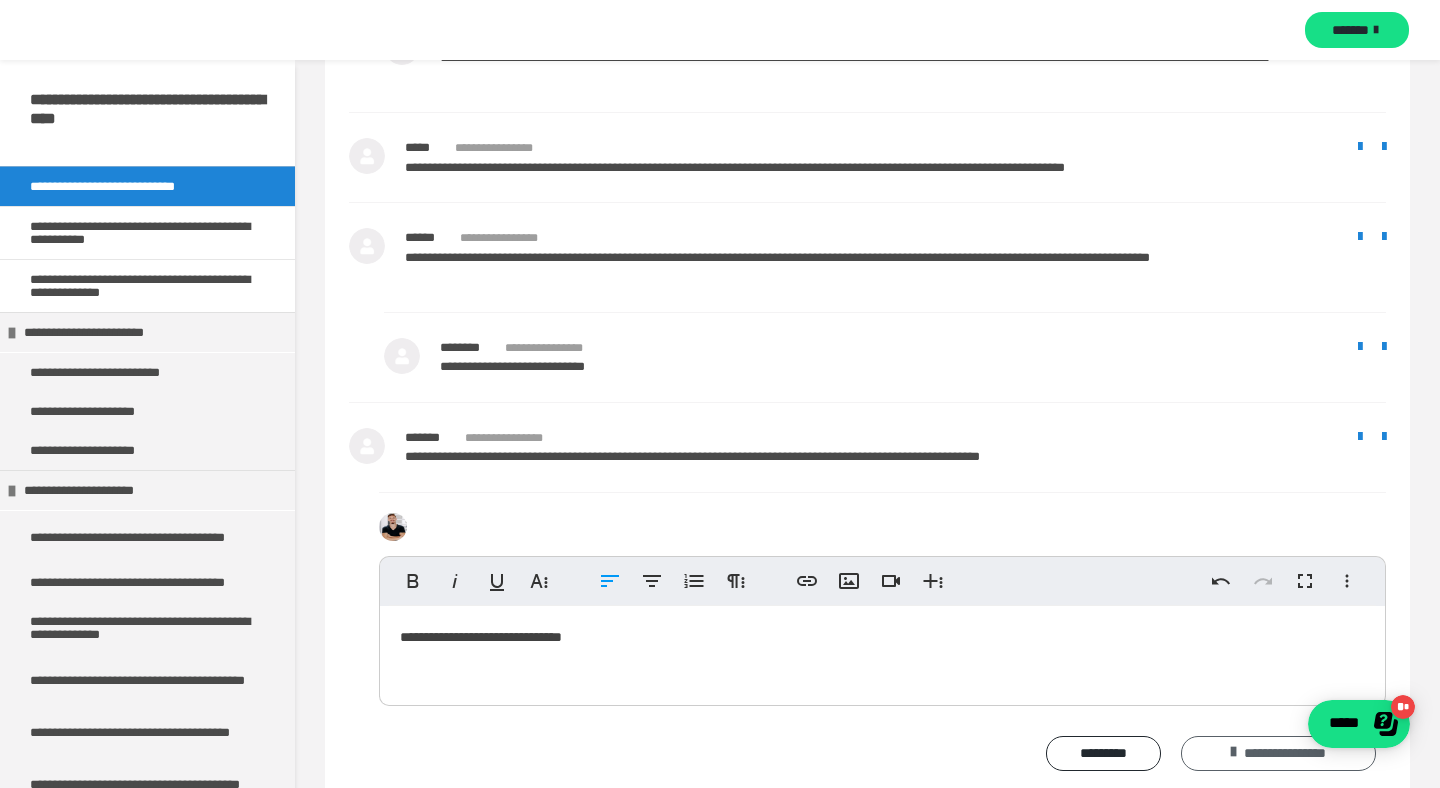 click at bounding box center [1233, 752] 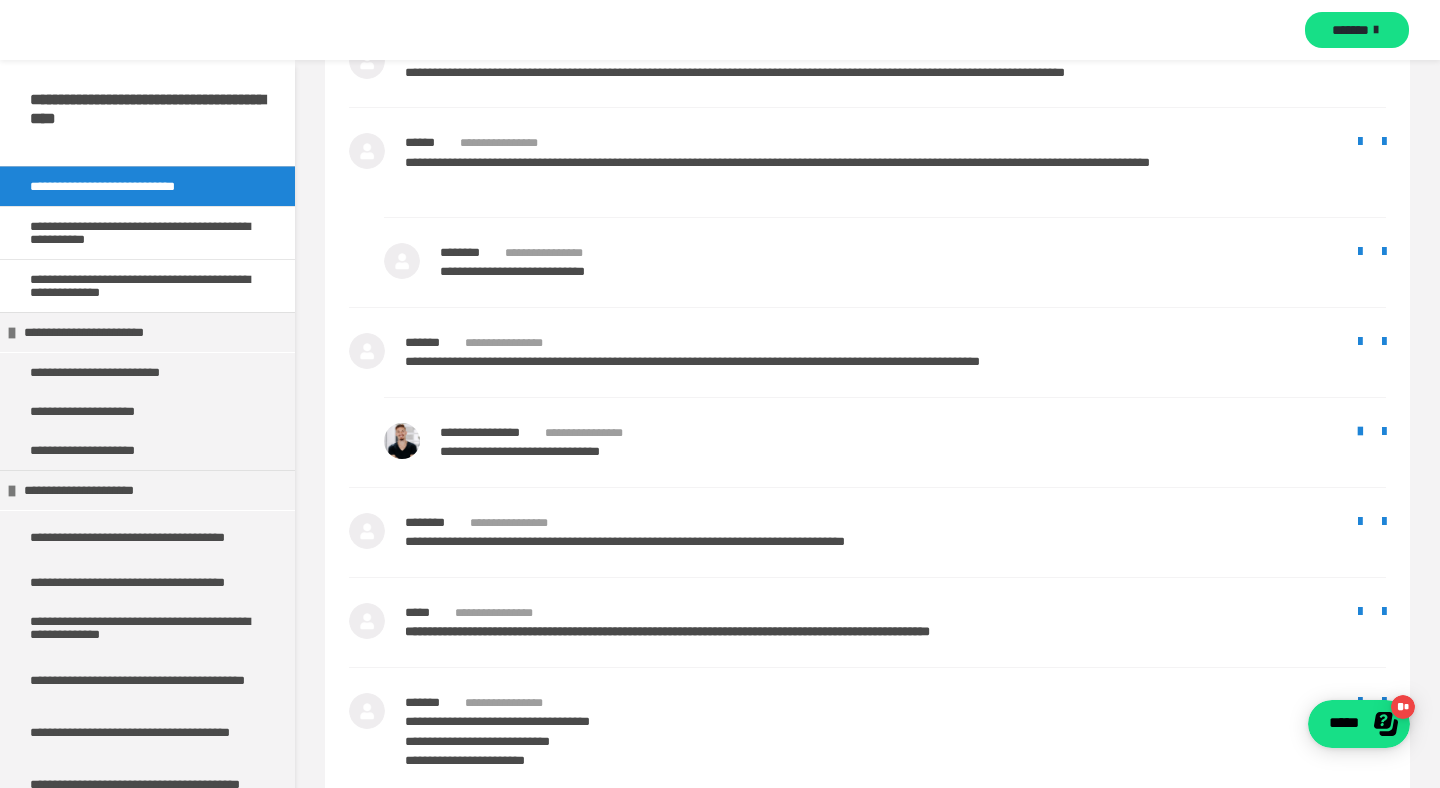 scroll, scrollTop: 2300, scrollLeft: 0, axis: vertical 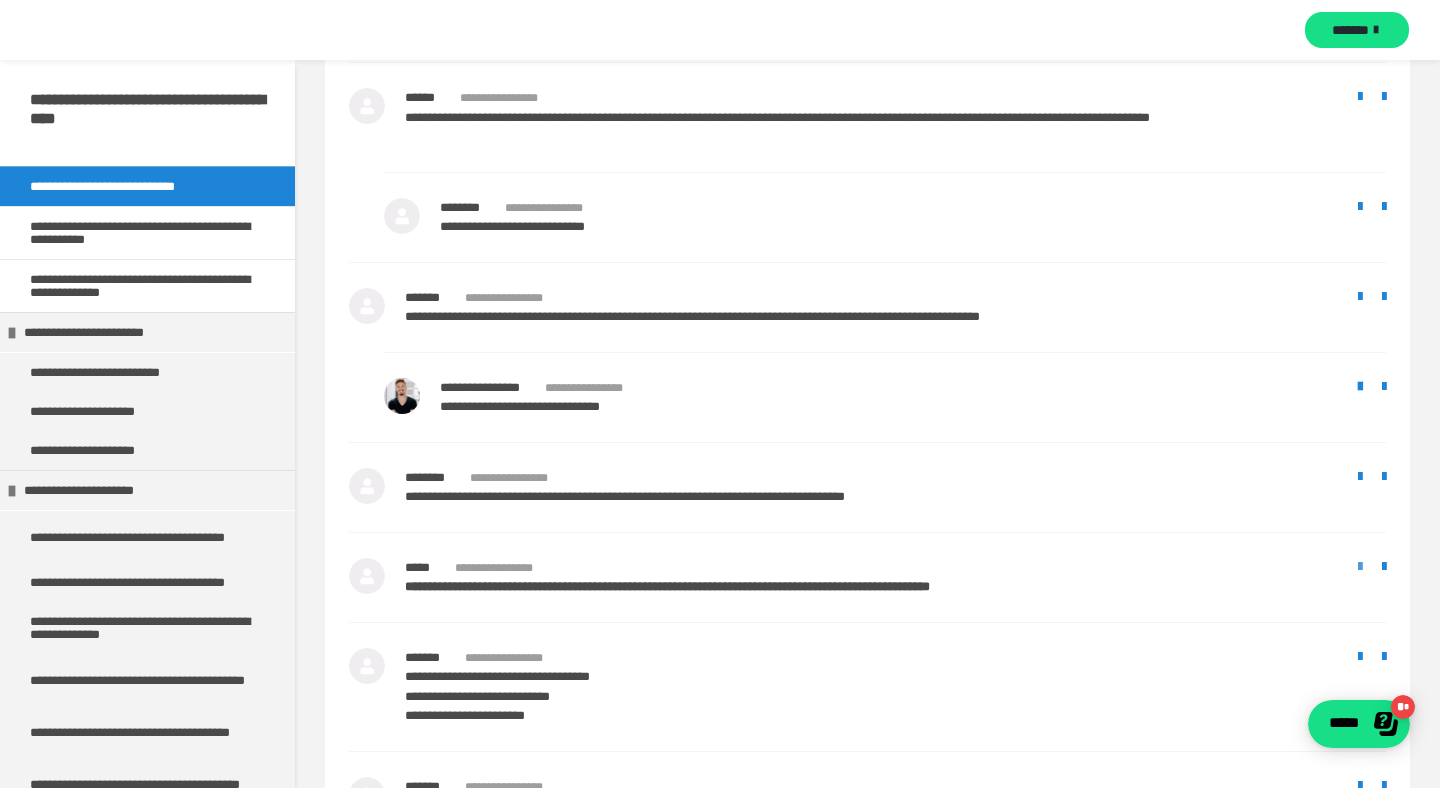 click at bounding box center [1360, 567] 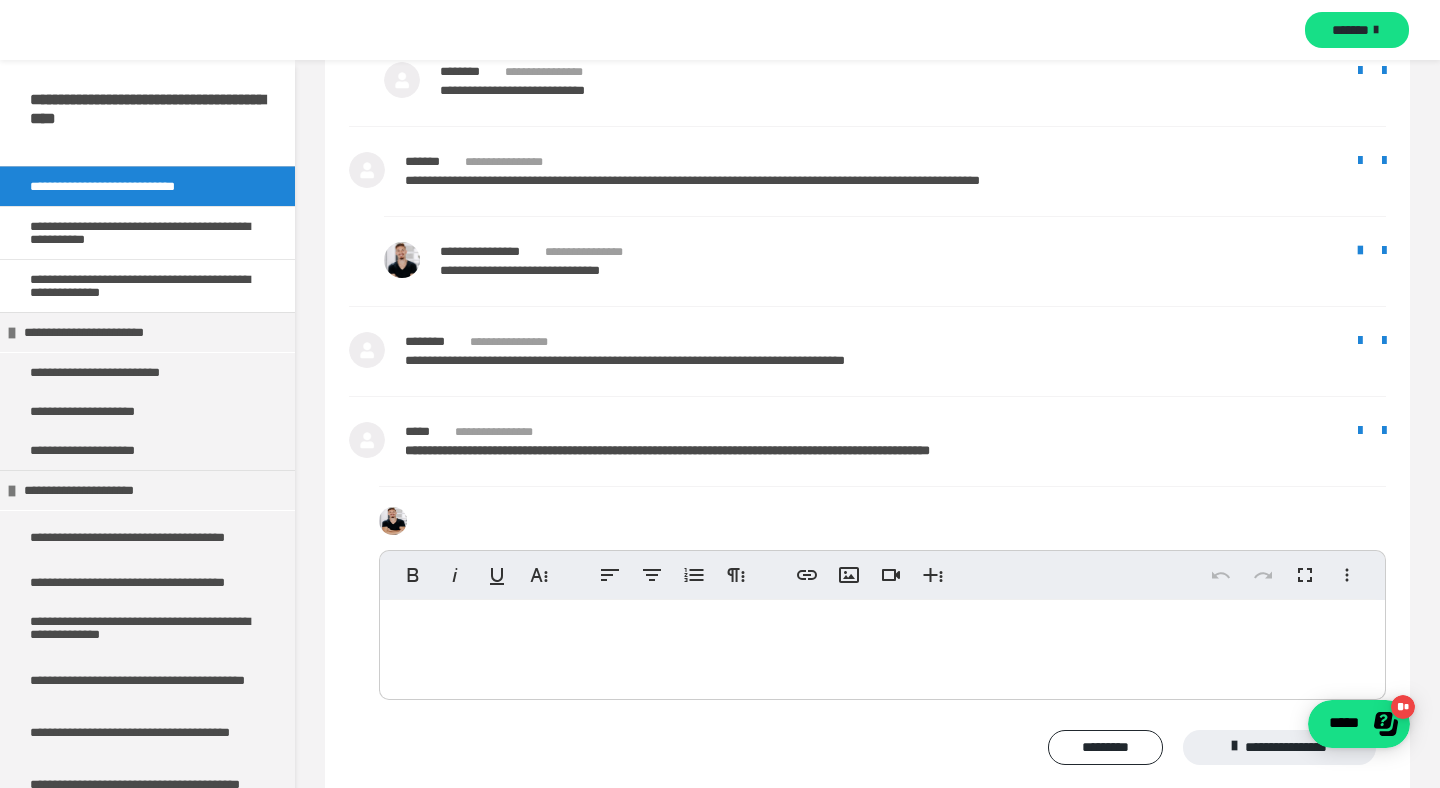scroll, scrollTop: 2473, scrollLeft: 0, axis: vertical 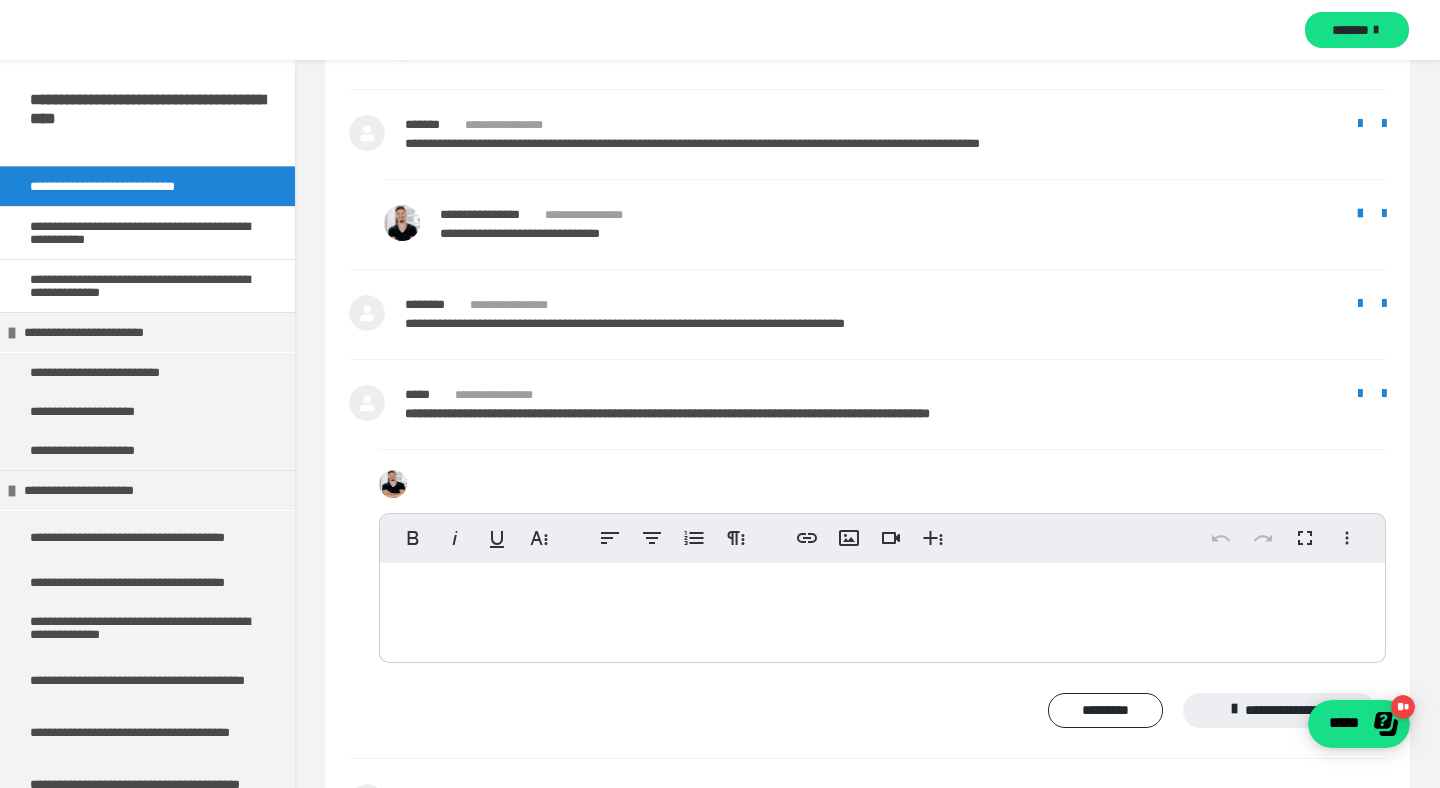 click at bounding box center (882, 608) 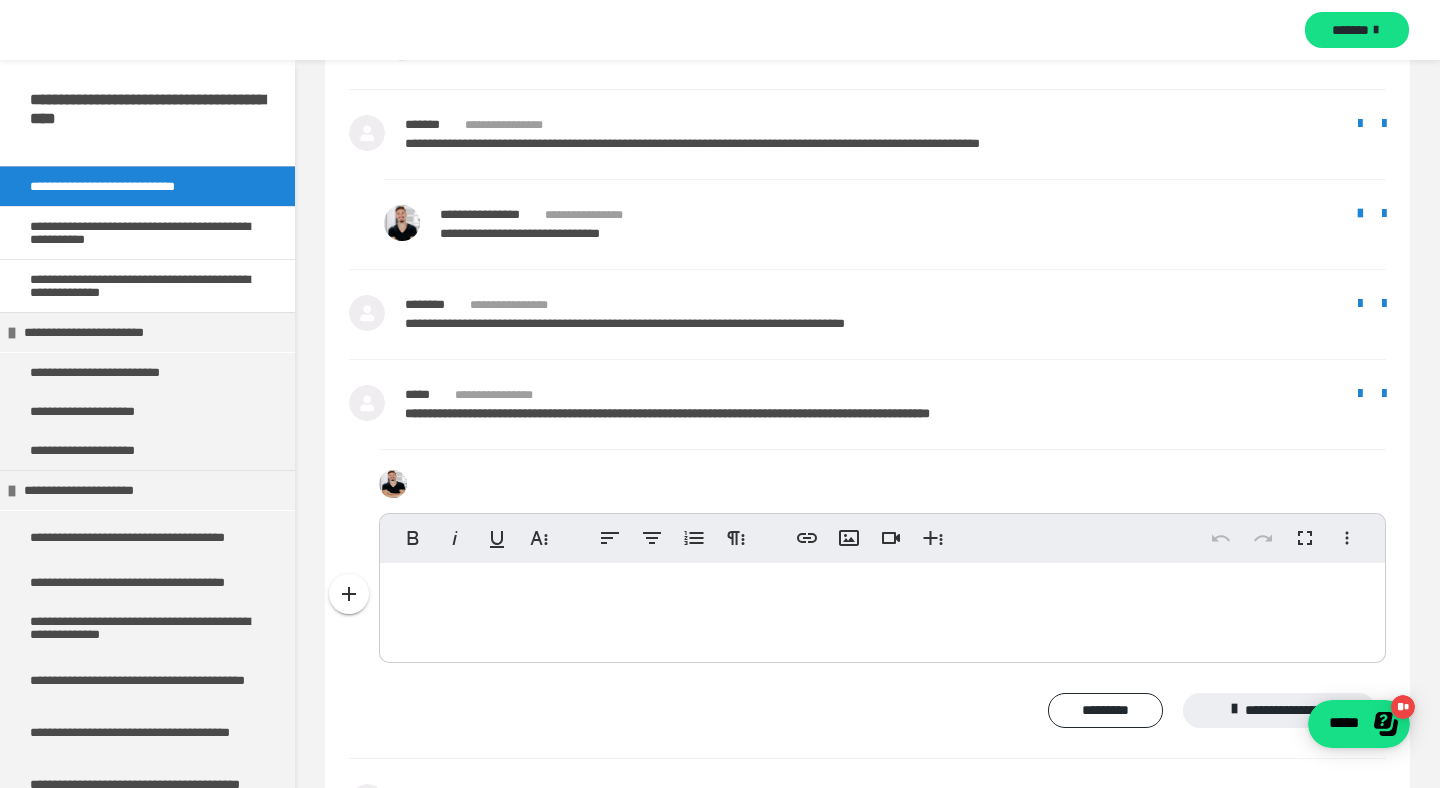 type 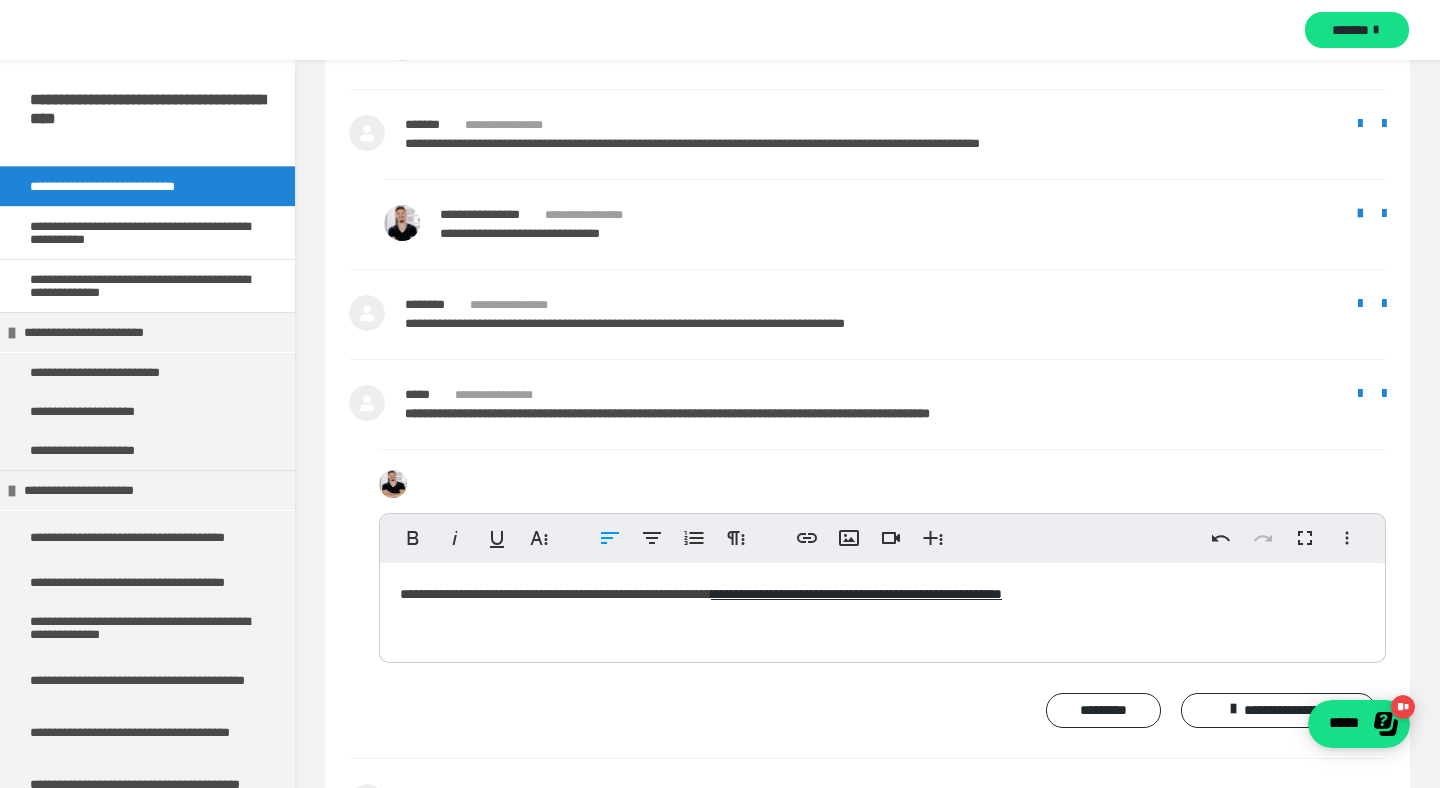 scroll, scrollTop: 347, scrollLeft: 4, axis: both 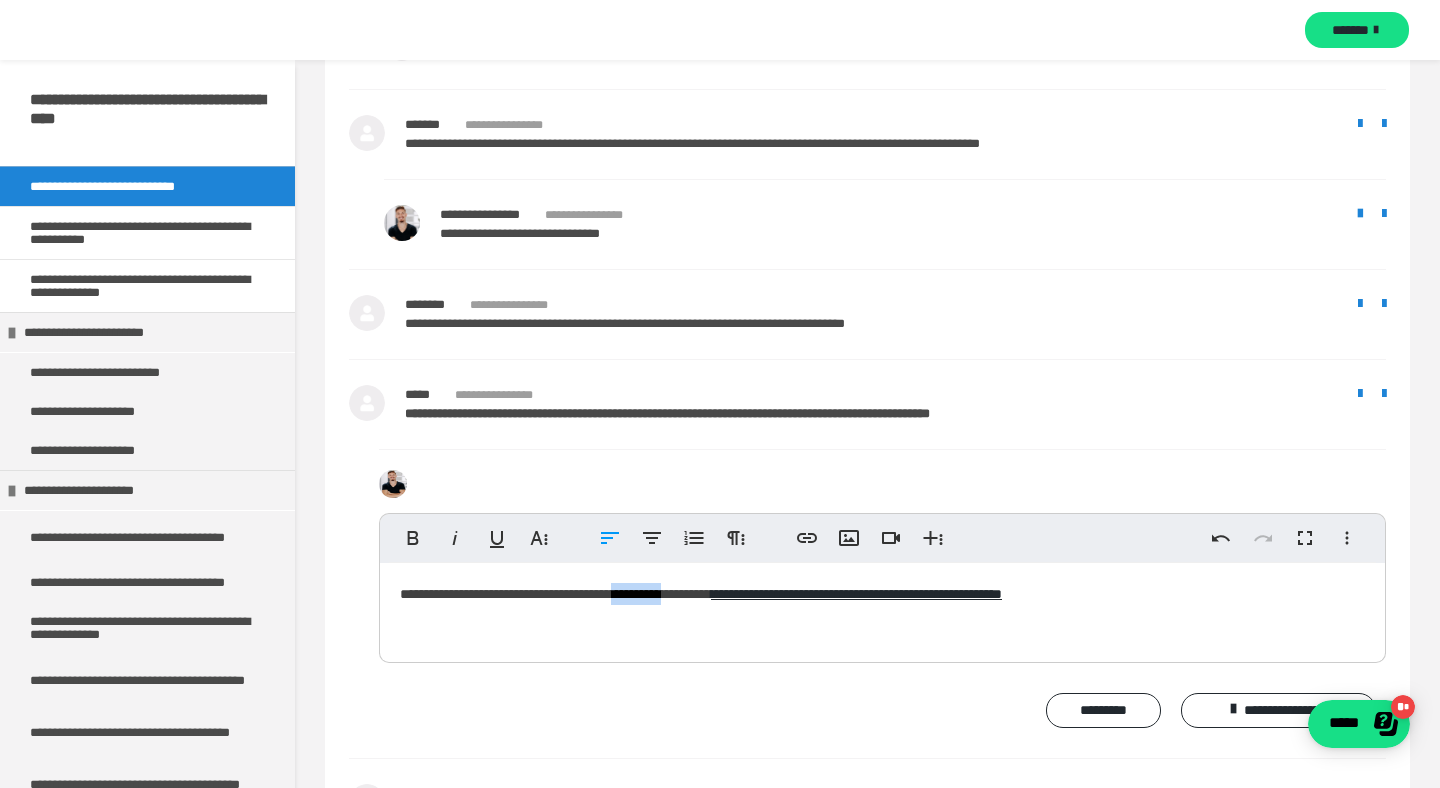 click on "**********" at bounding box center [882, 608] 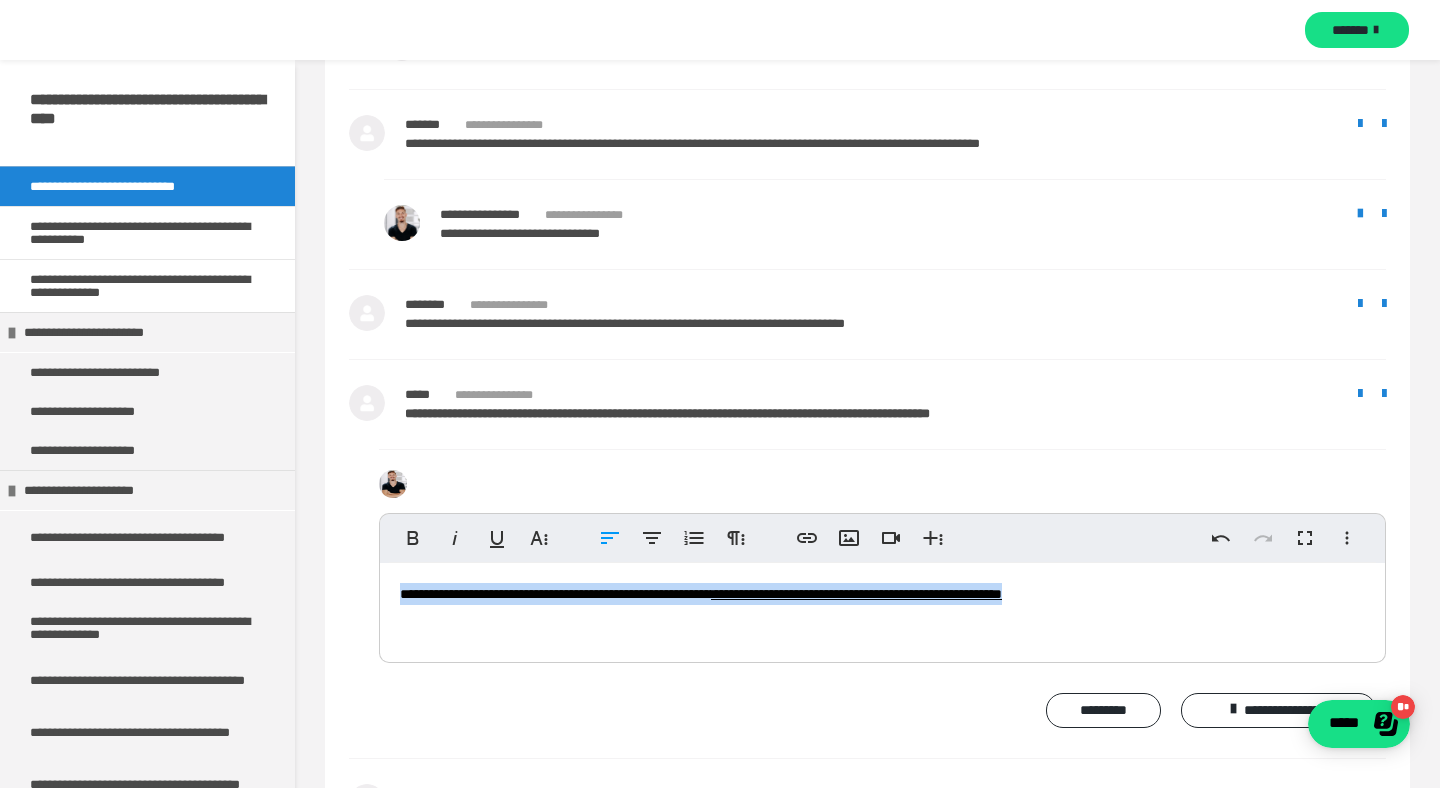 copy on "**********" 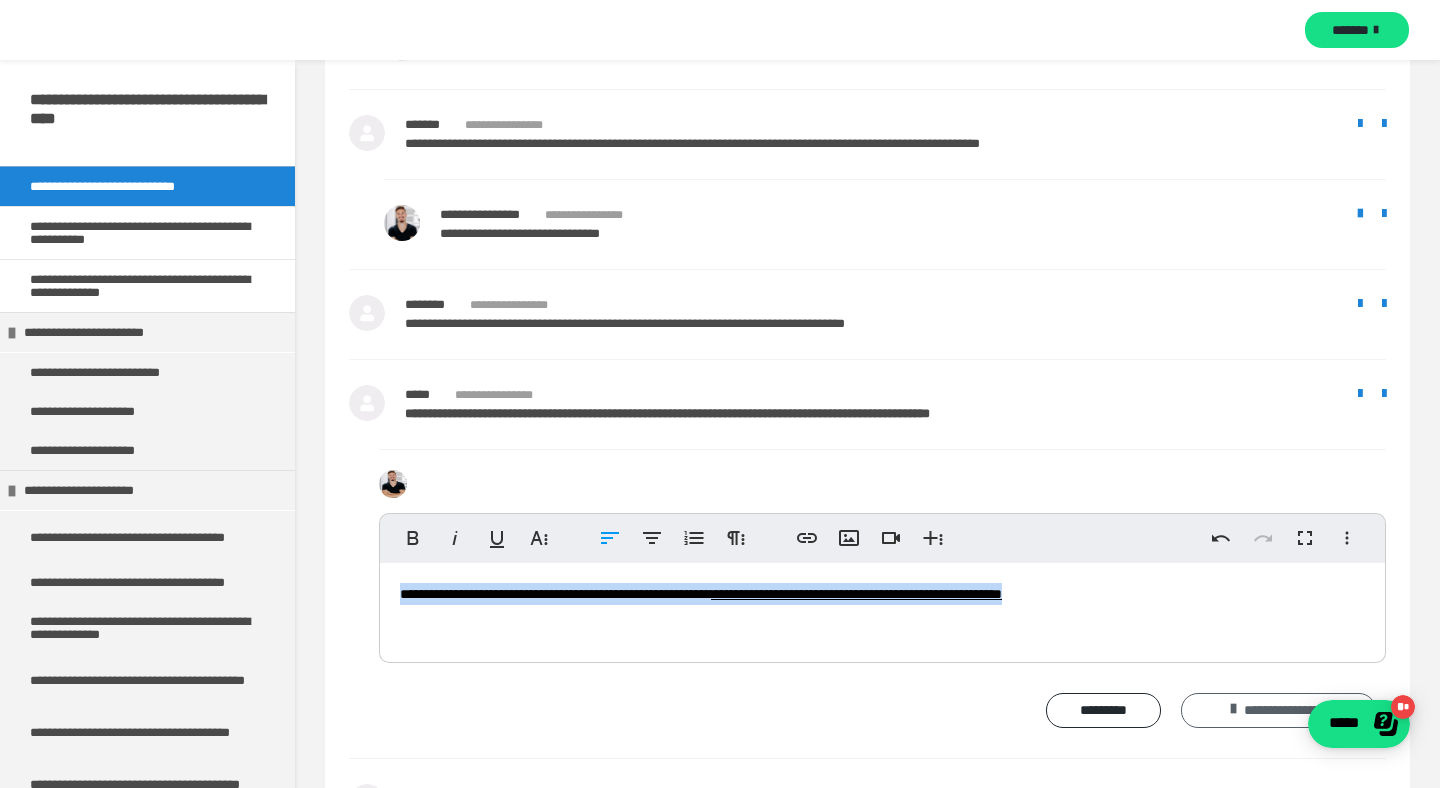 click at bounding box center [1233, 709] 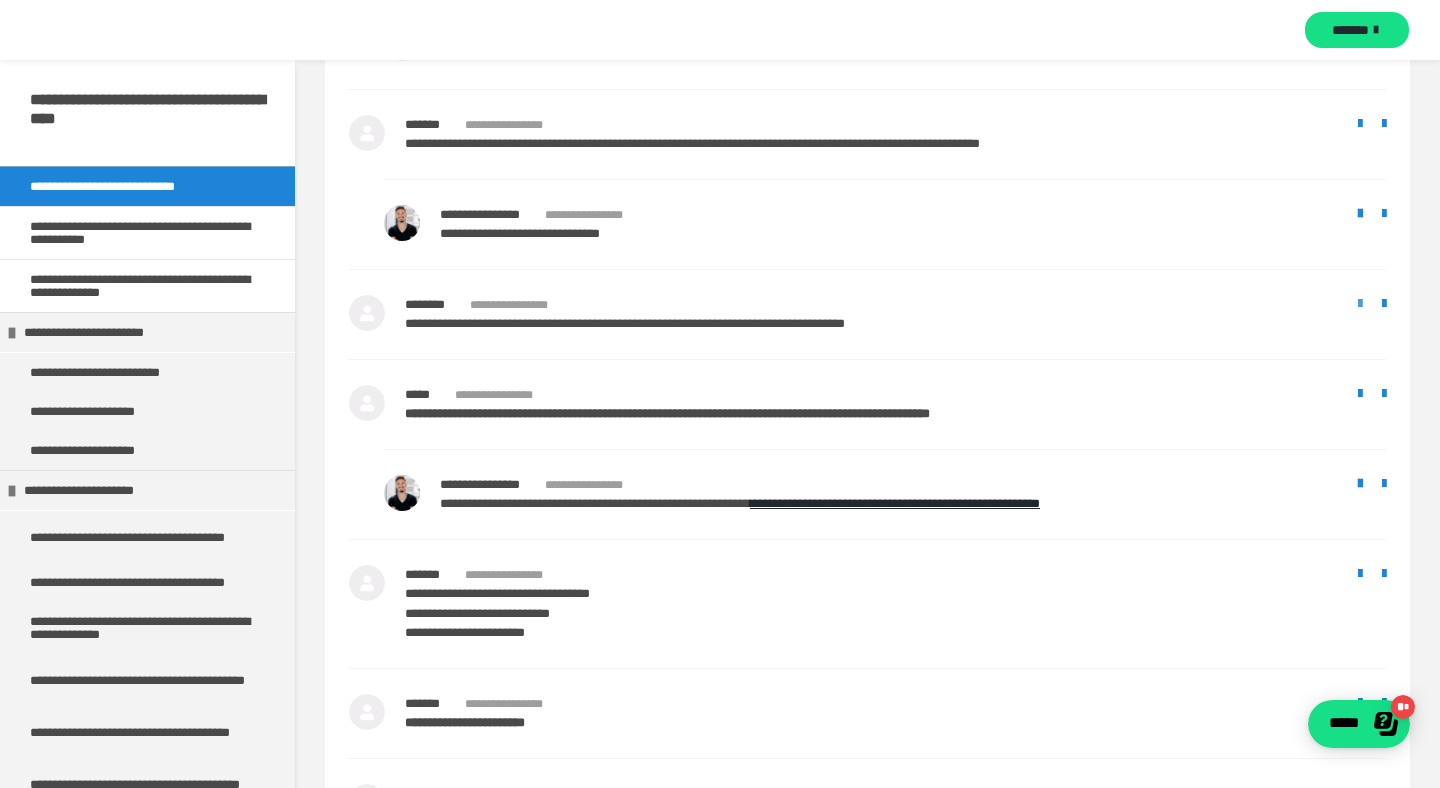 click at bounding box center [1360, 304] 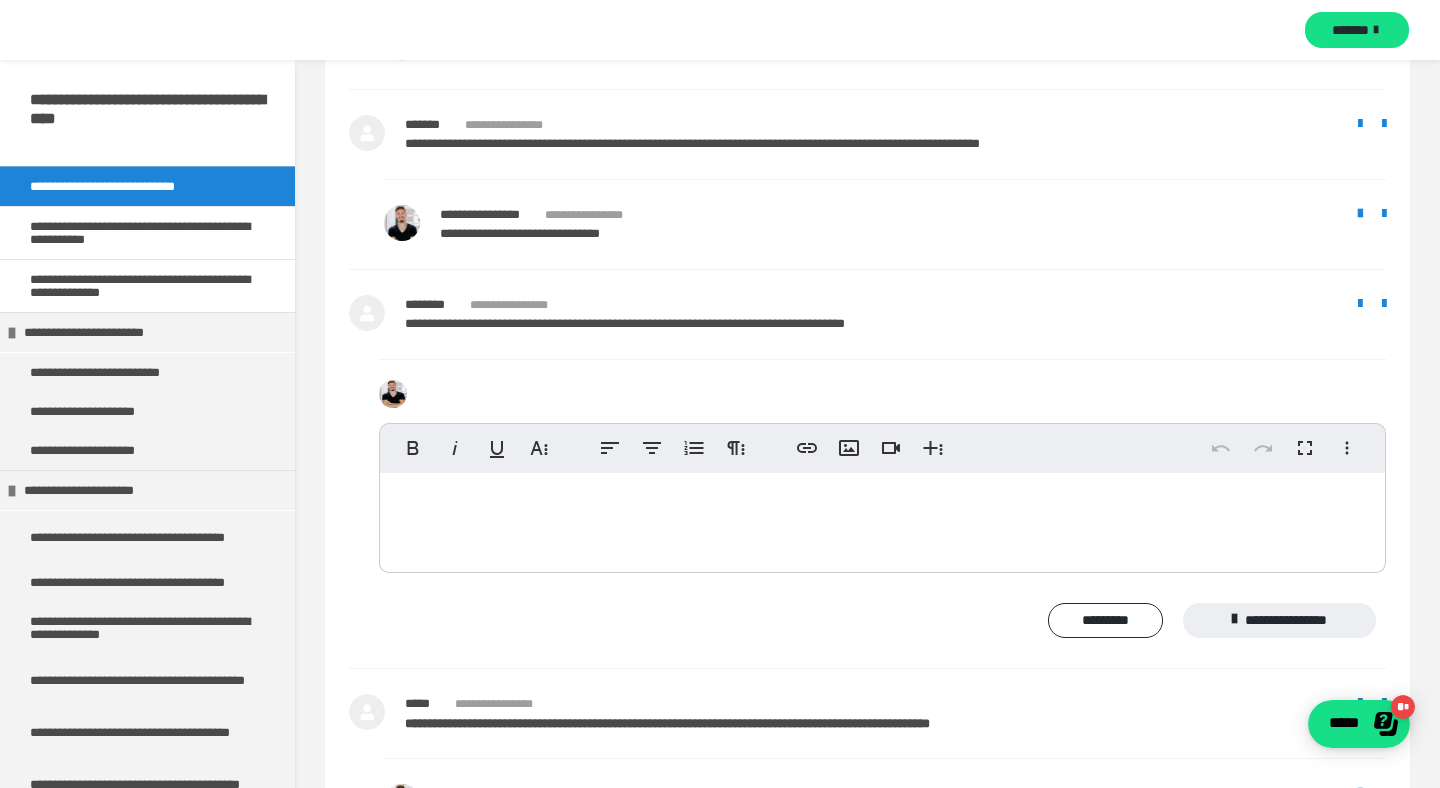 click at bounding box center [882, 518] 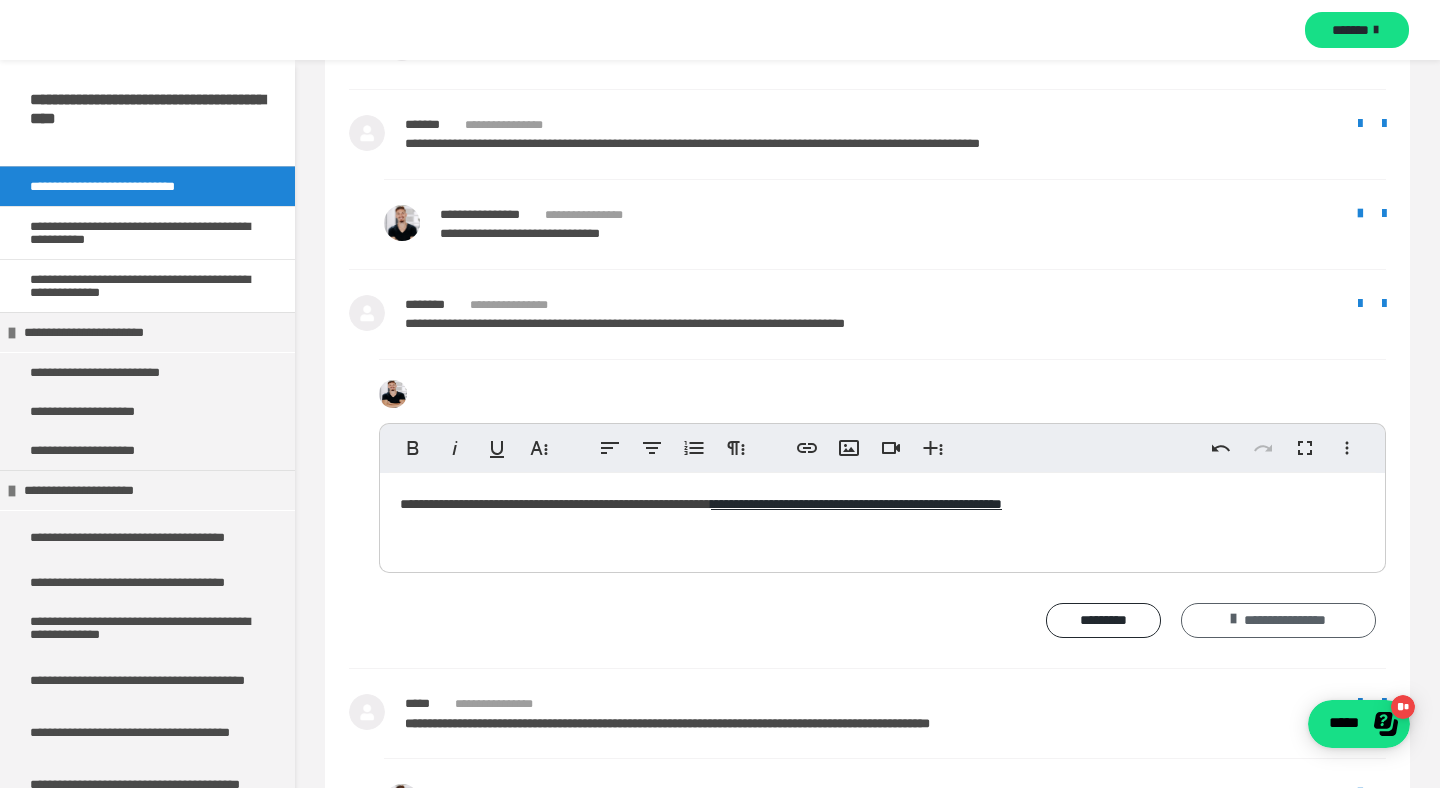 click on "**********" at bounding box center (1278, 621) 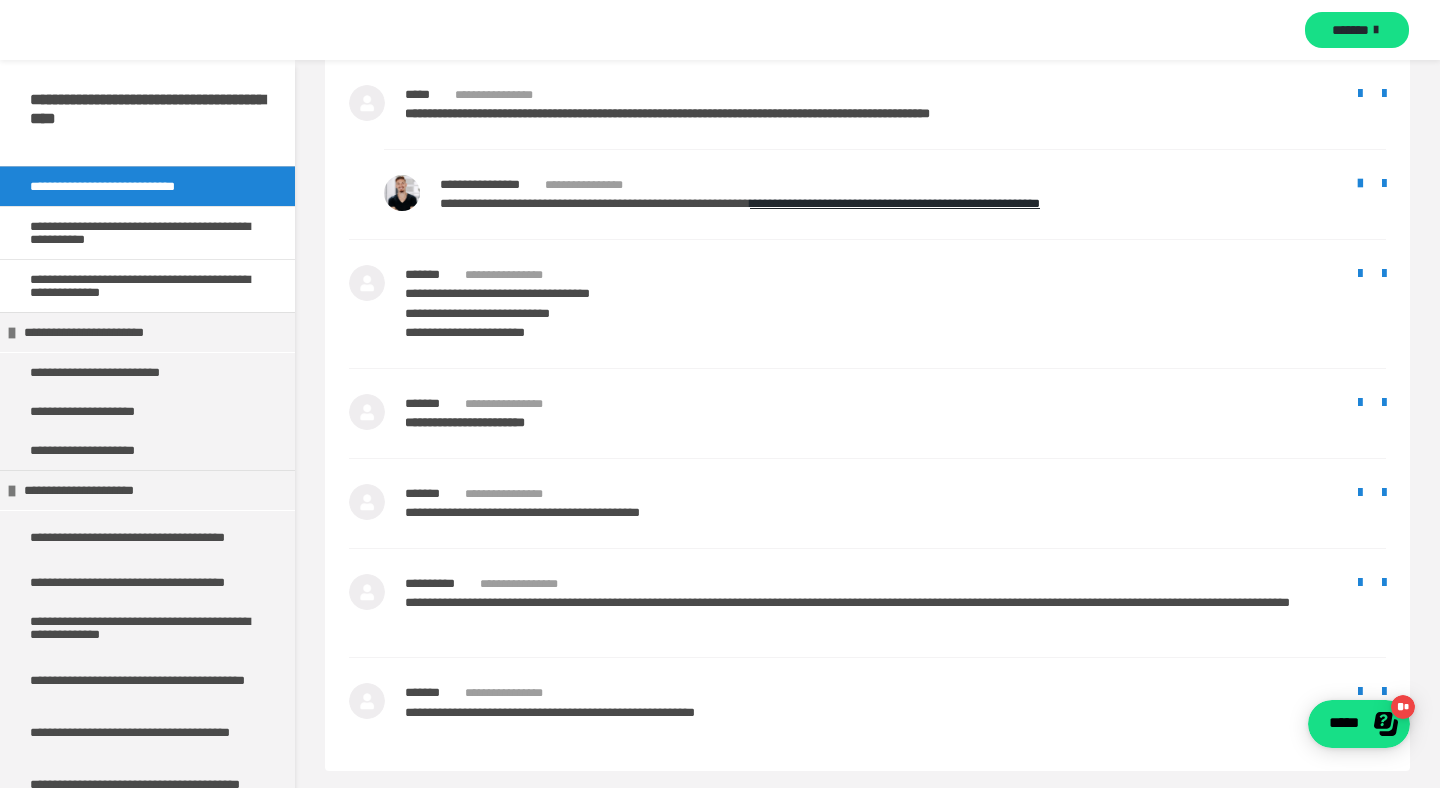 scroll, scrollTop: 2876, scrollLeft: 0, axis: vertical 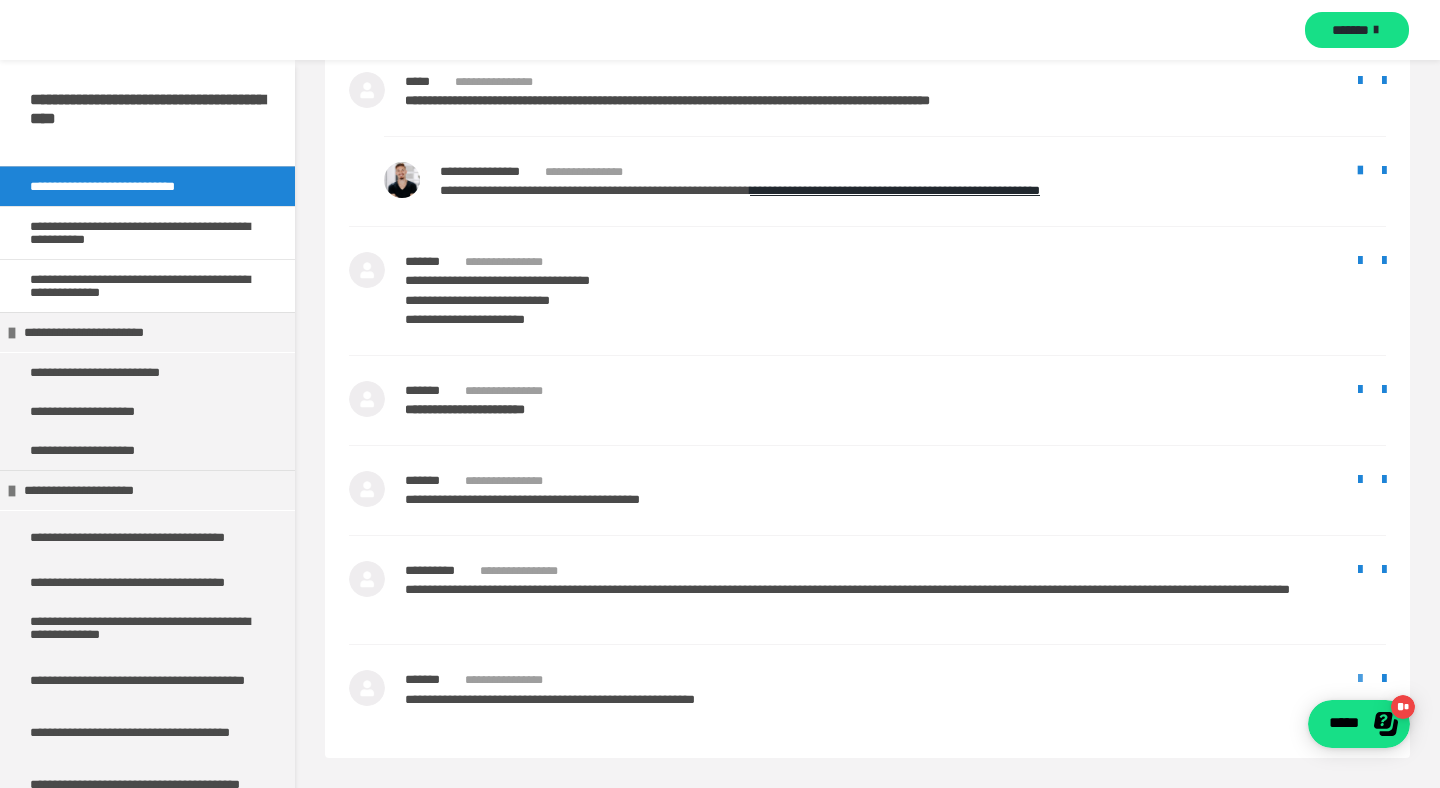 click at bounding box center (1360, 679) 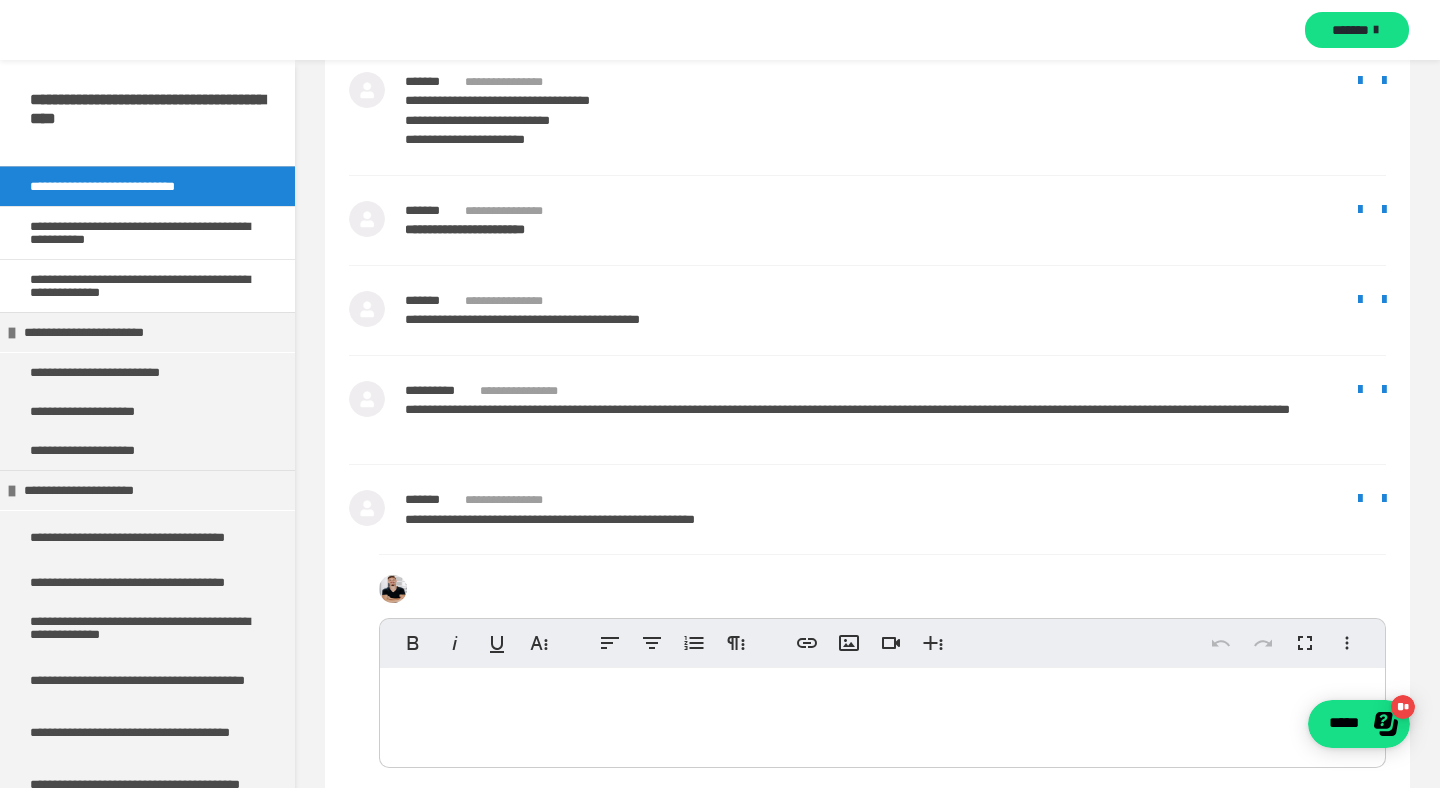 scroll, scrollTop: 3121, scrollLeft: 0, axis: vertical 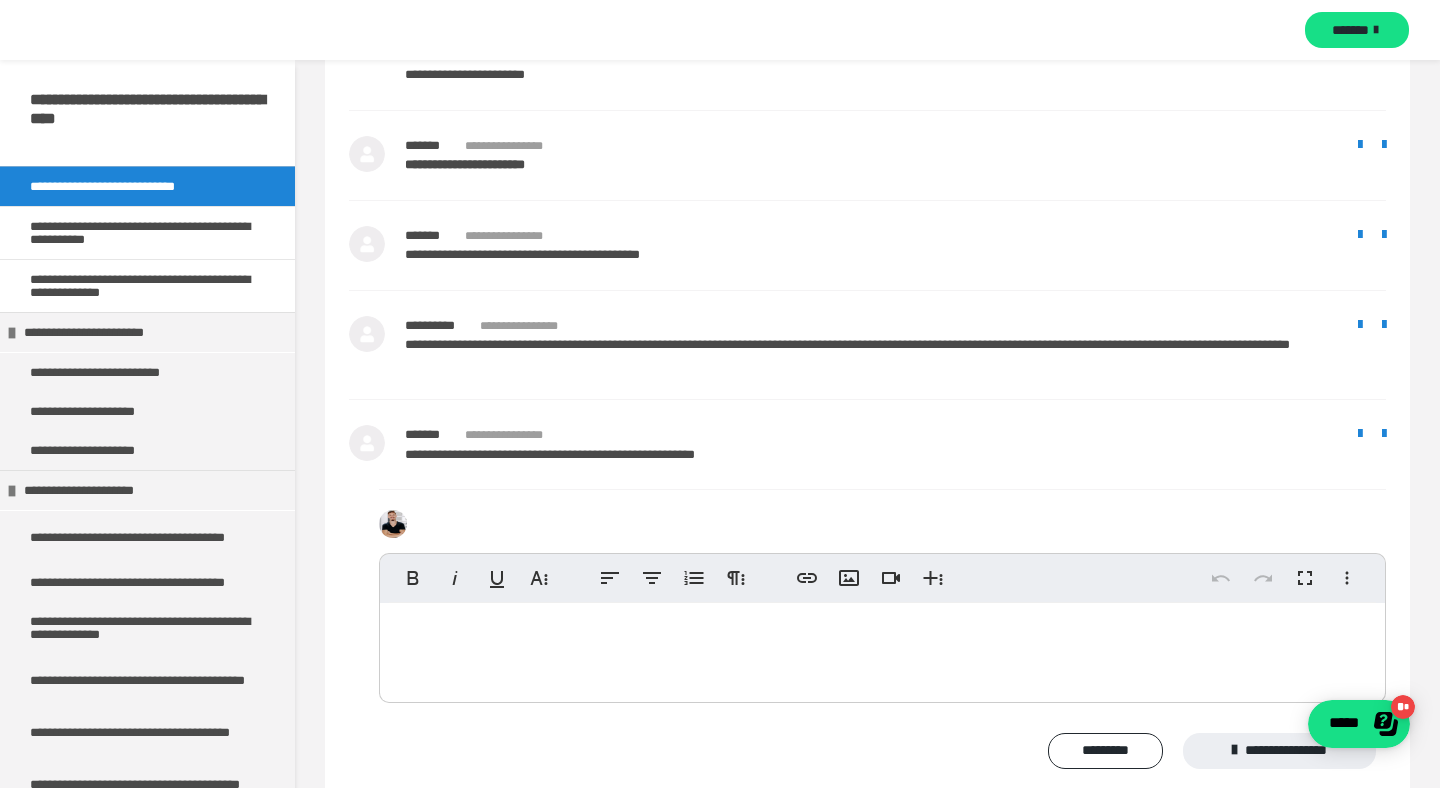 click at bounding box center [882, 648] 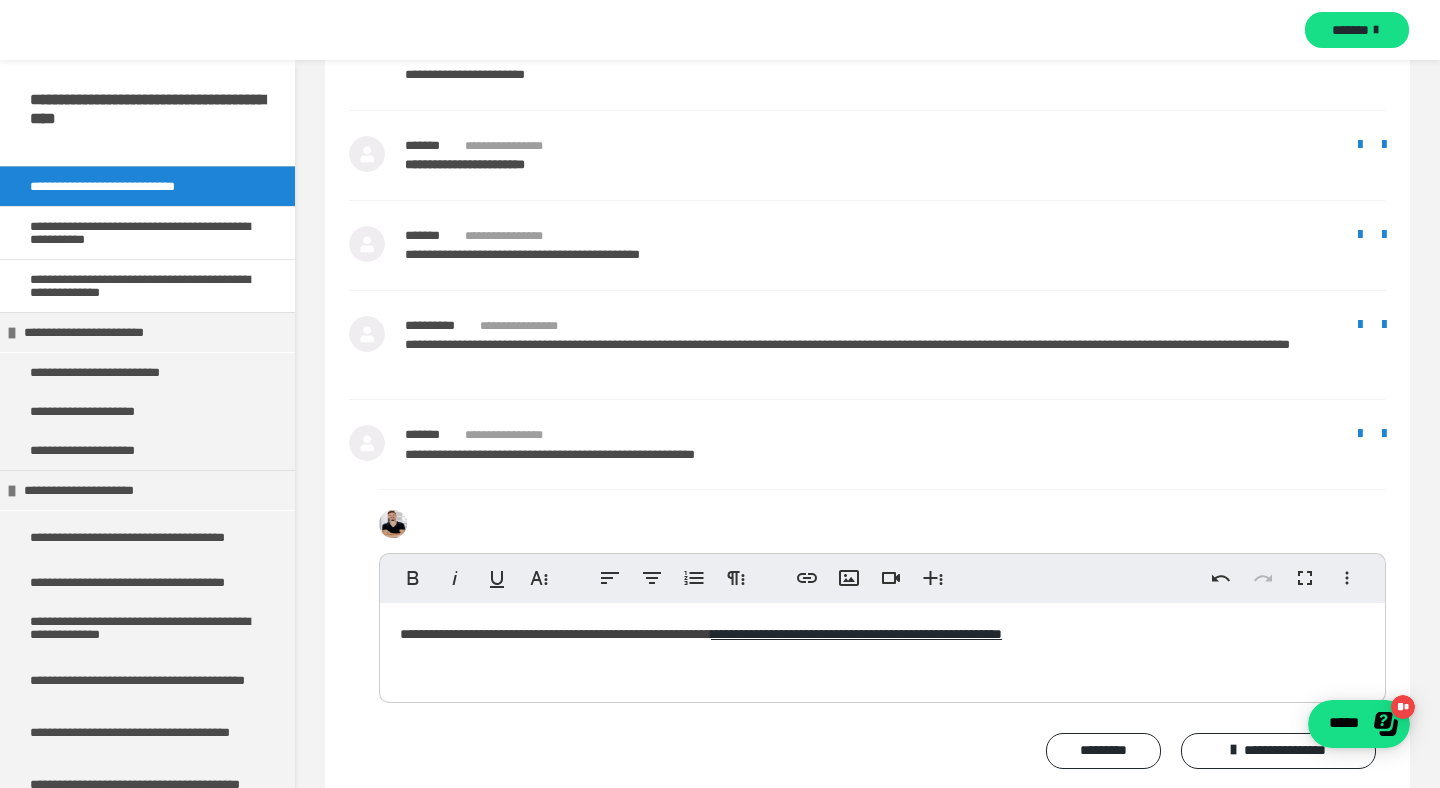 click on "**********" at bounding box center [882, 648] 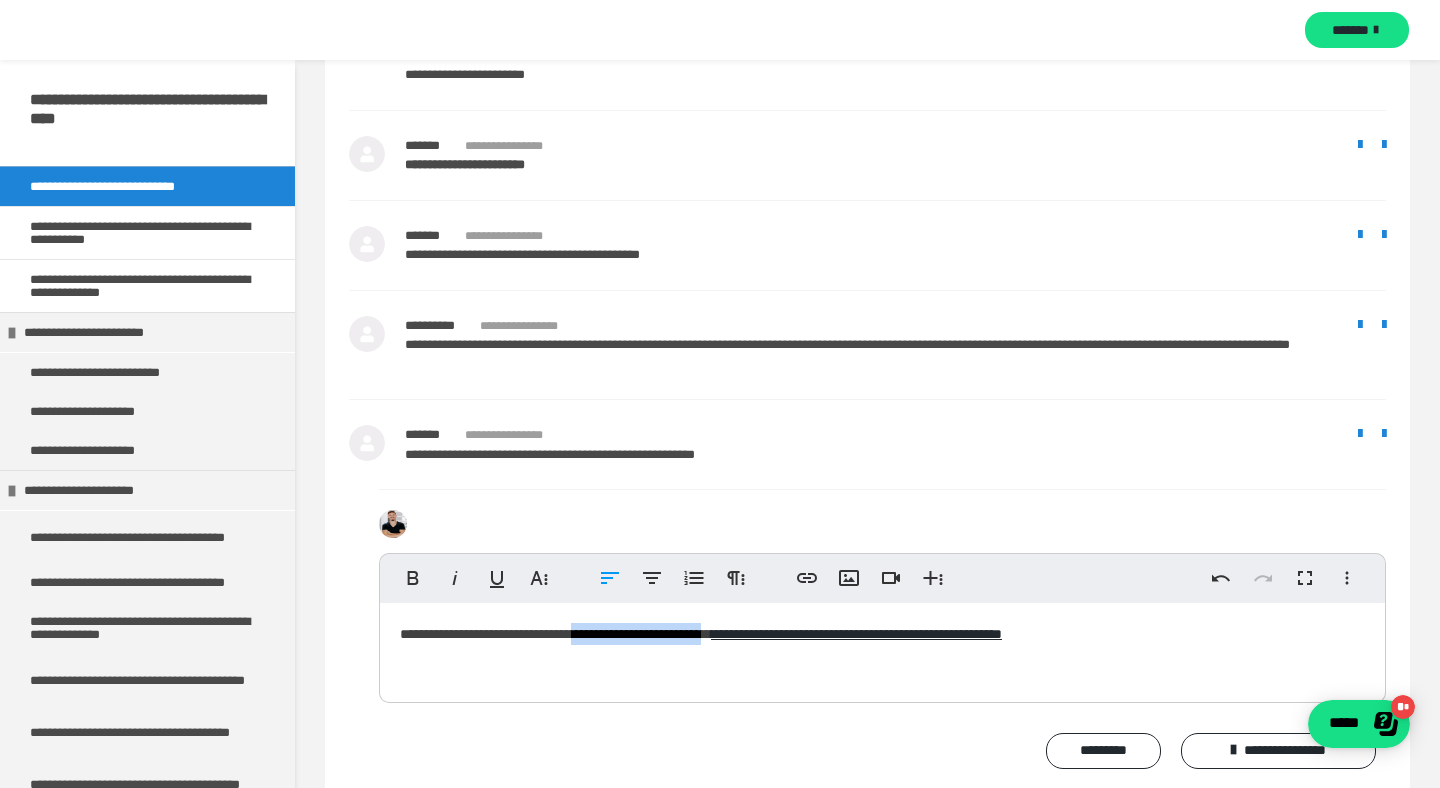 drag, startPoint x: 791, startPoint y: 631, endPoint x: 628, endPoint y: 631, distance: 163 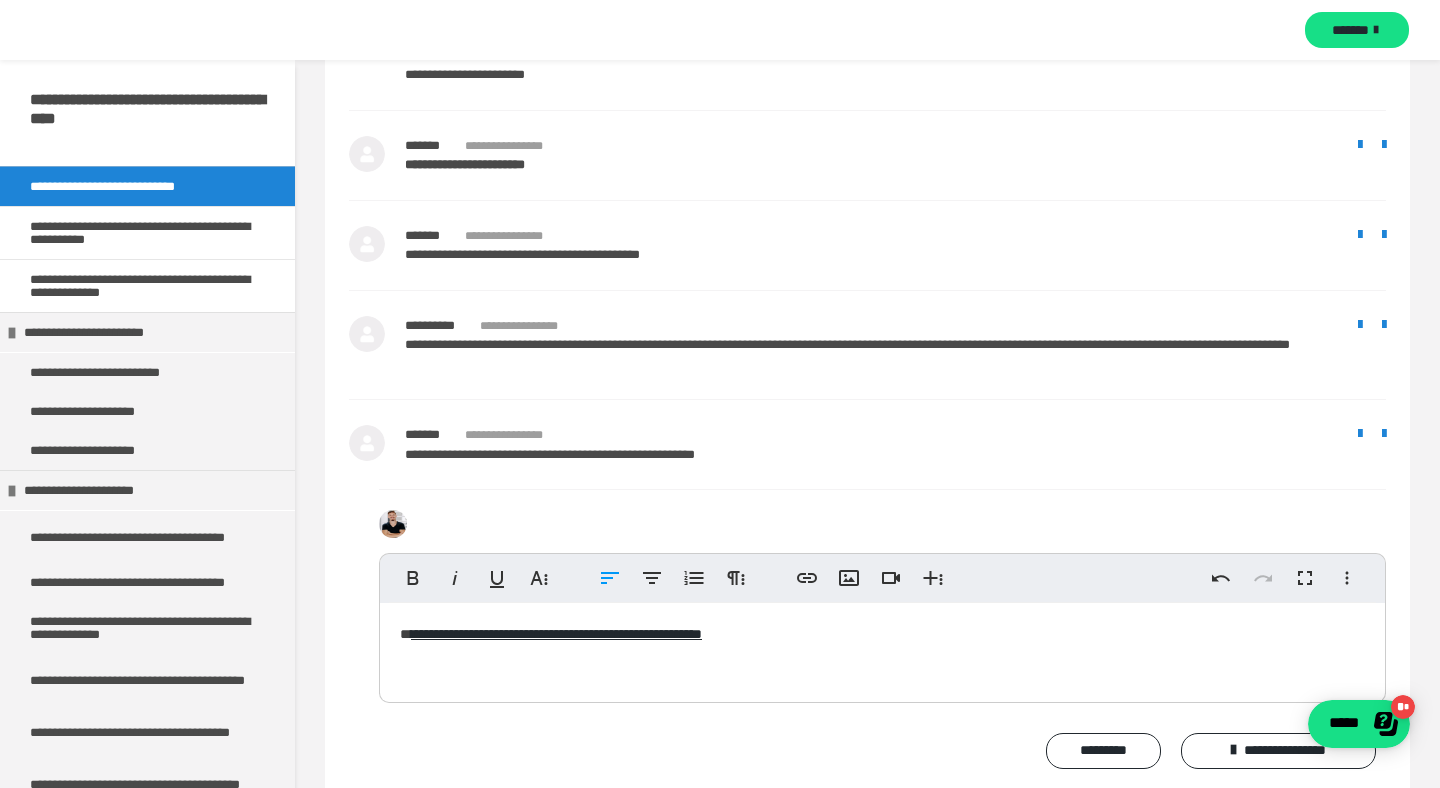 type 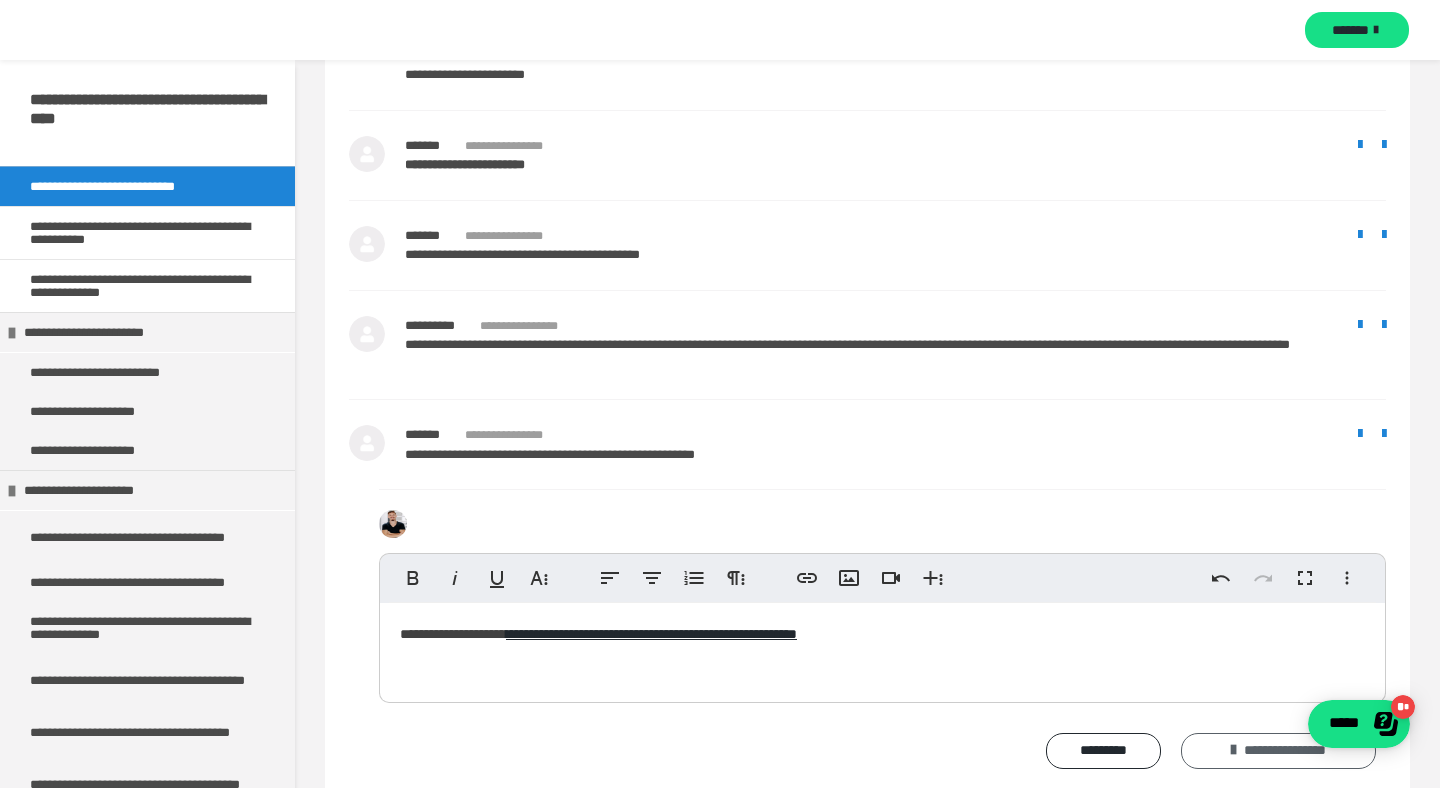 click at bounding box center [1233, 750] 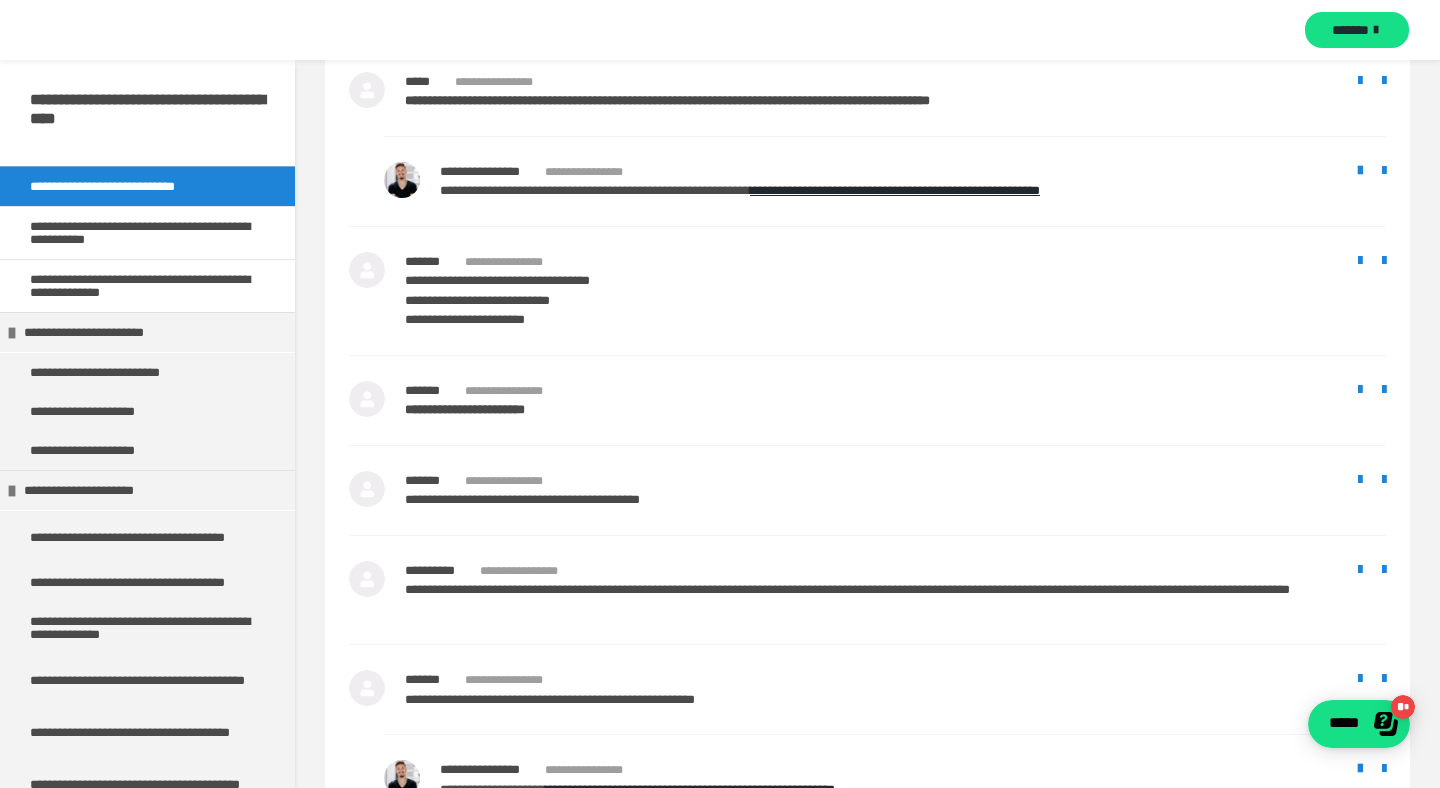 scroll, scrollTop: 2966, scrollLeft: 0, axis: vertical 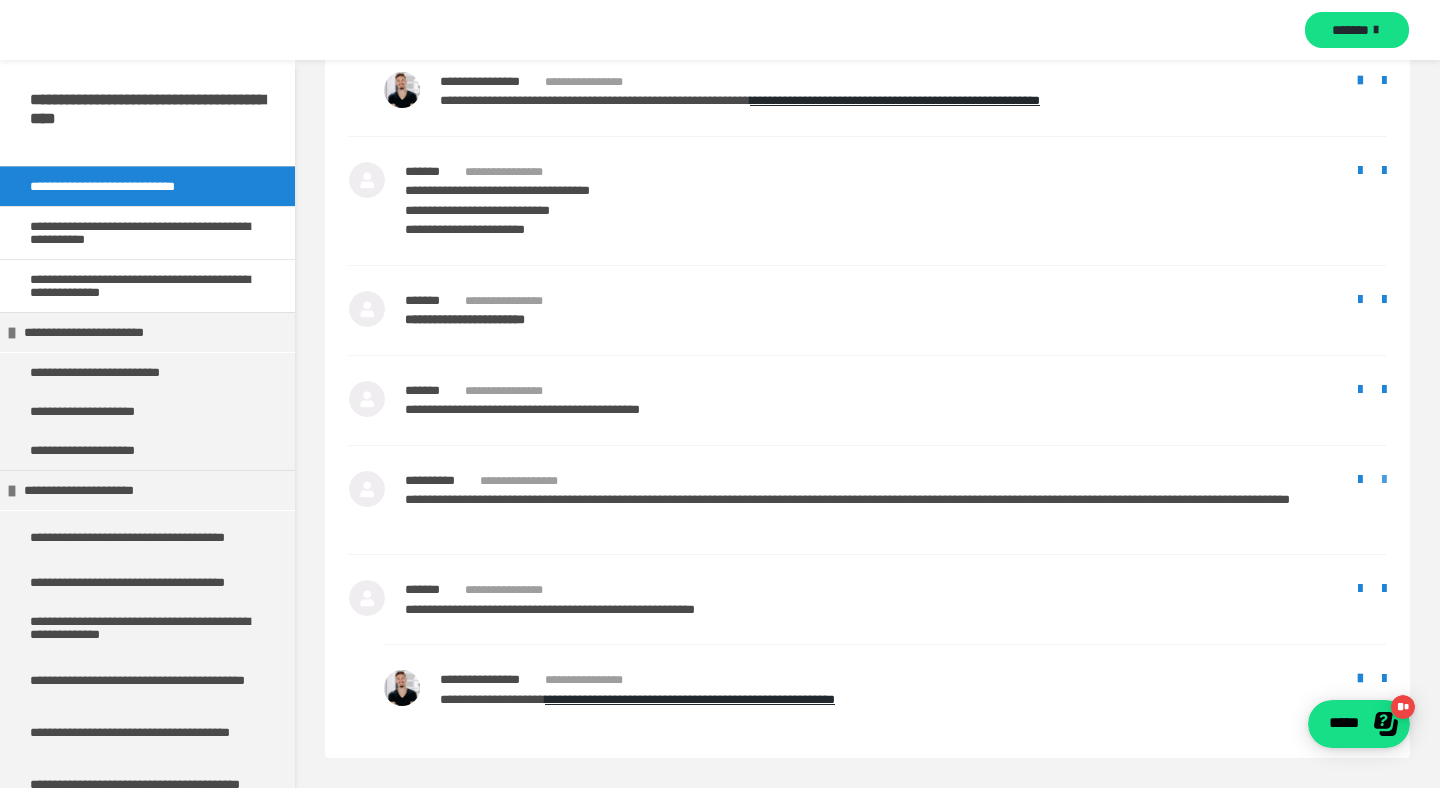 click at bounding box center [1384, 480] 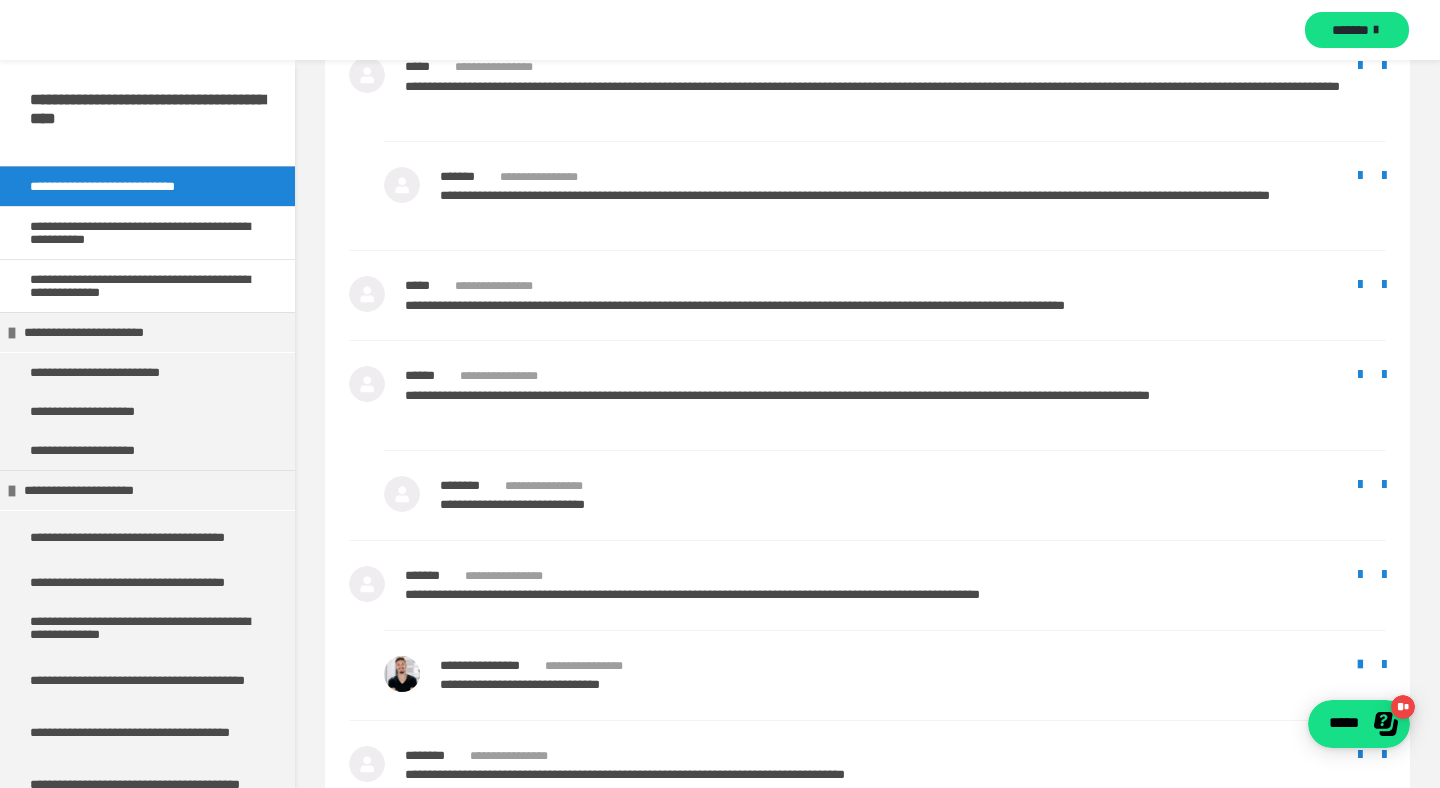 scroll, scrollTop: 2019, scrollLeft: 0, axis: vertical 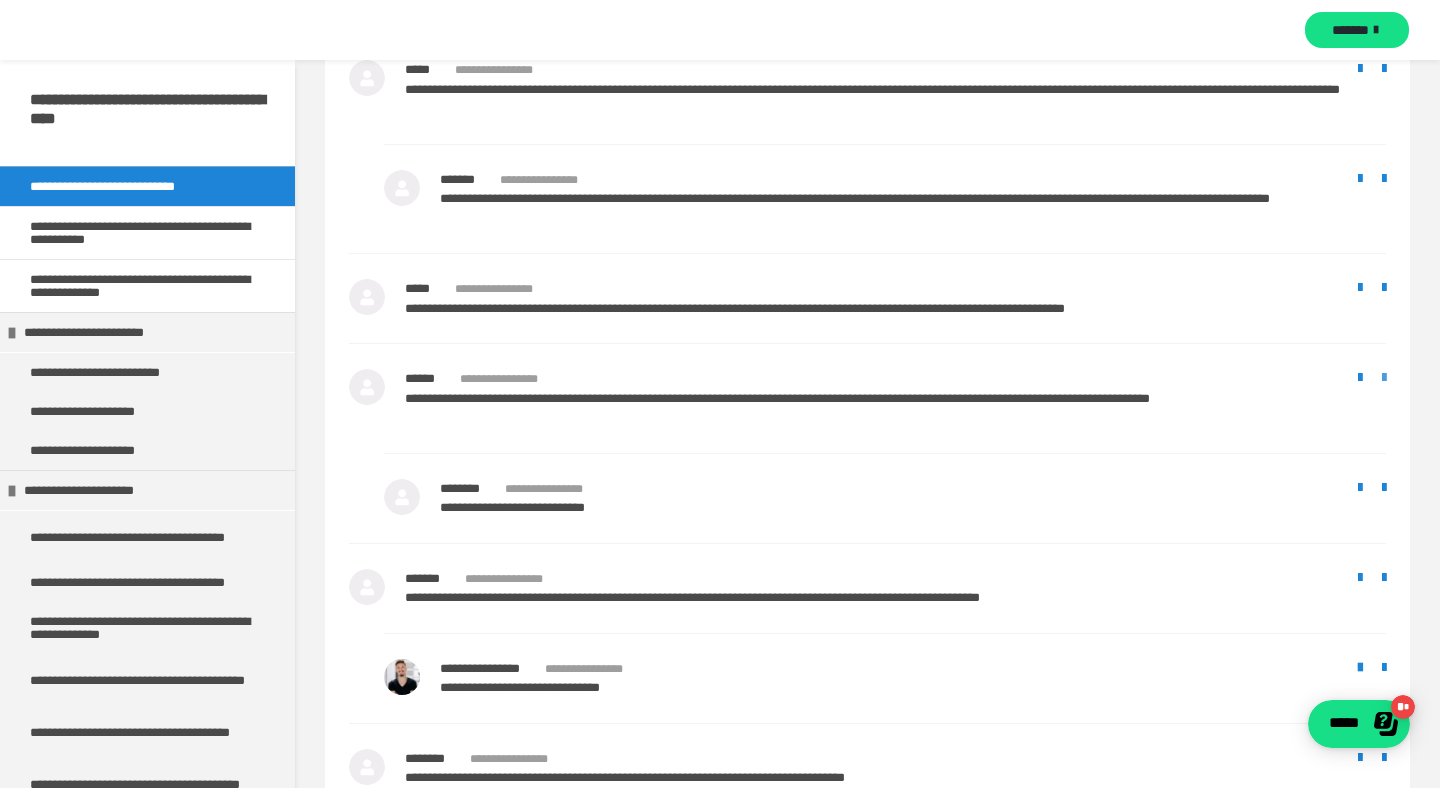 click at bounding box center [1384, 378] 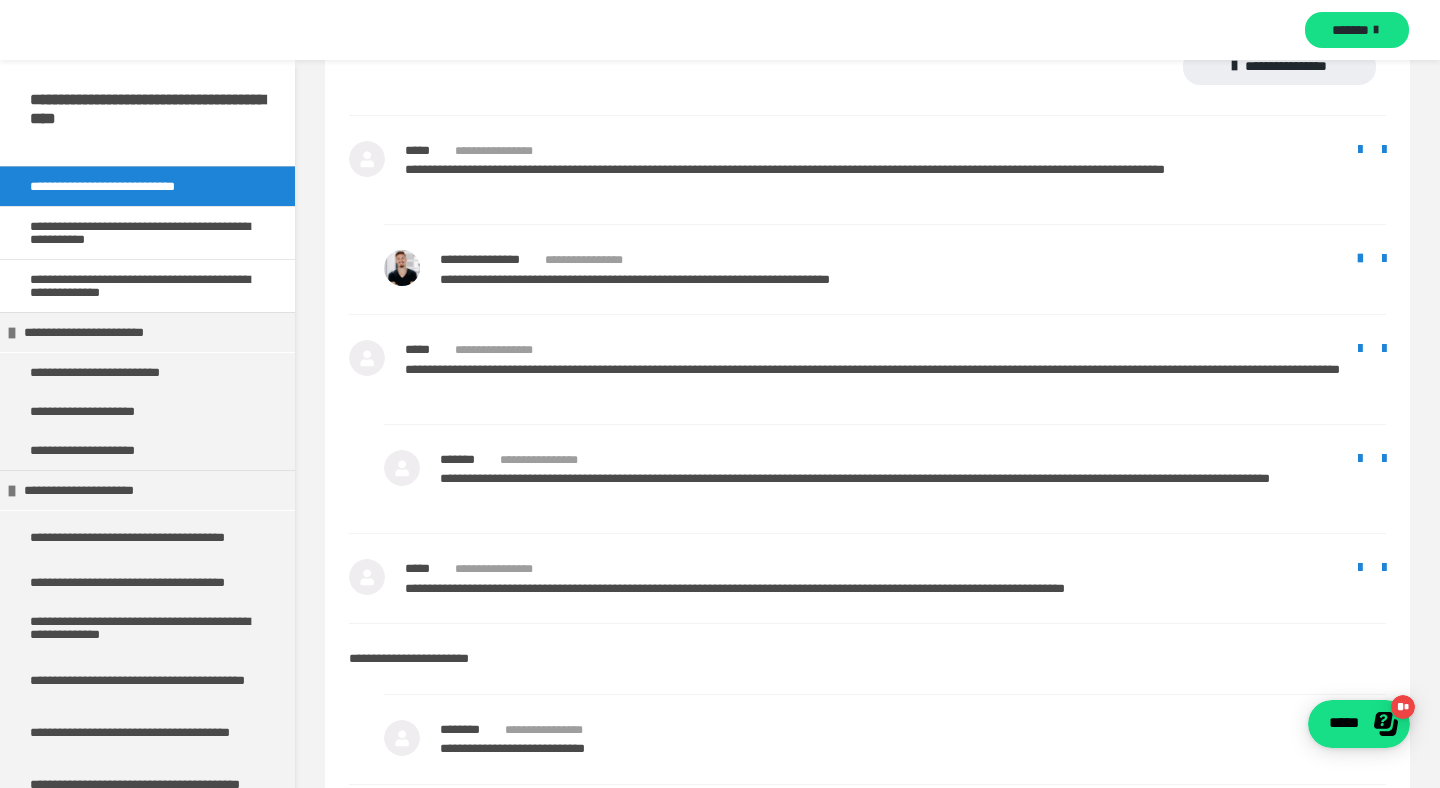 scroll, scrollTop: 1737, scrollLeft: 0, axis: vertical 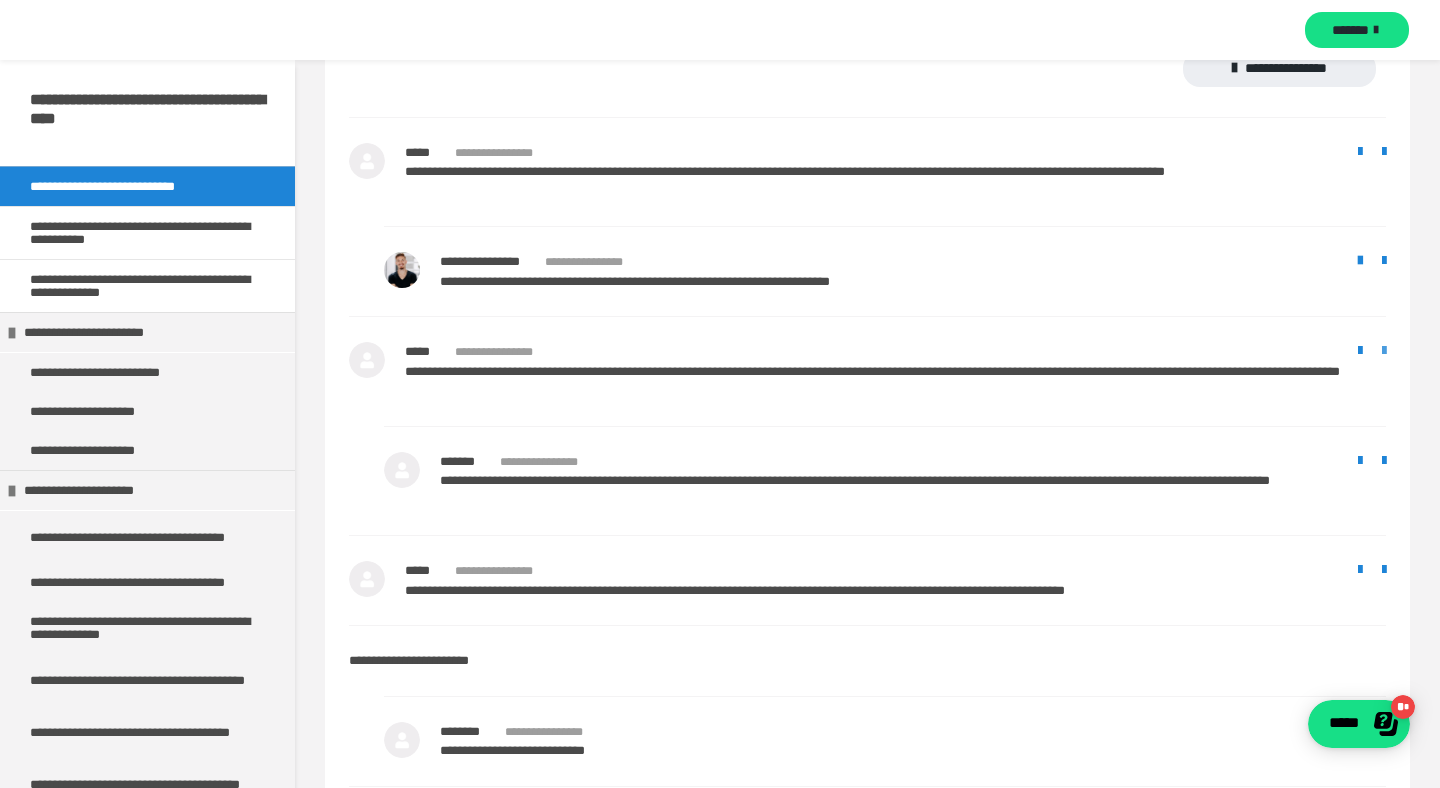click at bounding box center (1384, 351) 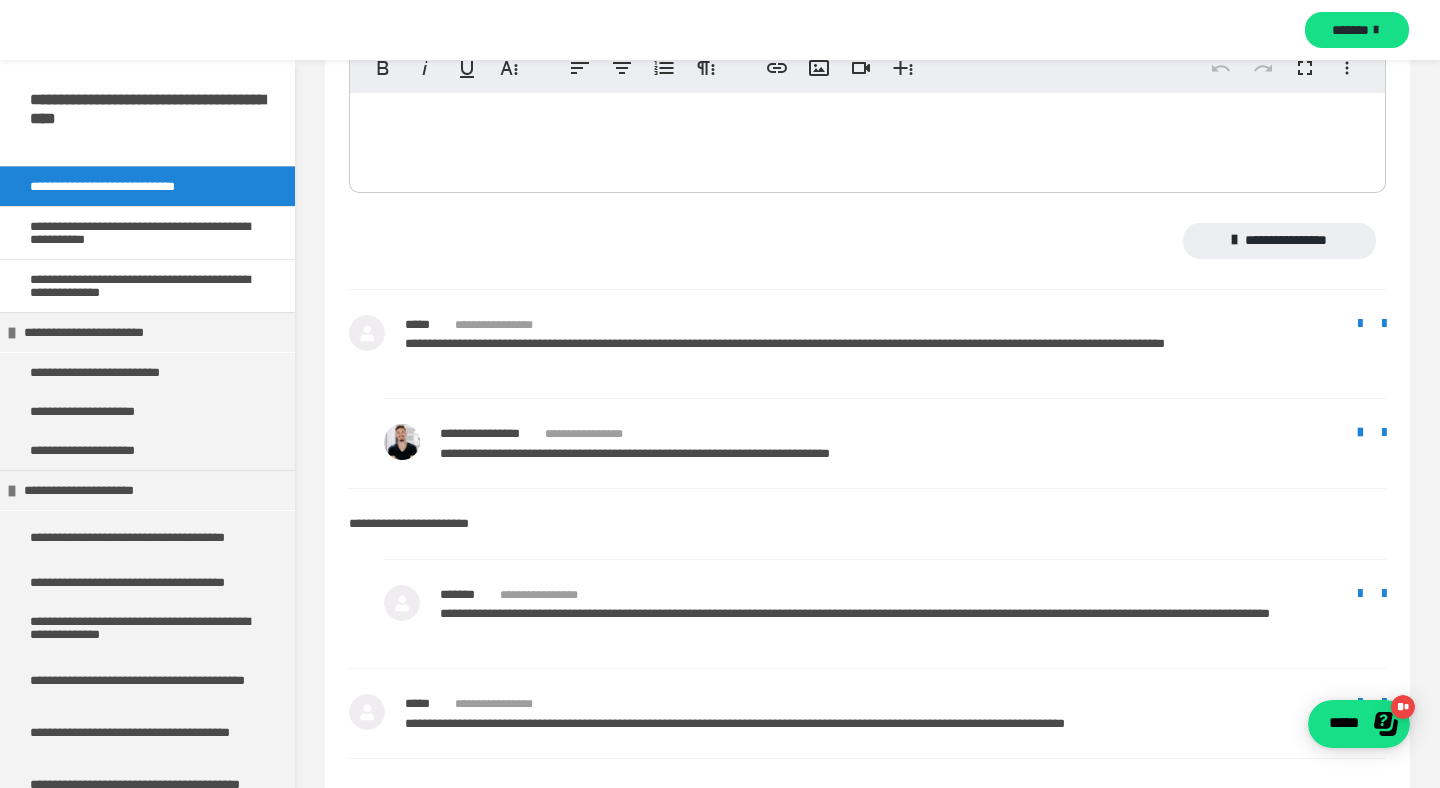 scroll, scrollTop: 1468, scrollLeft: 0, axis: vertical 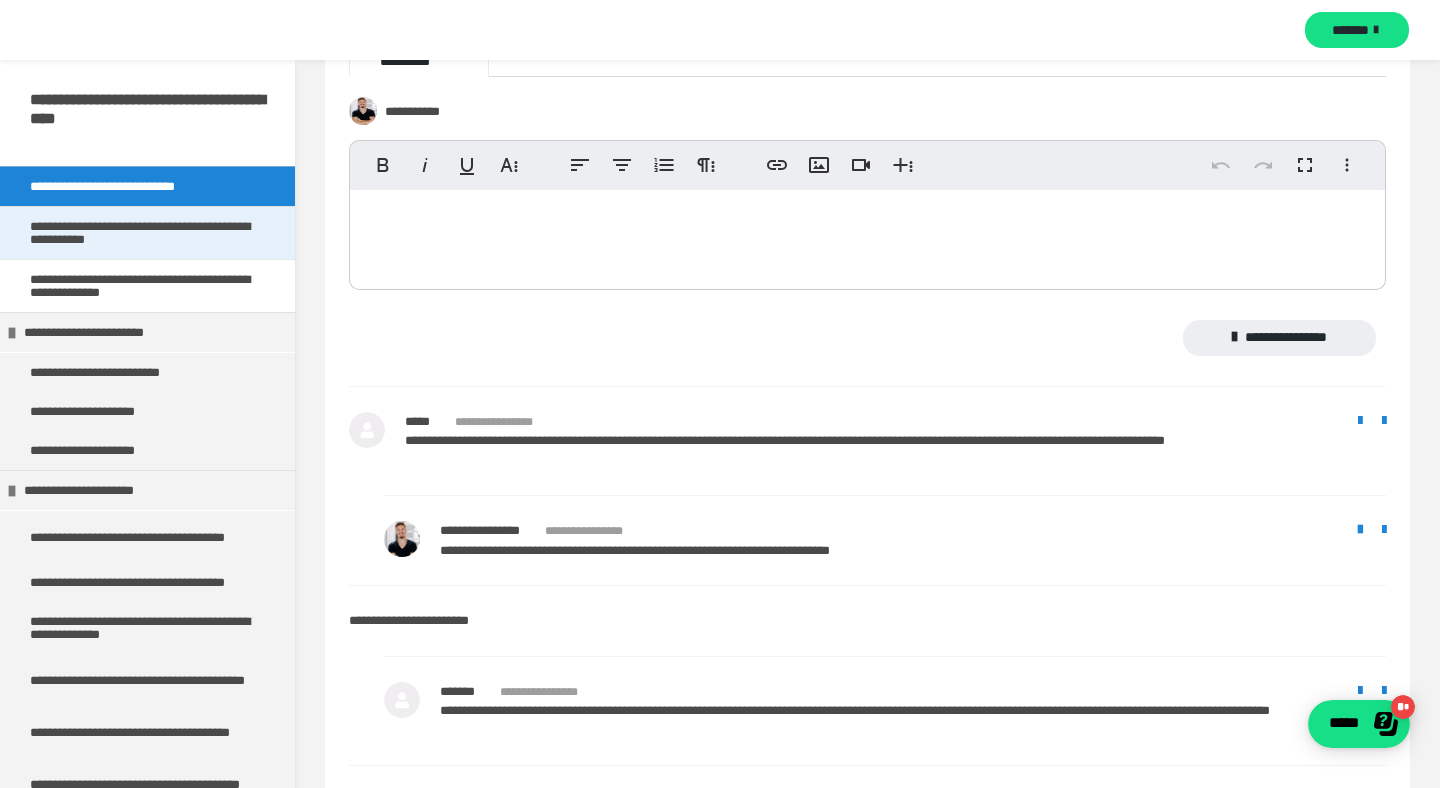 click on "**********" at bounding box center [147, 233] 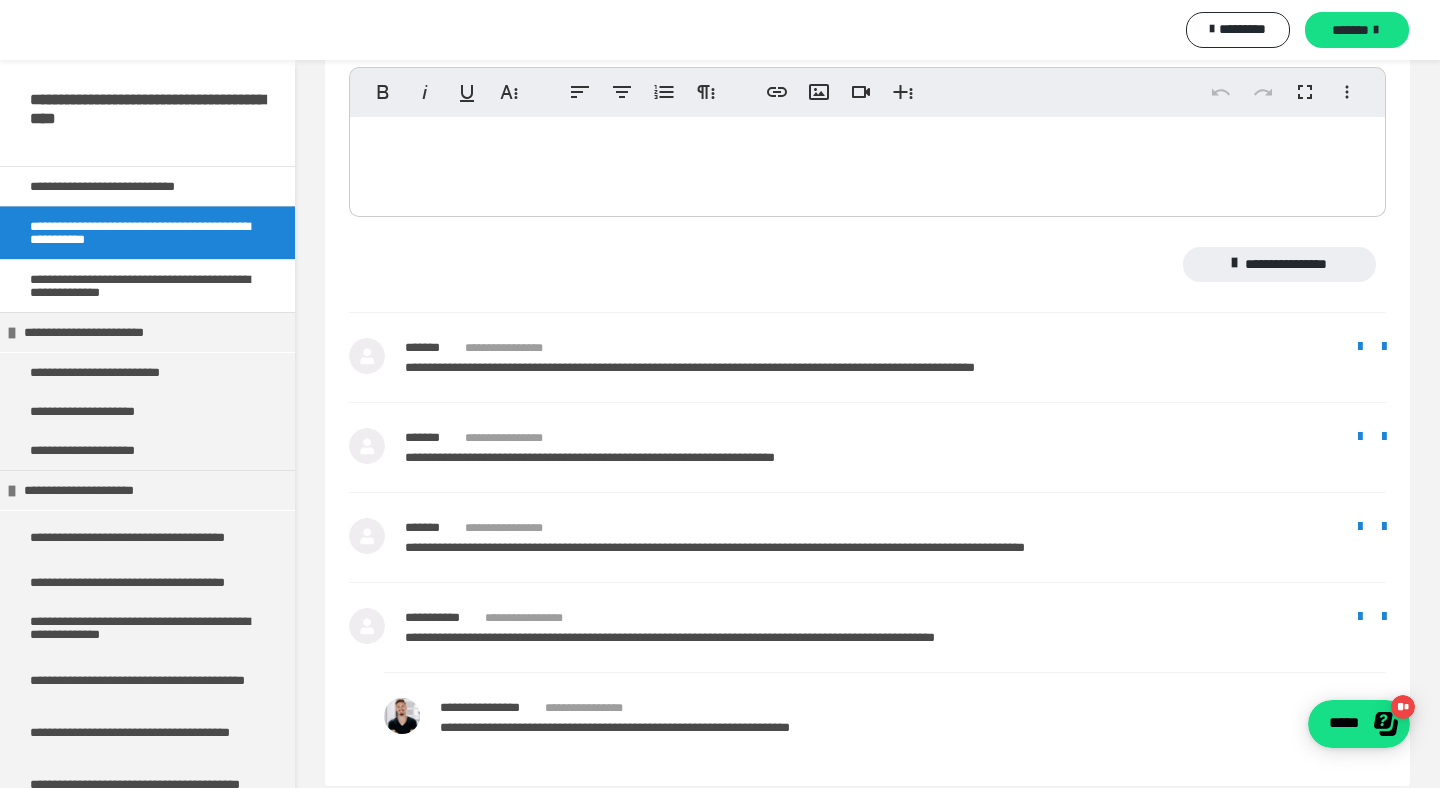 scroll, scrollTop: 2951, scrollLeft: 0, axis: vertical 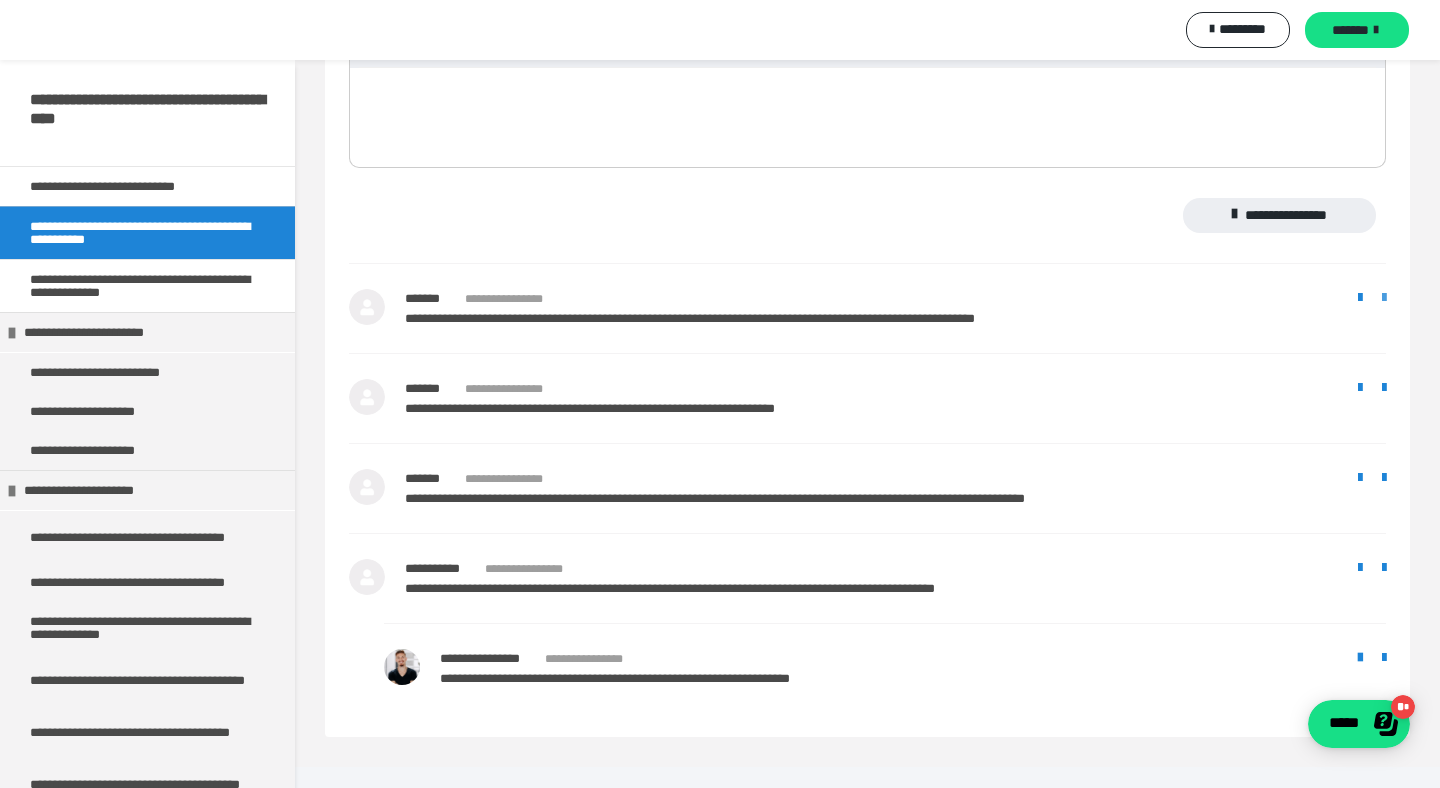 click at bounding box center [1384, 298] 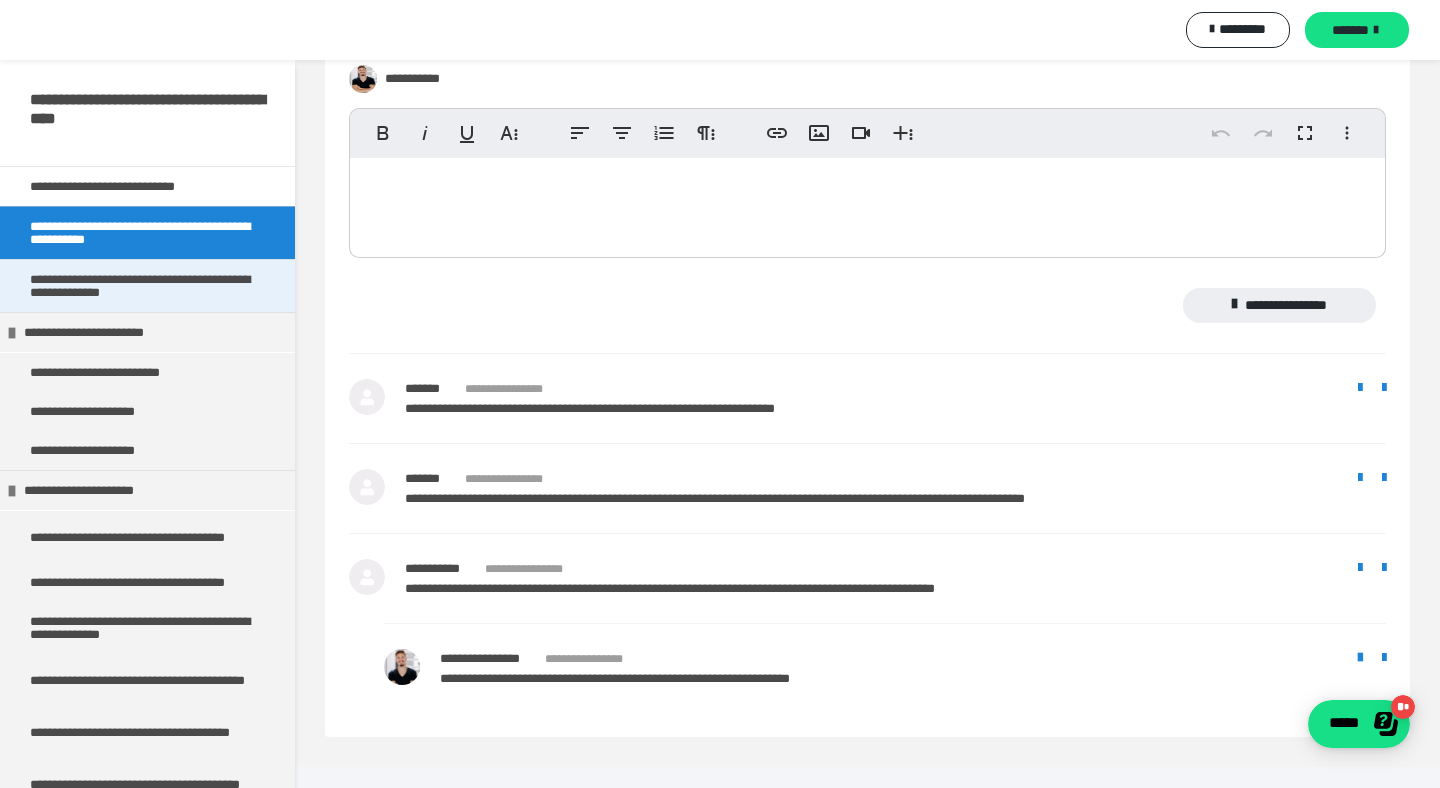 click on "**********" at bounding box center (147, 286) 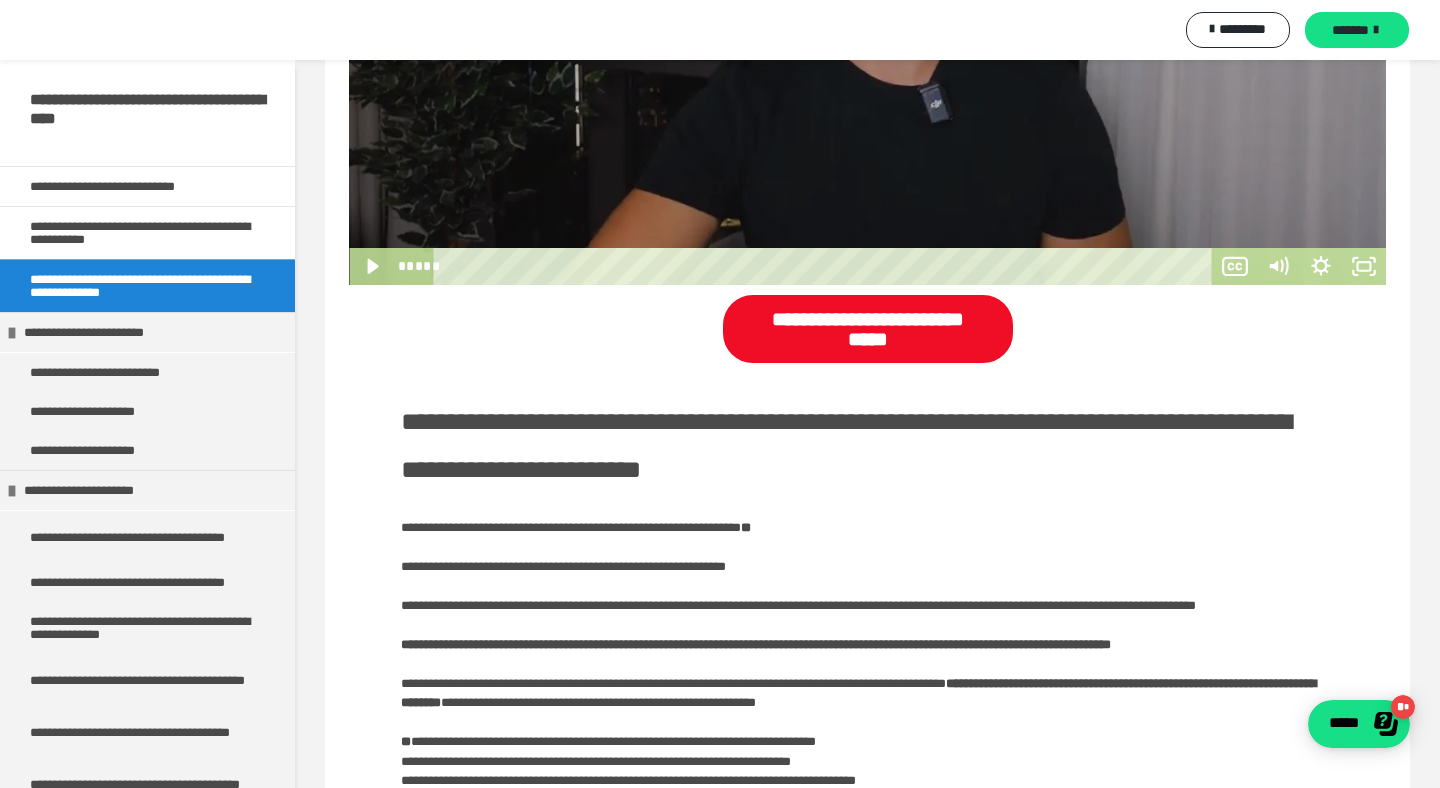 scroll, scrollTop: 1291, scrollLeft: 0, axis: vertical 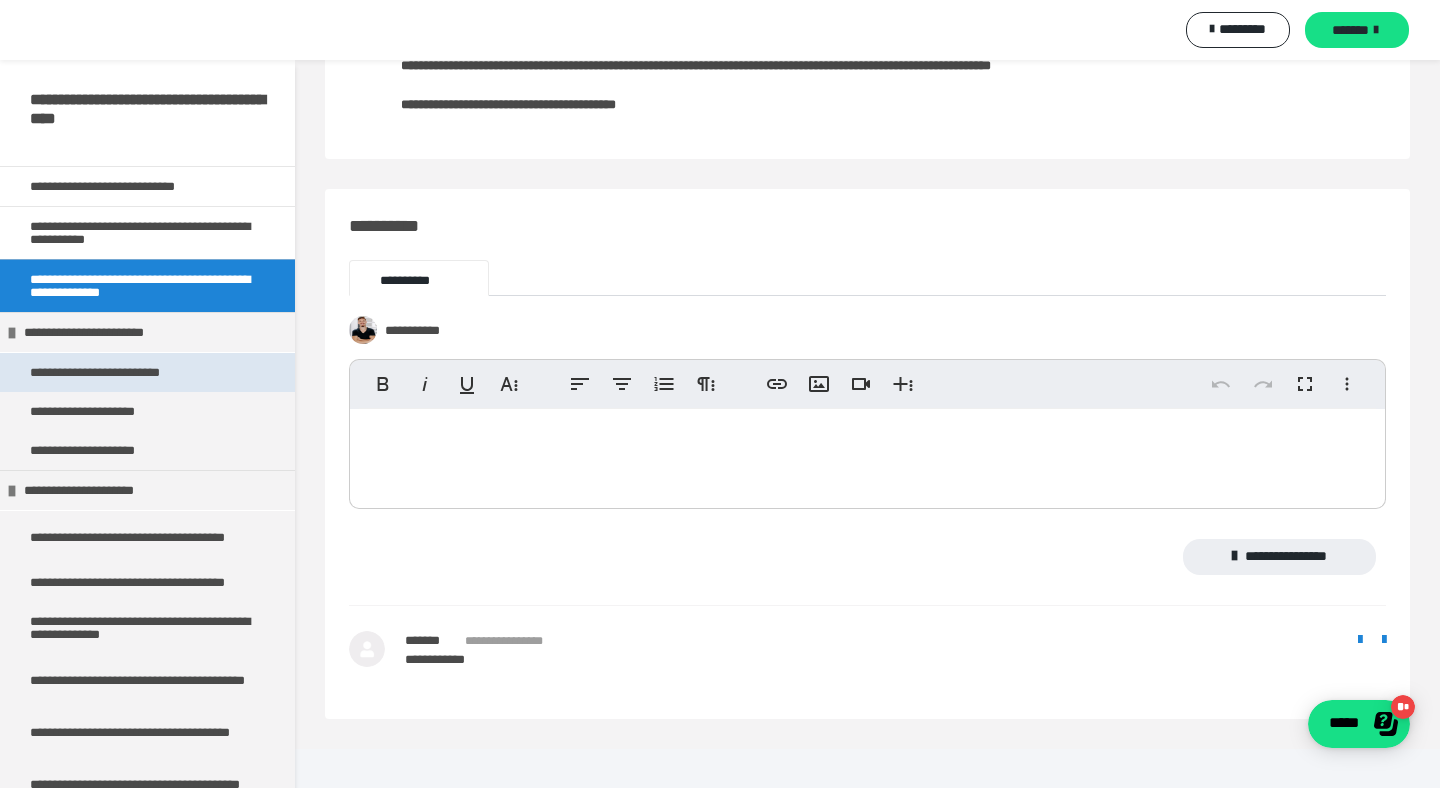 click on "**********" at bounding box center (110, 372) 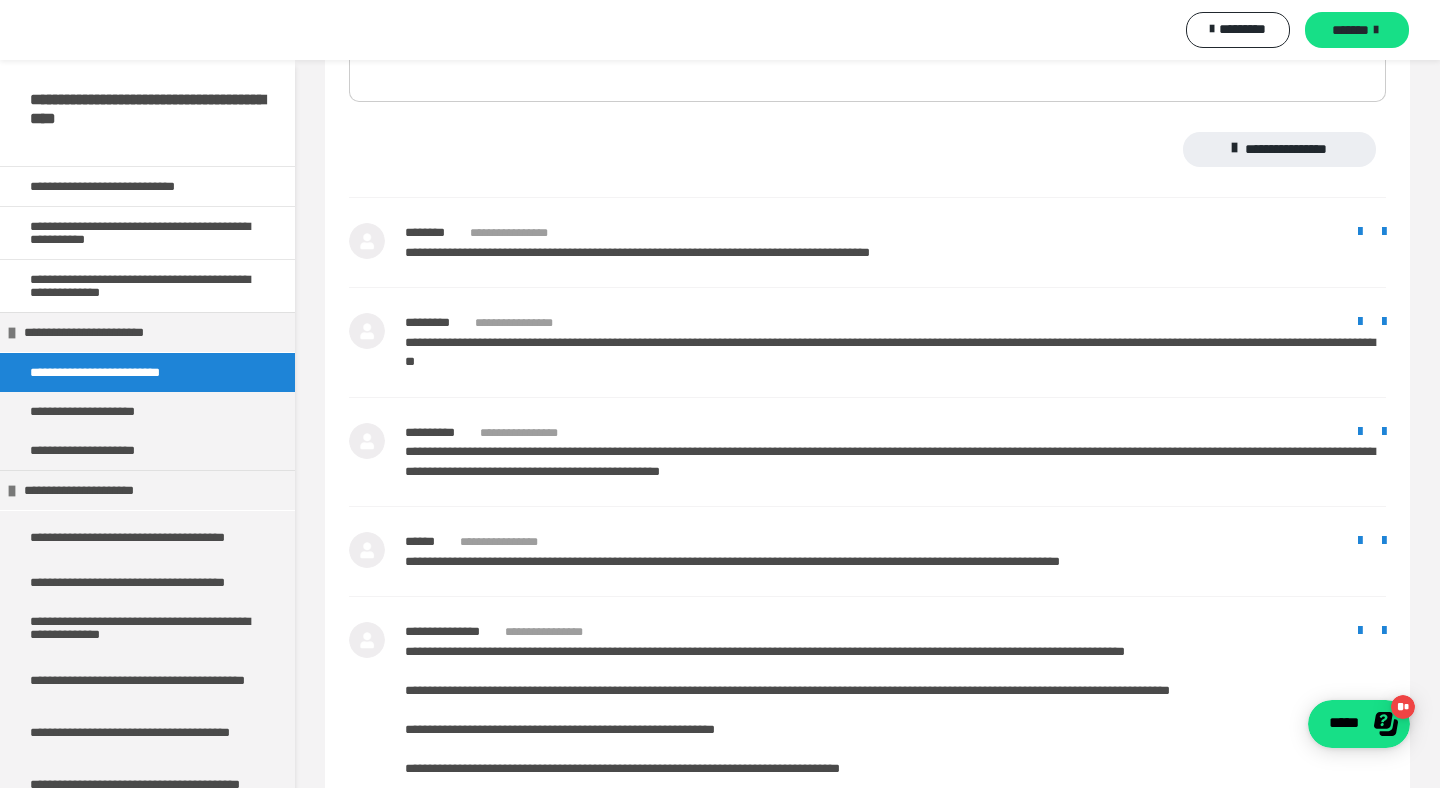 scroll, scrollTop: 833, scrollLeft: 0, axis: vertical 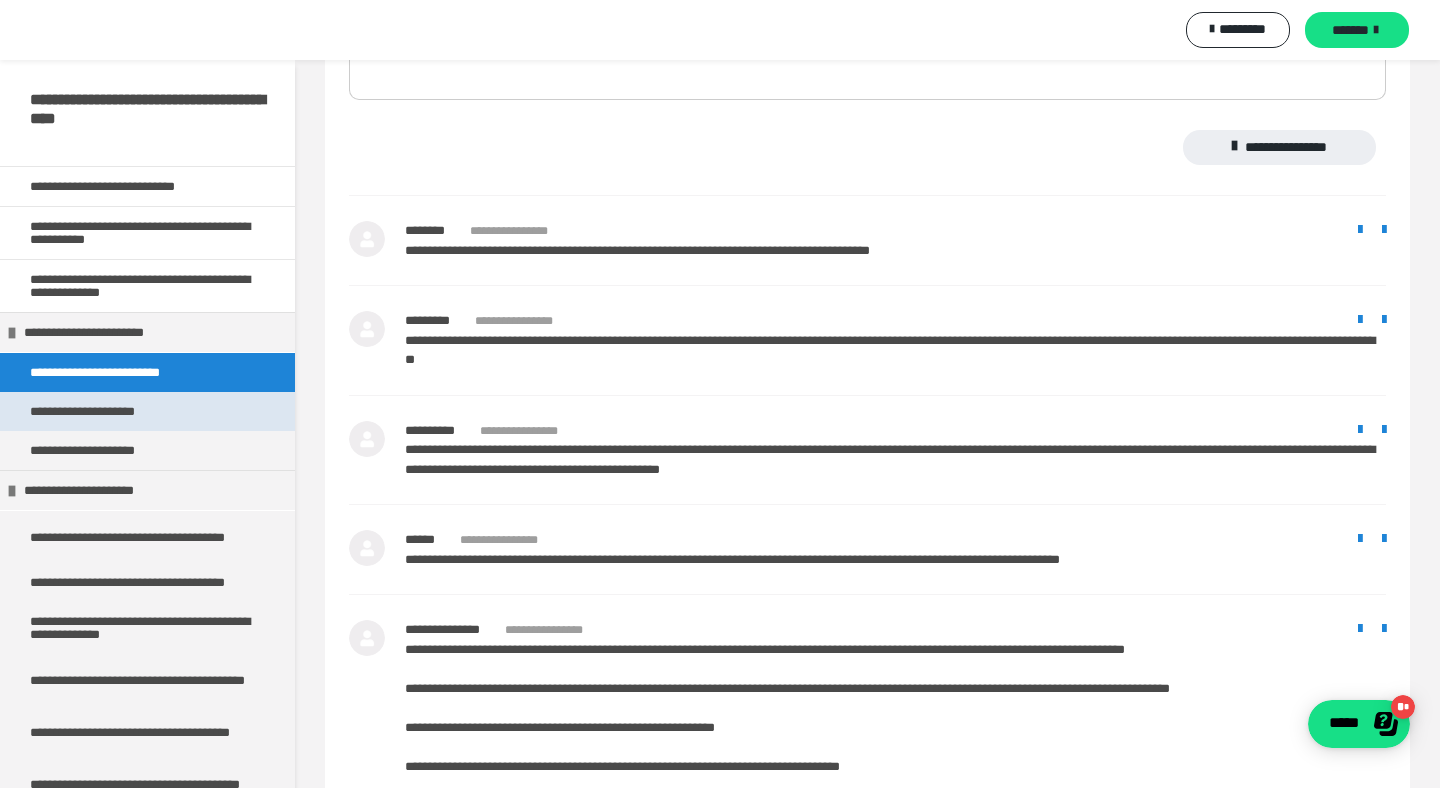 click on "**********" at bounding box center [95, 411] 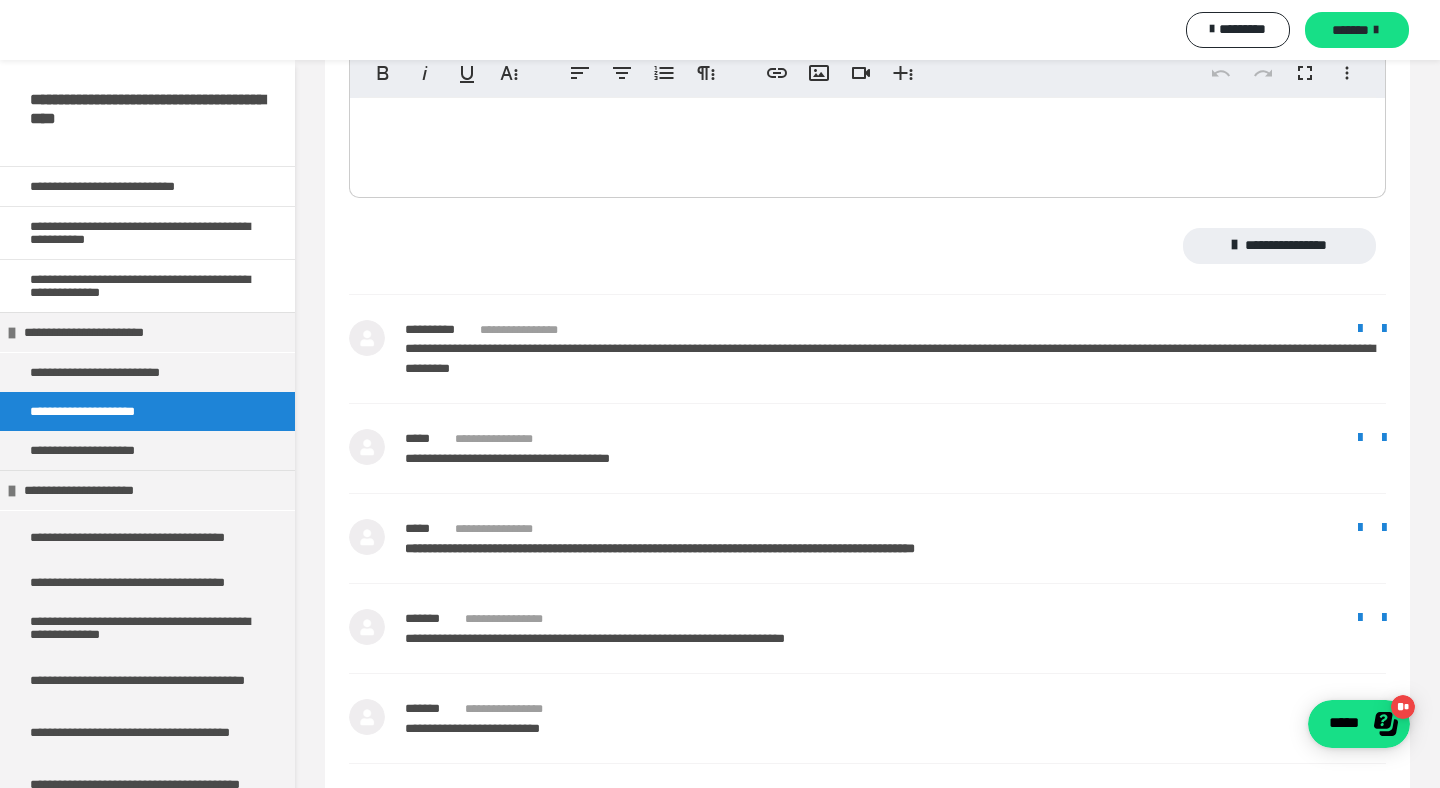 scroll, scrollTop: 474, scrollLeft: 0, axis: vertical 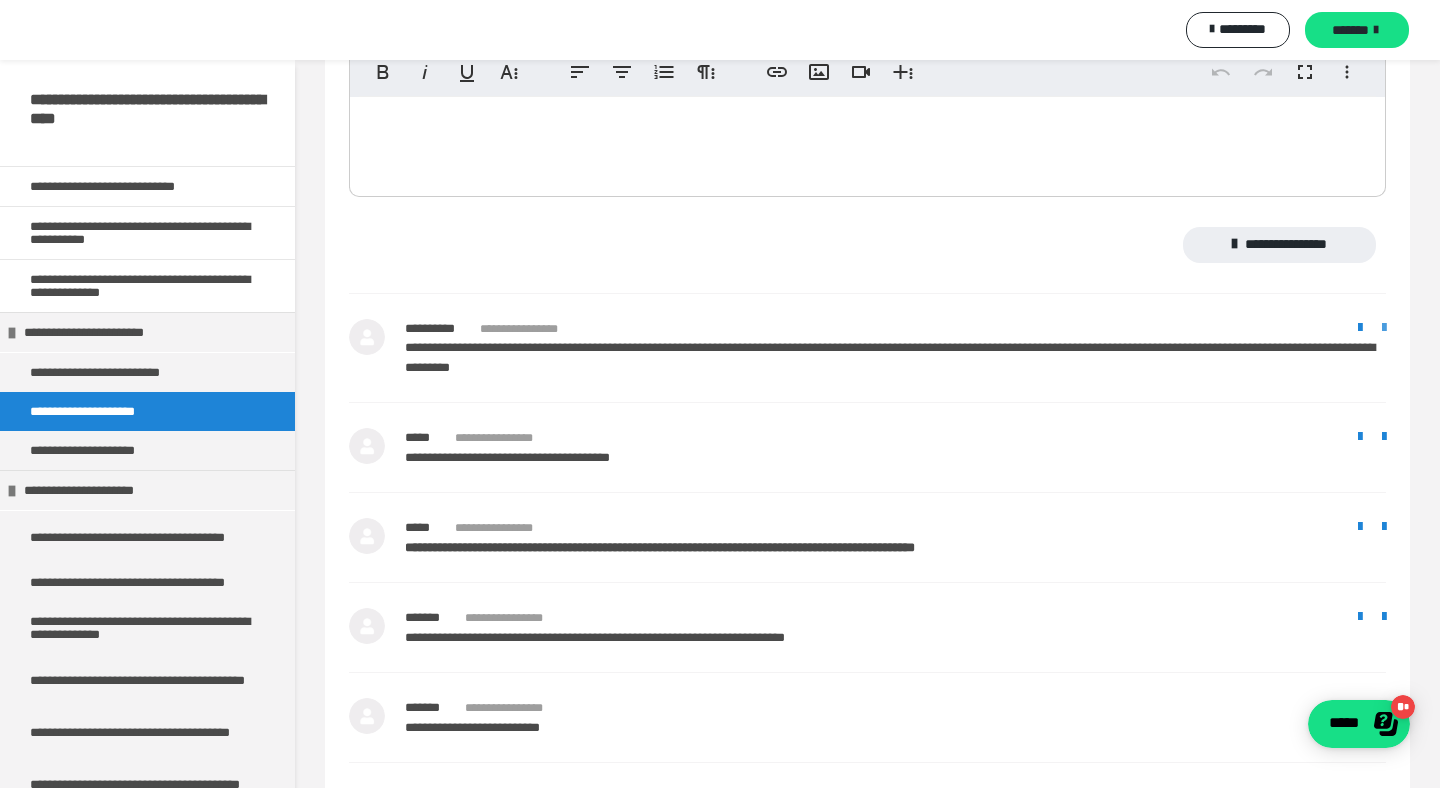 click at bounding box center [1384, 328] 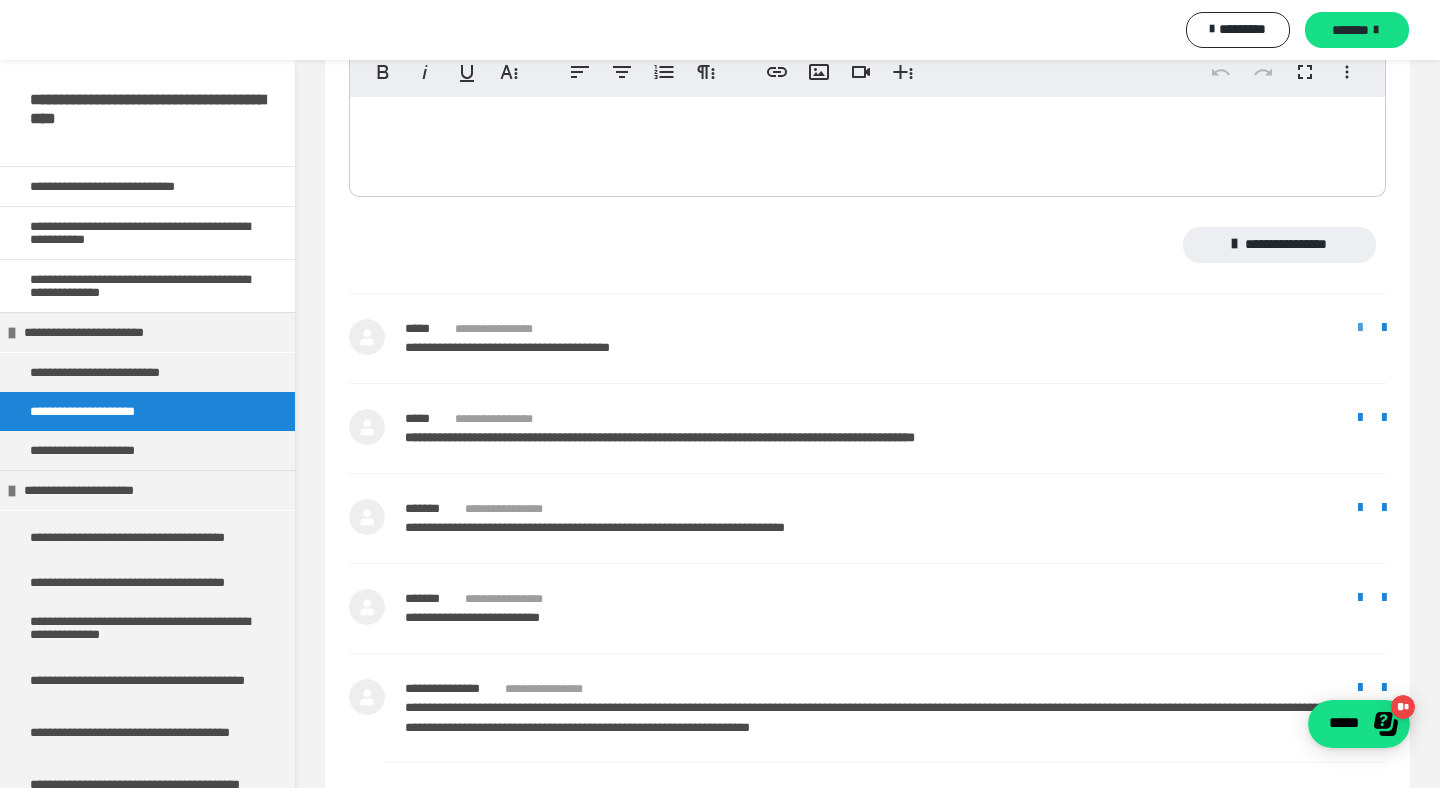click at bounding box center [1360, 328] 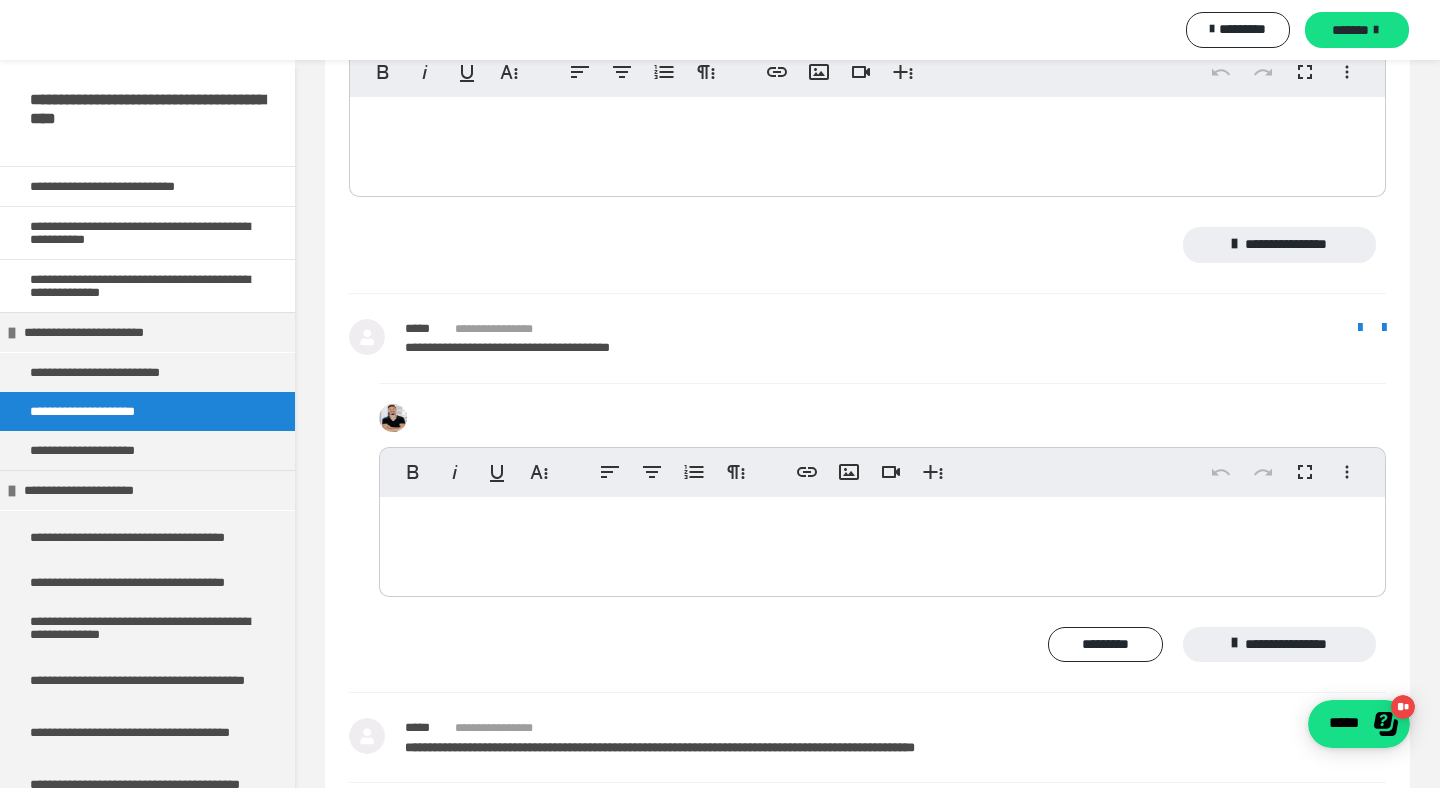 click at bounding box center (882, 542) 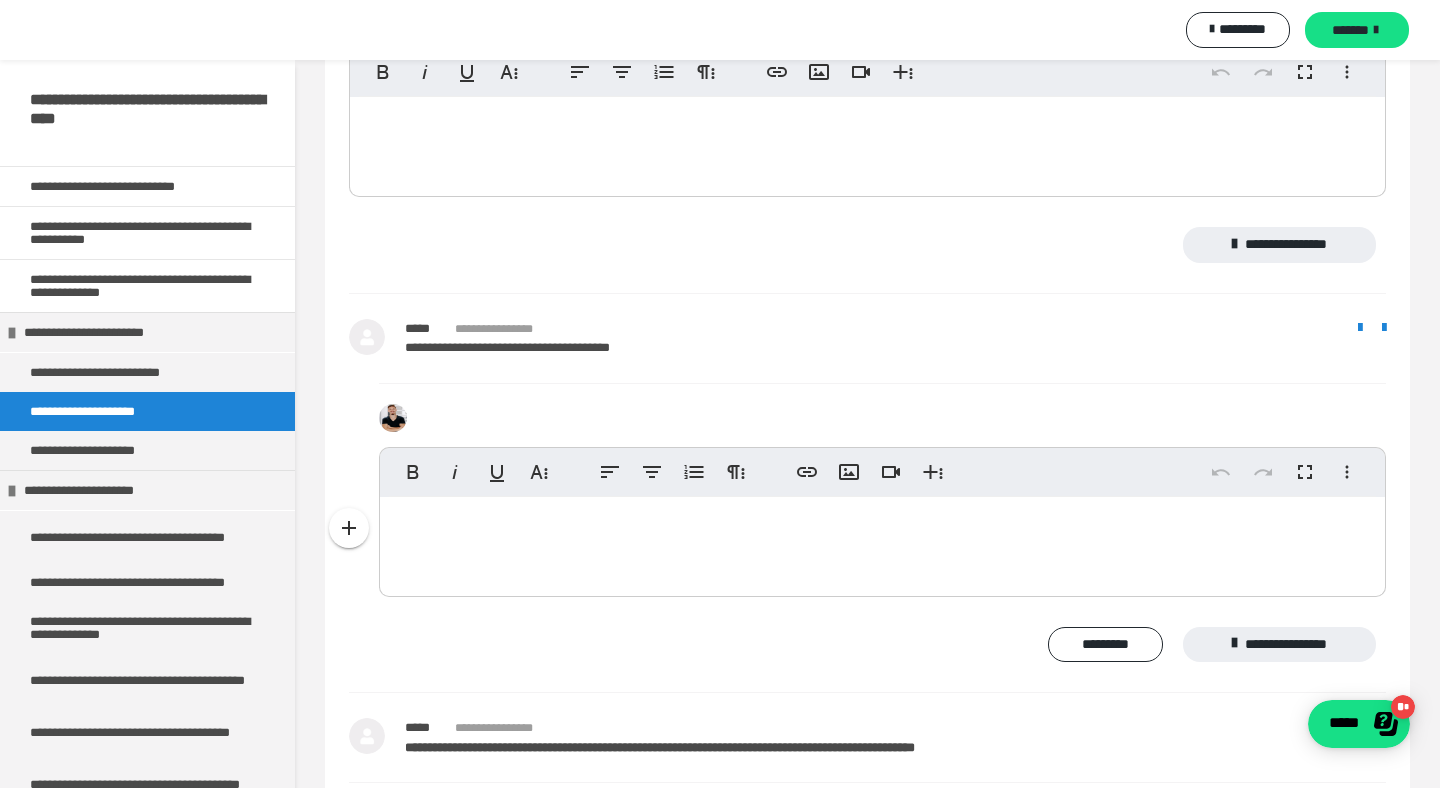 type 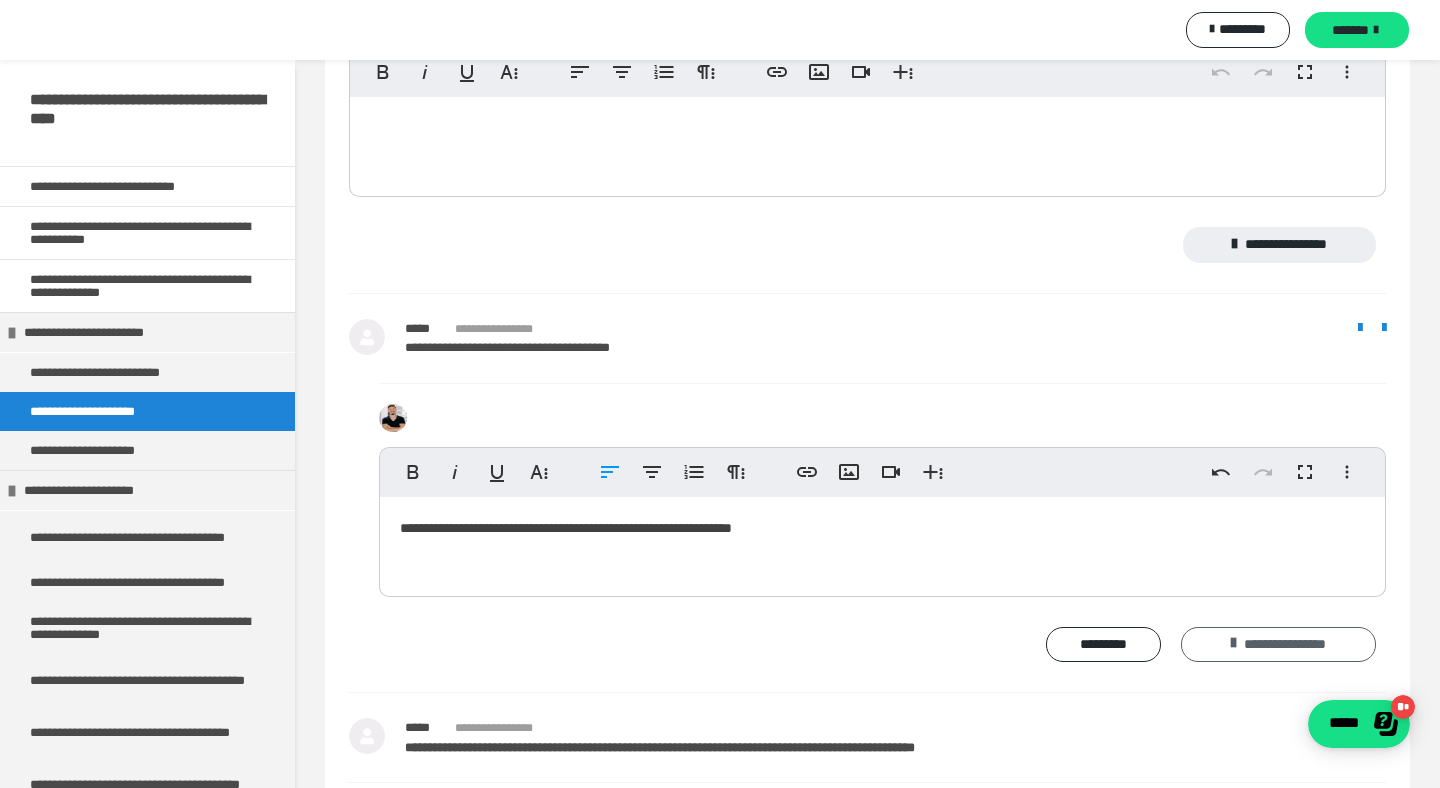 click on "**********" at bounding box center [1278, 645] 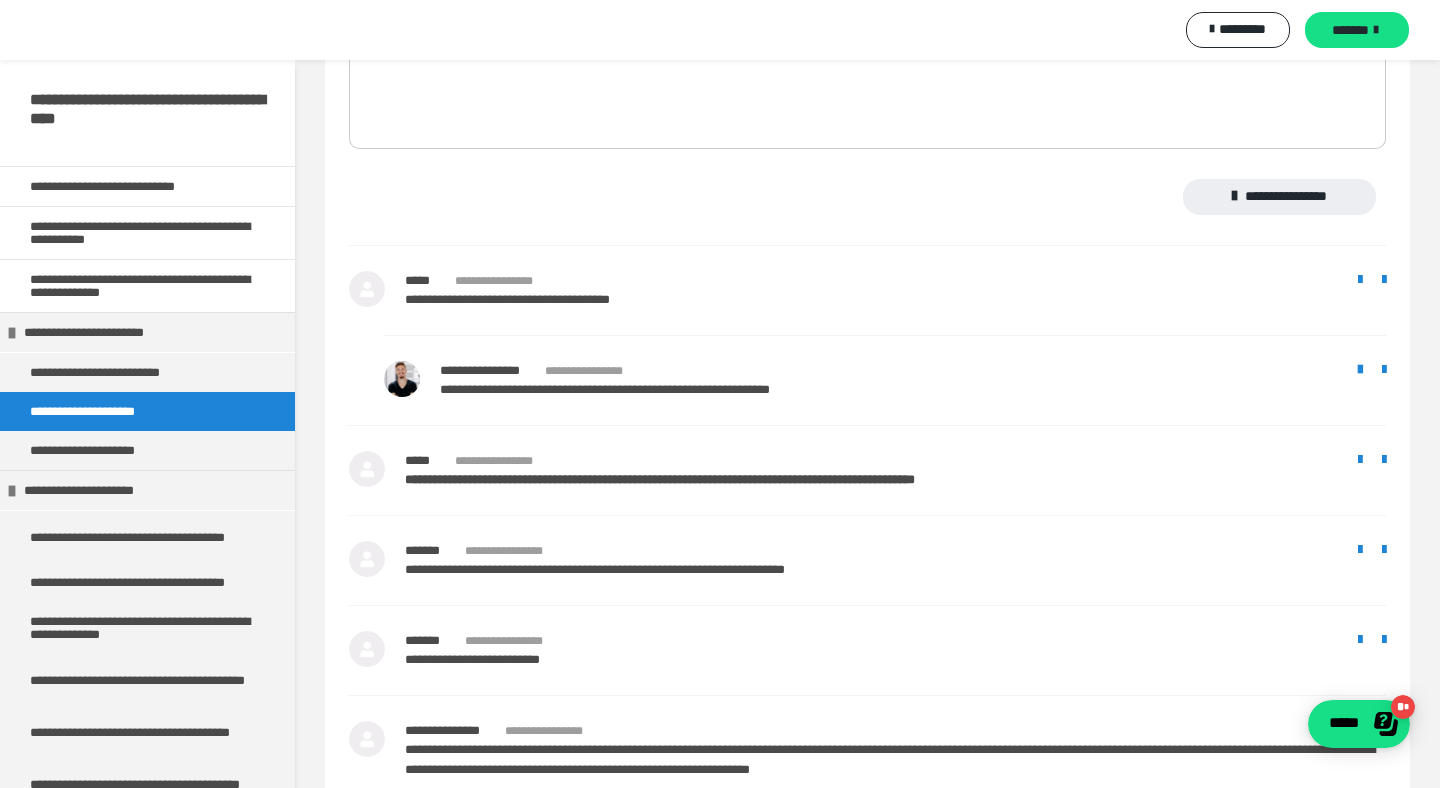 scroll, scrollTop: 528, scrollLeft: 0, axis: vertical 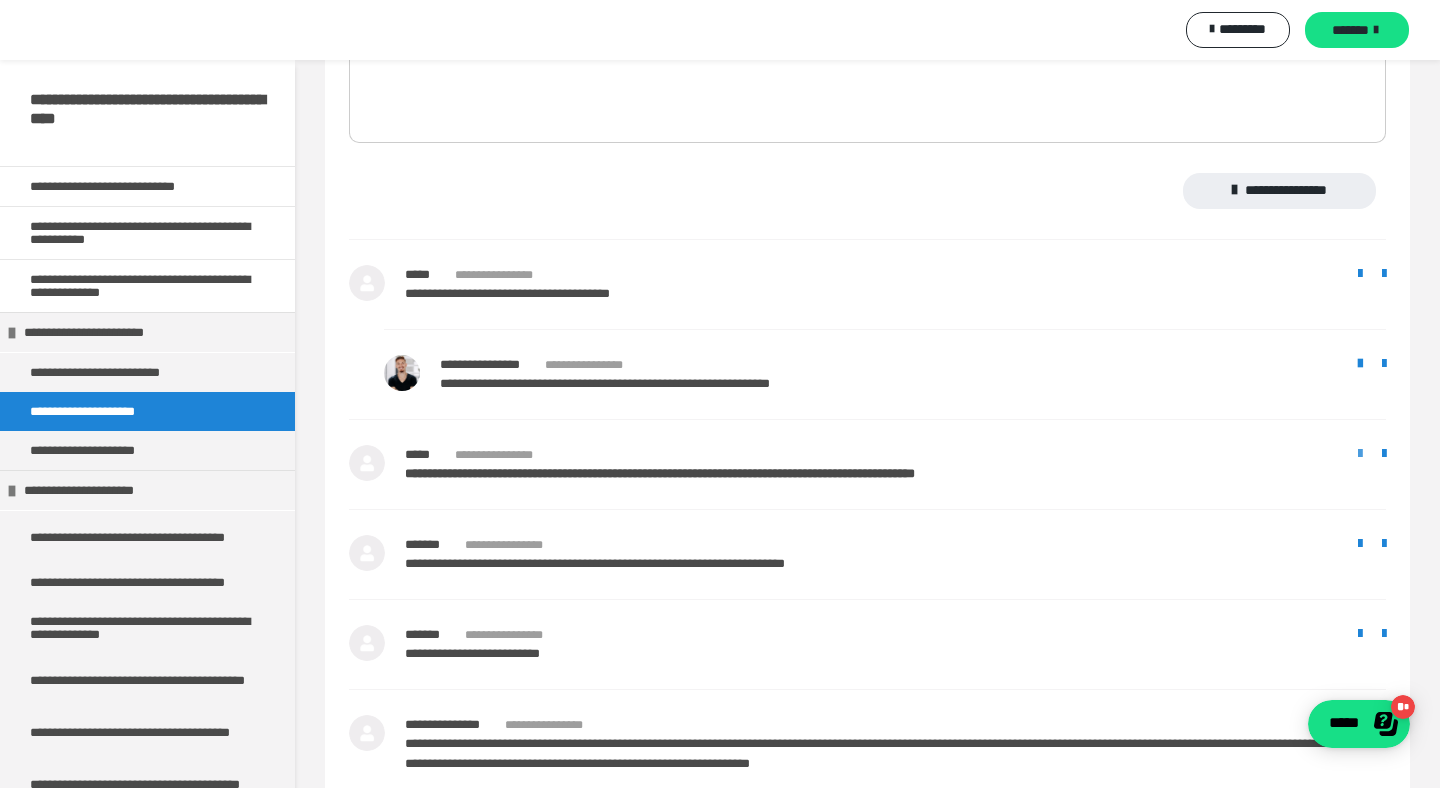 click at bounding box center (1360, 454) 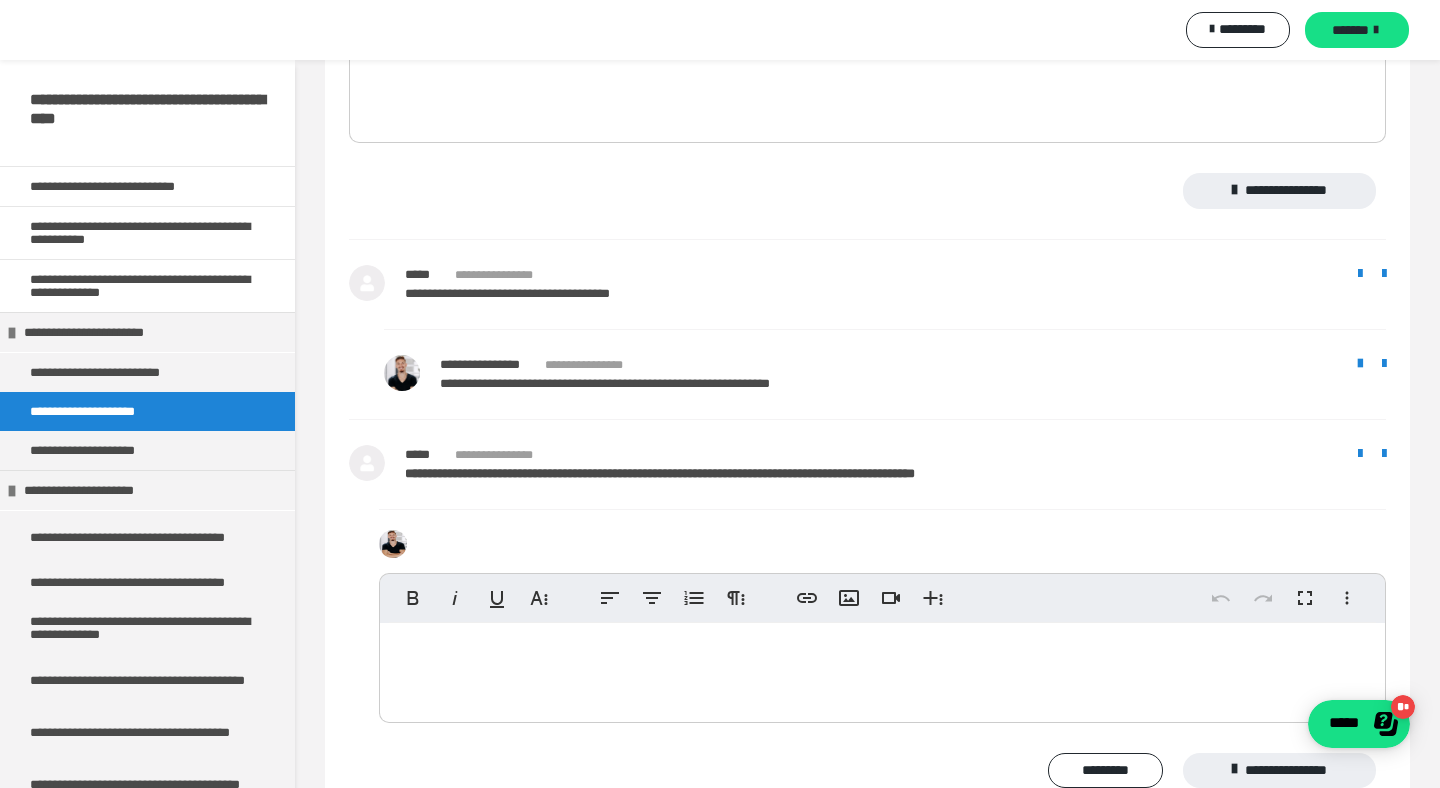 click at bounding box center (882, 668) 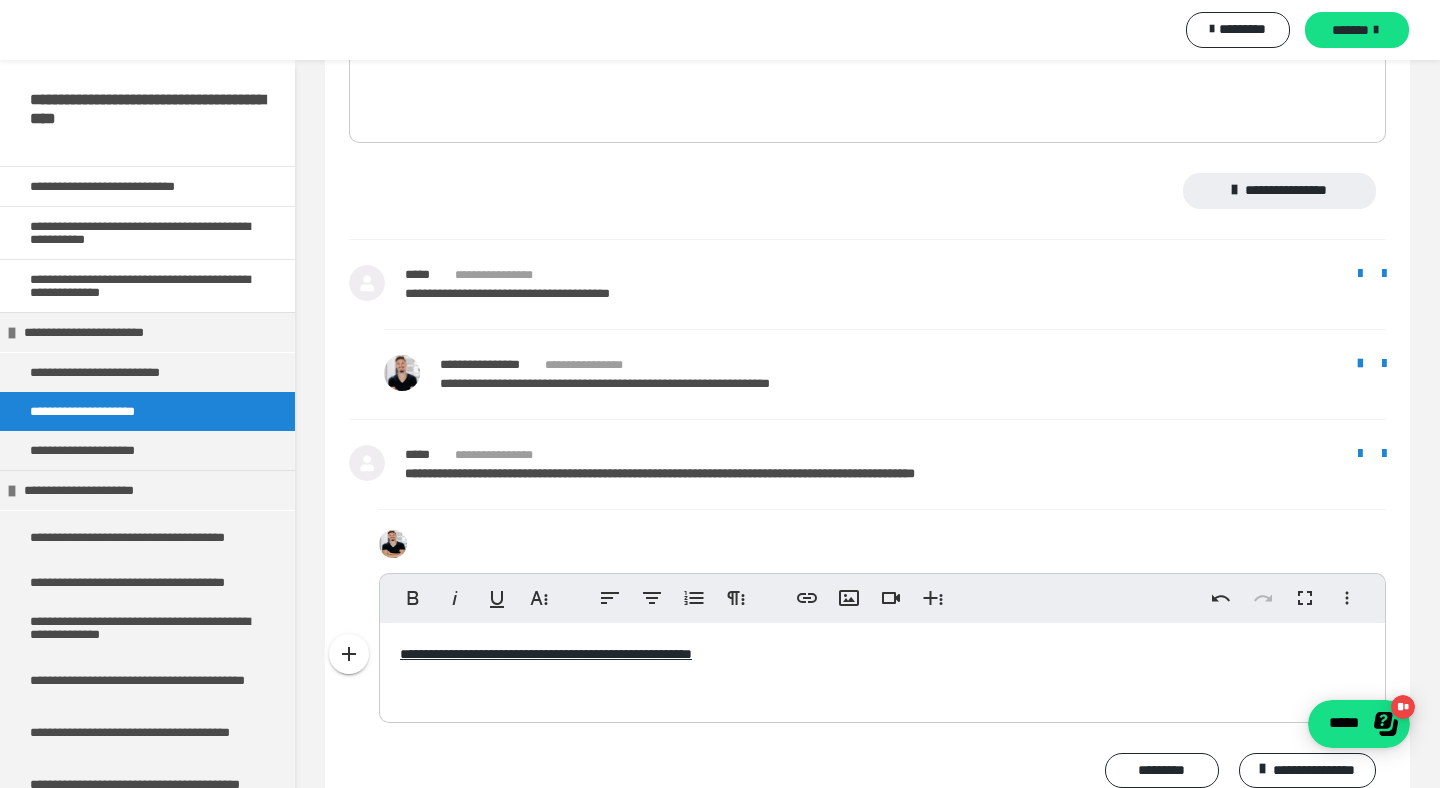 scroll, scrollTop: 347, scrollLeft: 4, axis: both 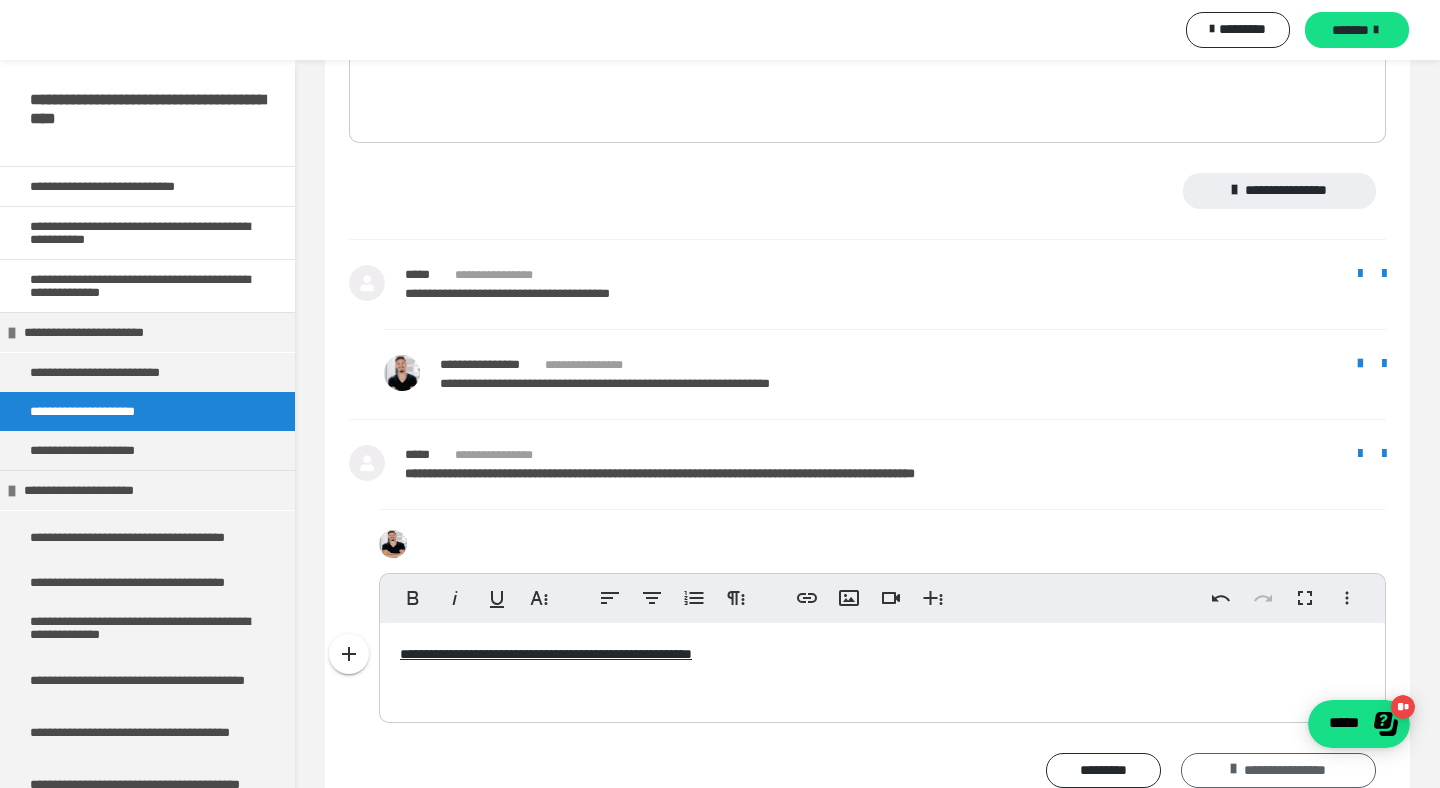 click on "**********" at bounding box center [1278, 771] 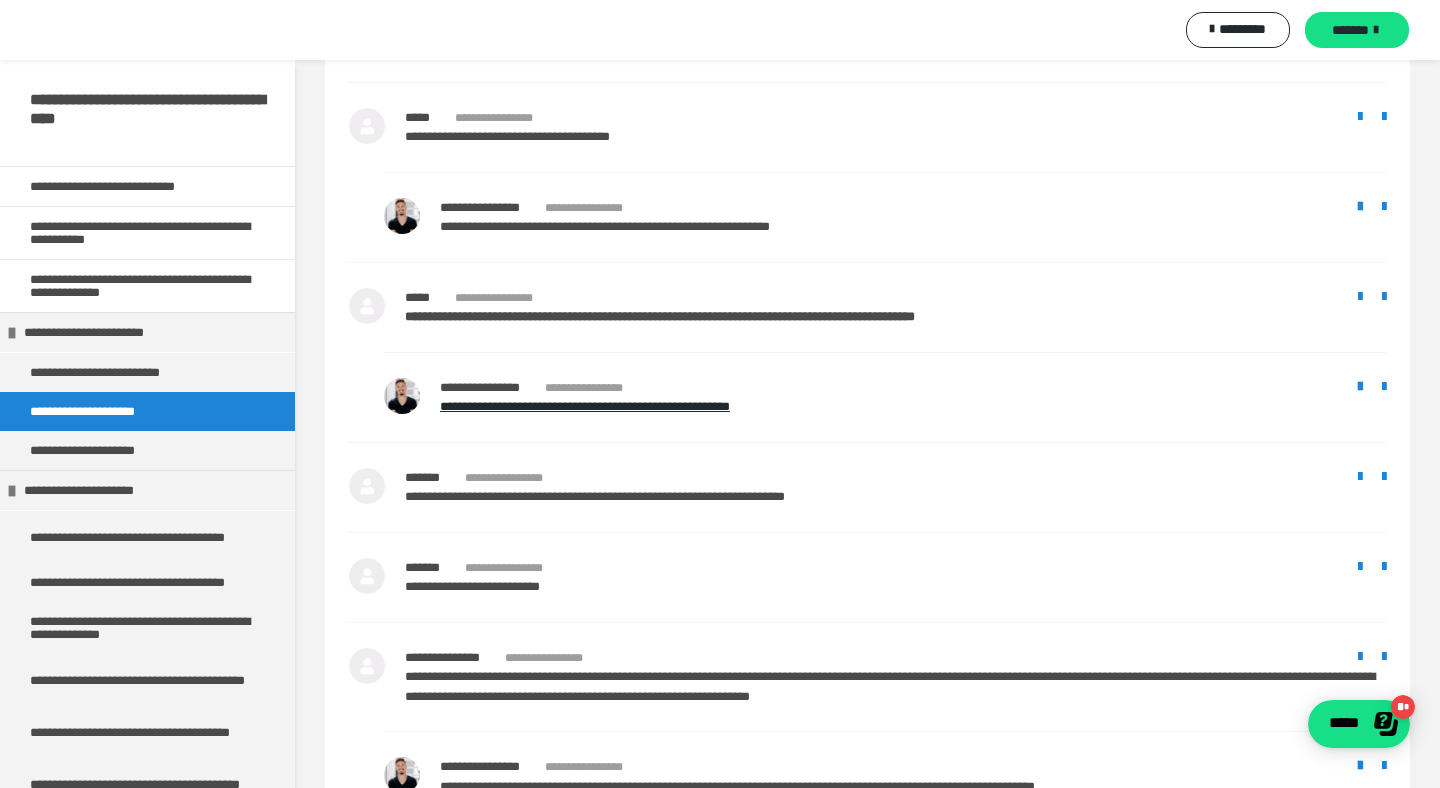 scroll, scrollTop: 767, scrollLeft: 0, axis: vertical 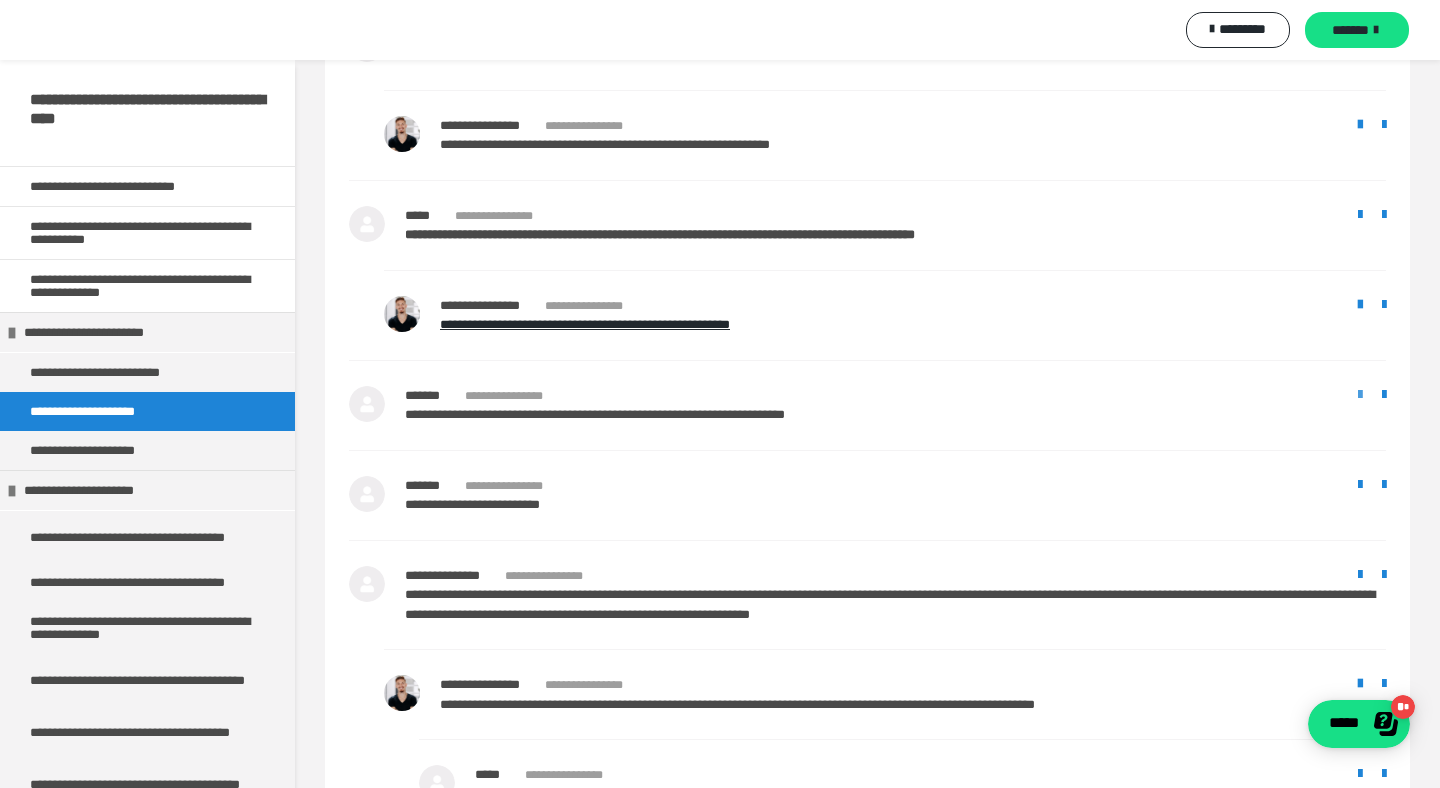 click at bounding box center (1360, 395) 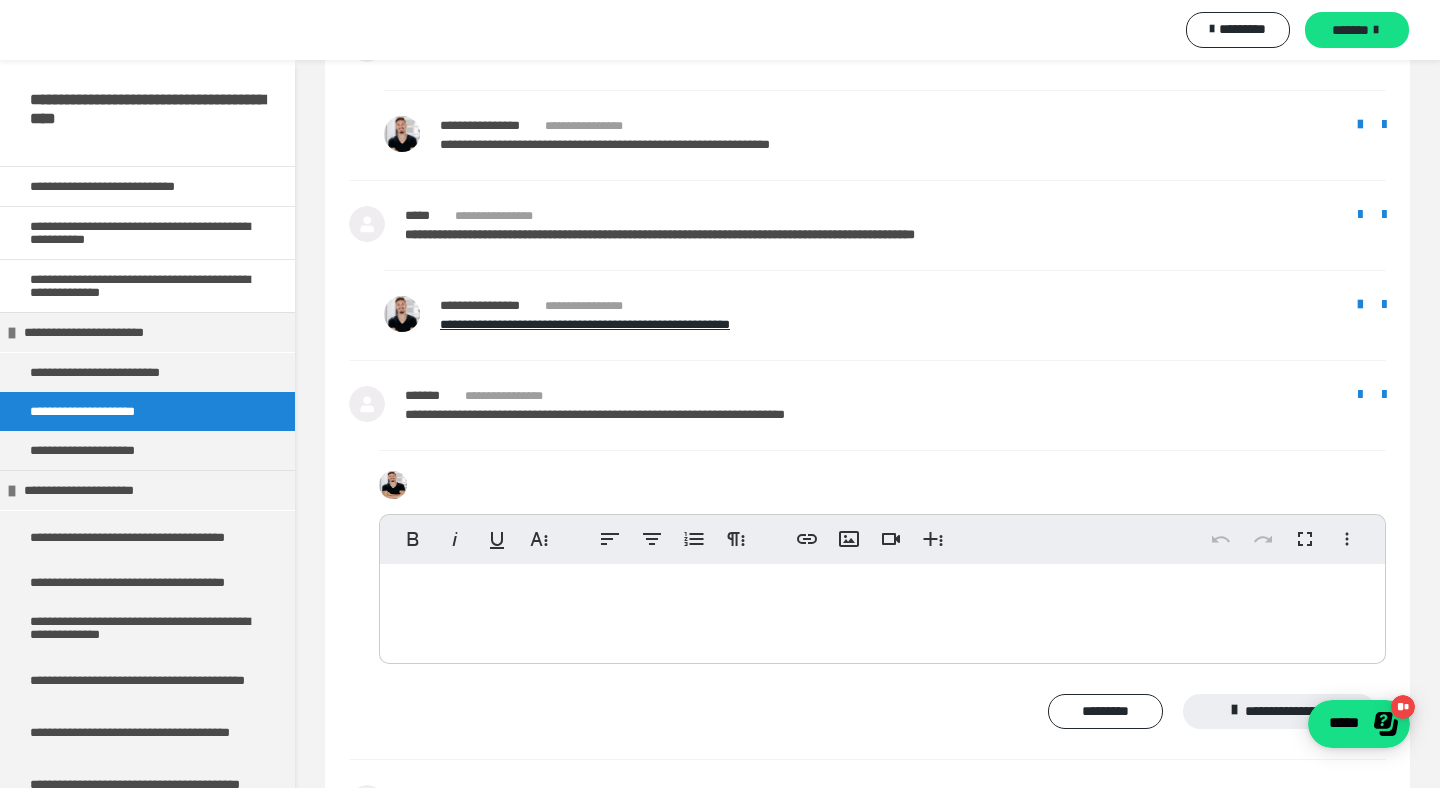click at bounding box center [882, 609] 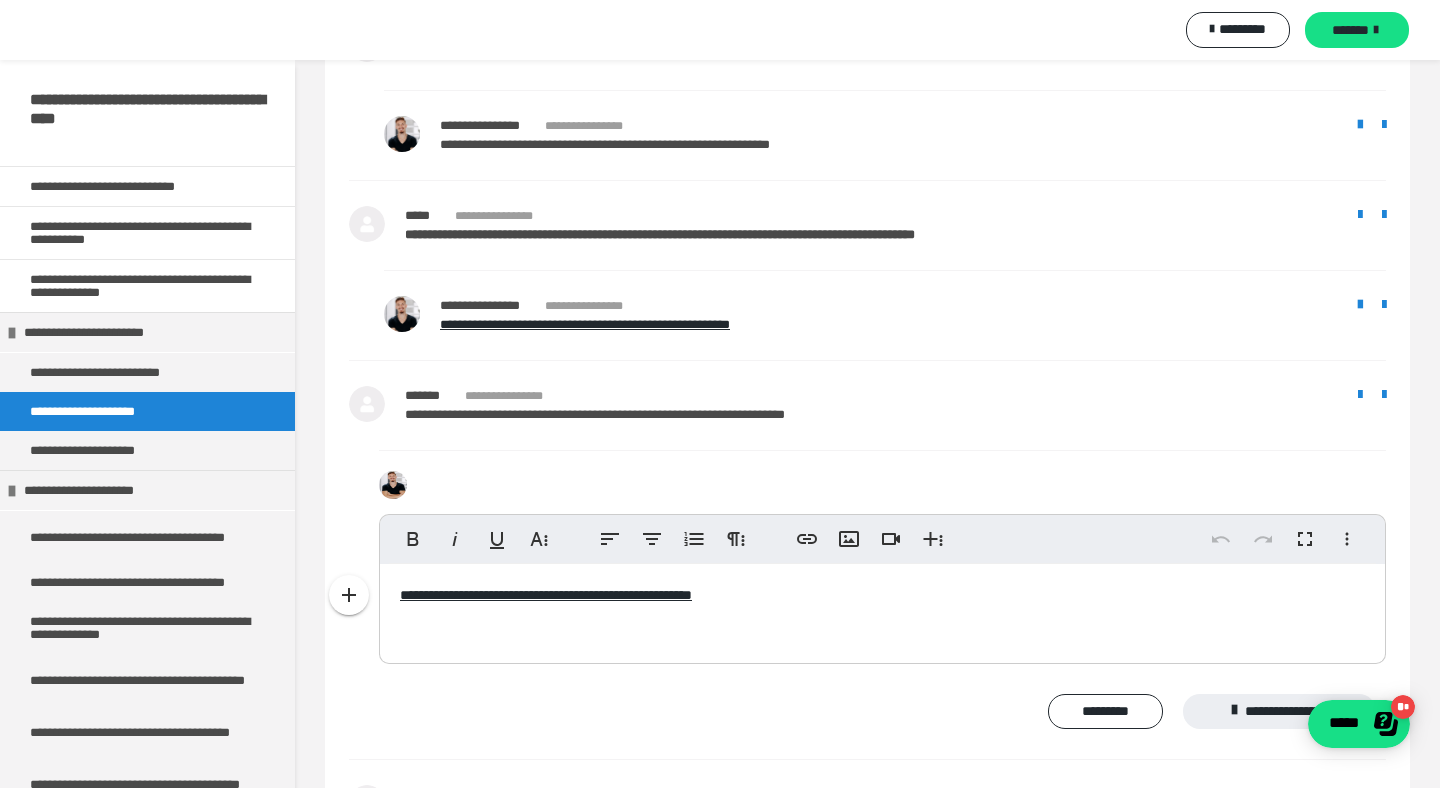 scroll, scrollTop: 347, scrollLeft: 4, axis: both 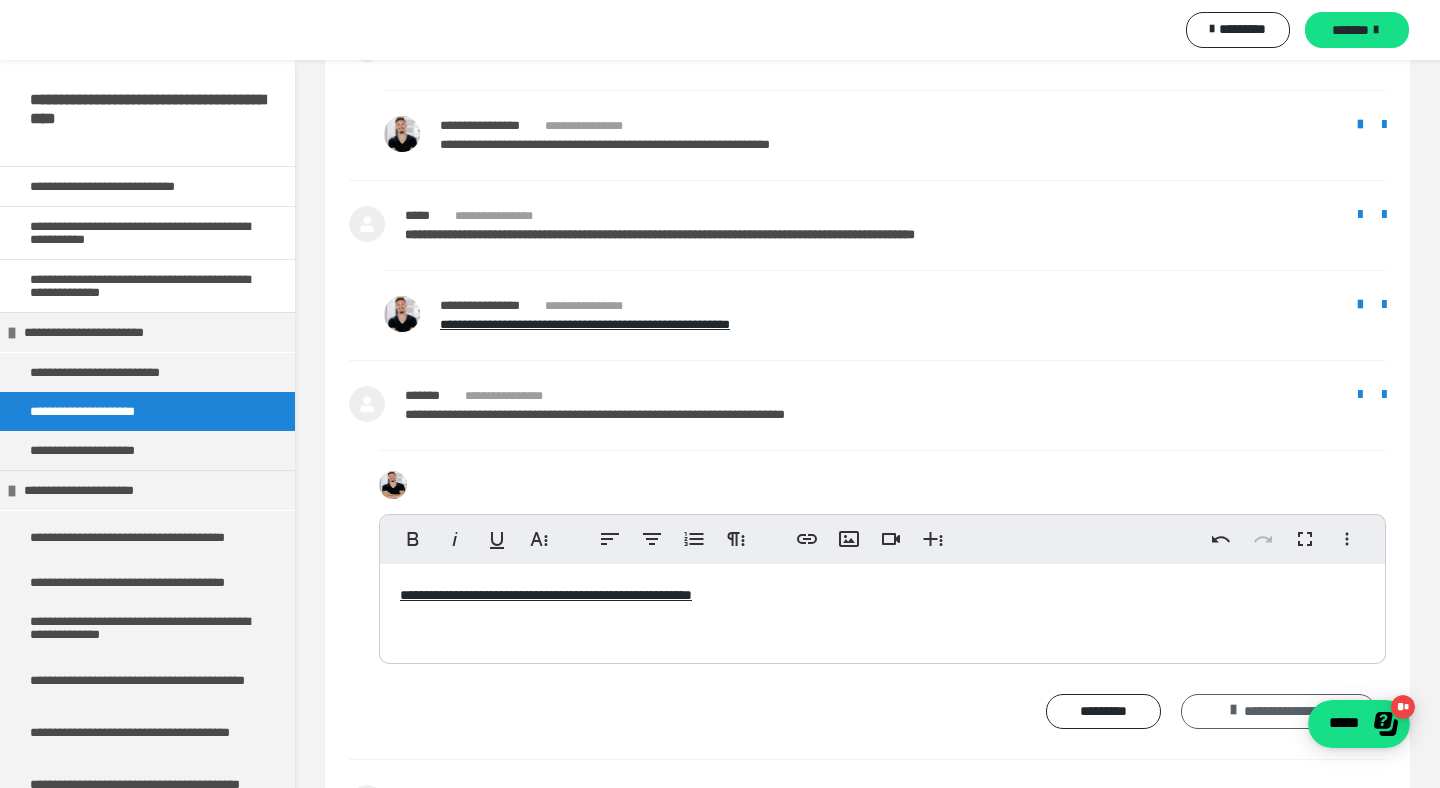 click on "**********" at bounding box center (1278, 712) 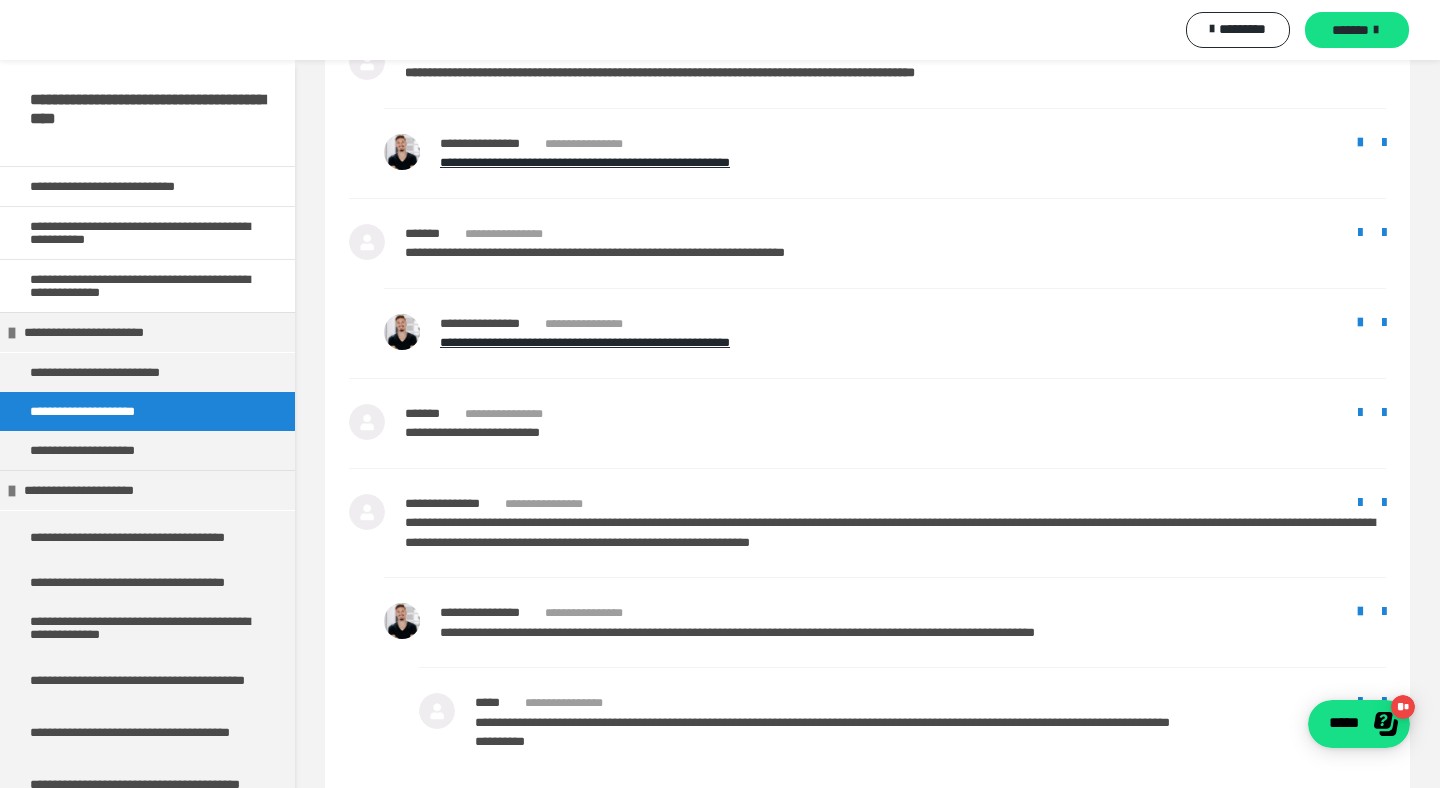 scroll, scrollTop: 991, scrollLeft: 0, axis: vertical 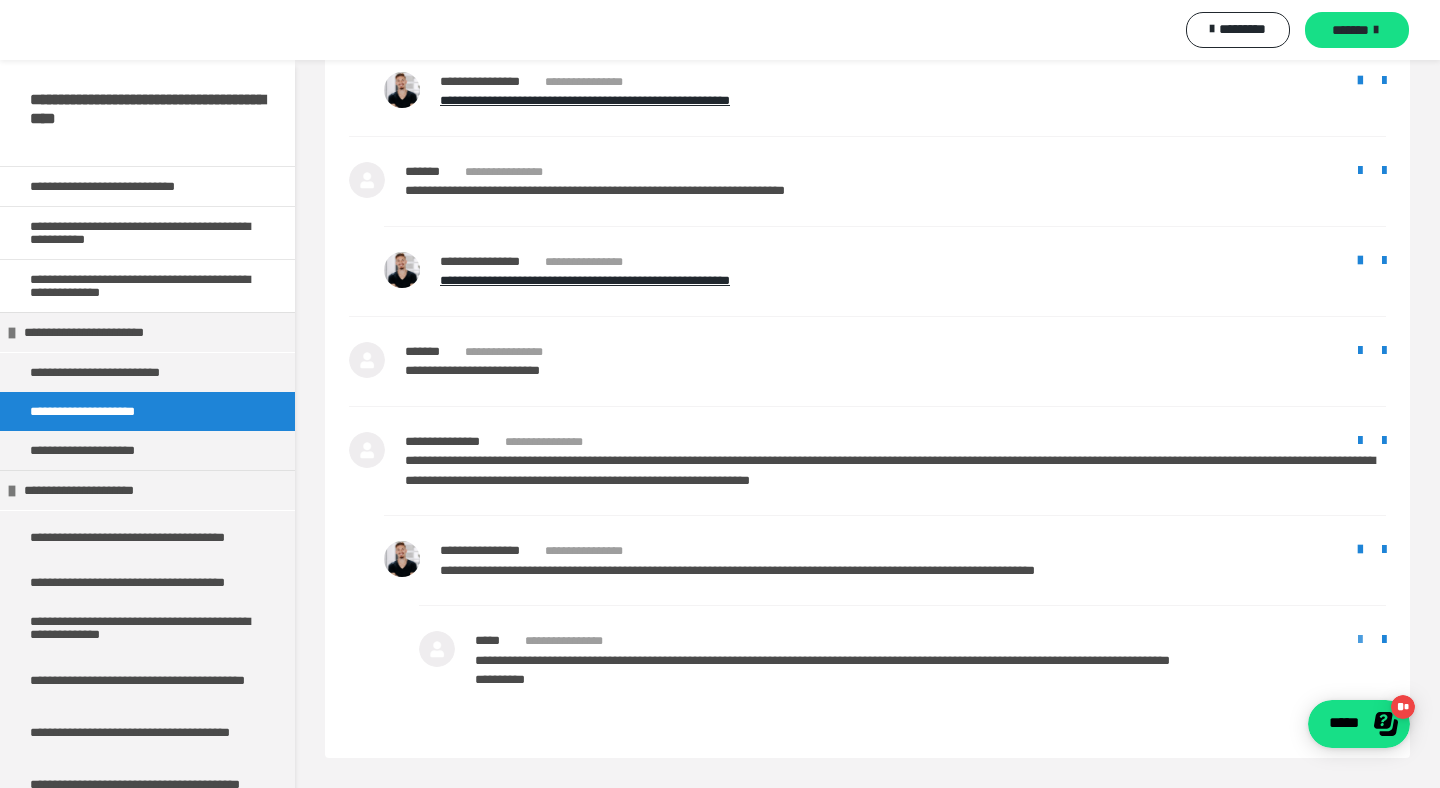 click at bounding box center [1360, 640] 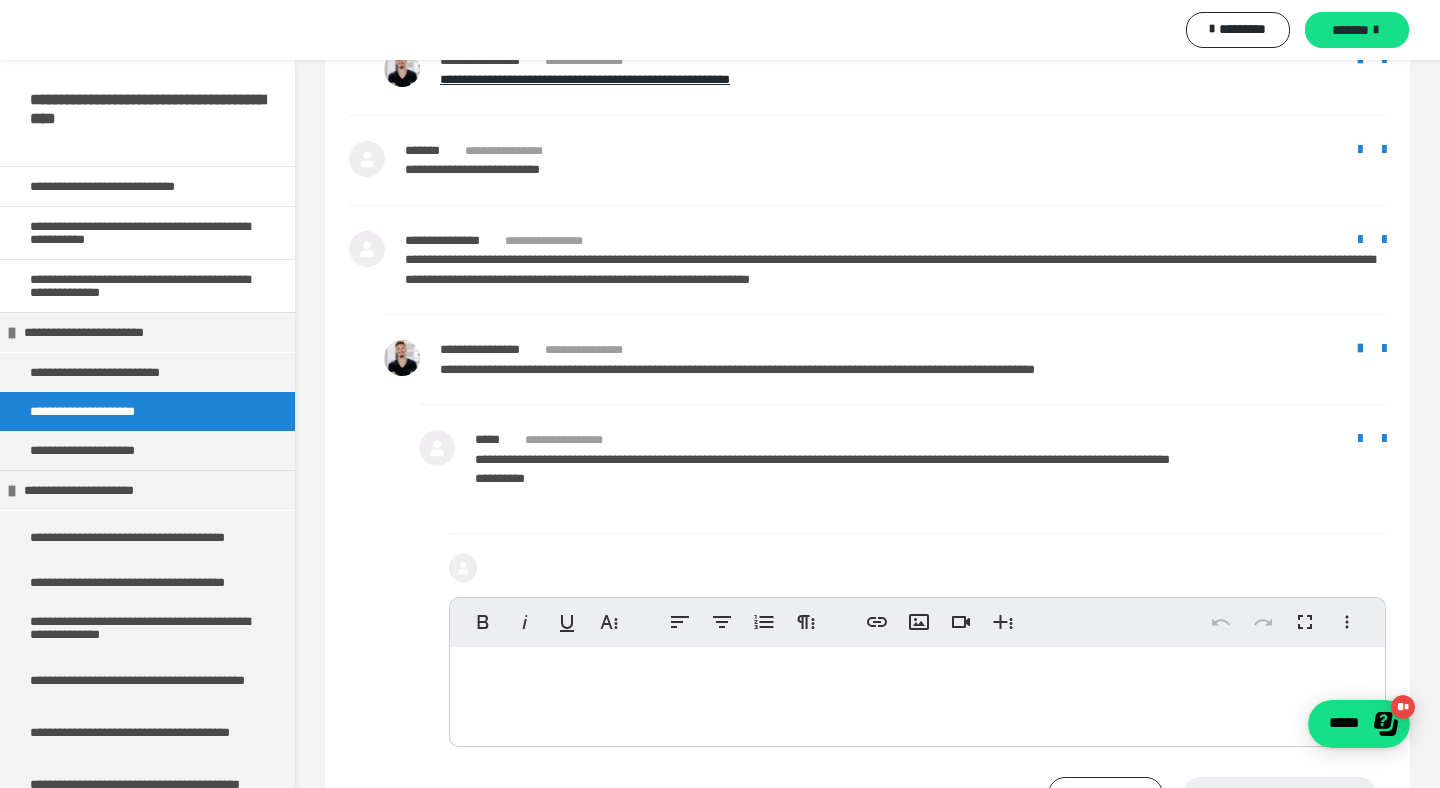 scroll, scrollTop: 1258, scrollLeft: 0, axis: vertical 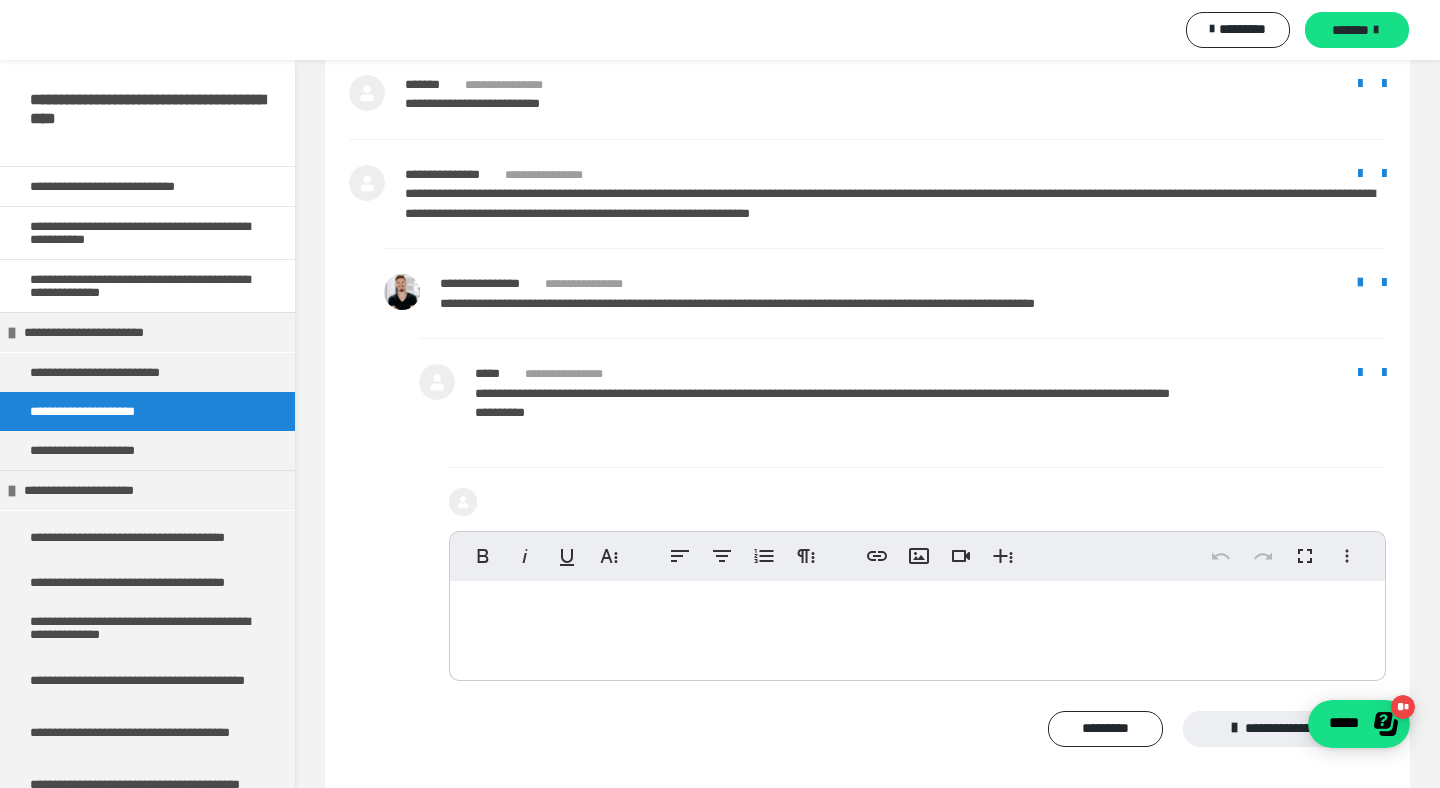 click at bounding box center (917, 626) 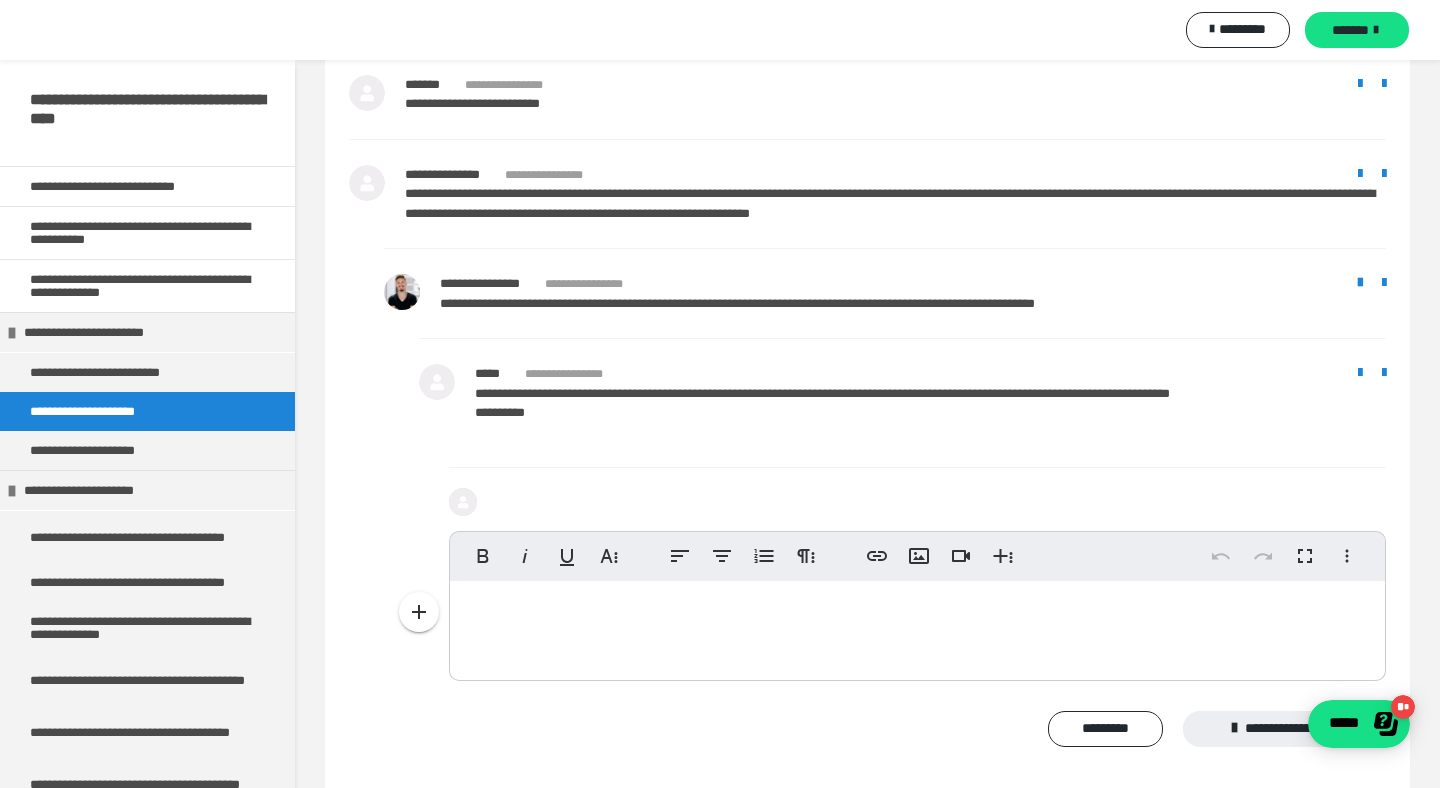 type 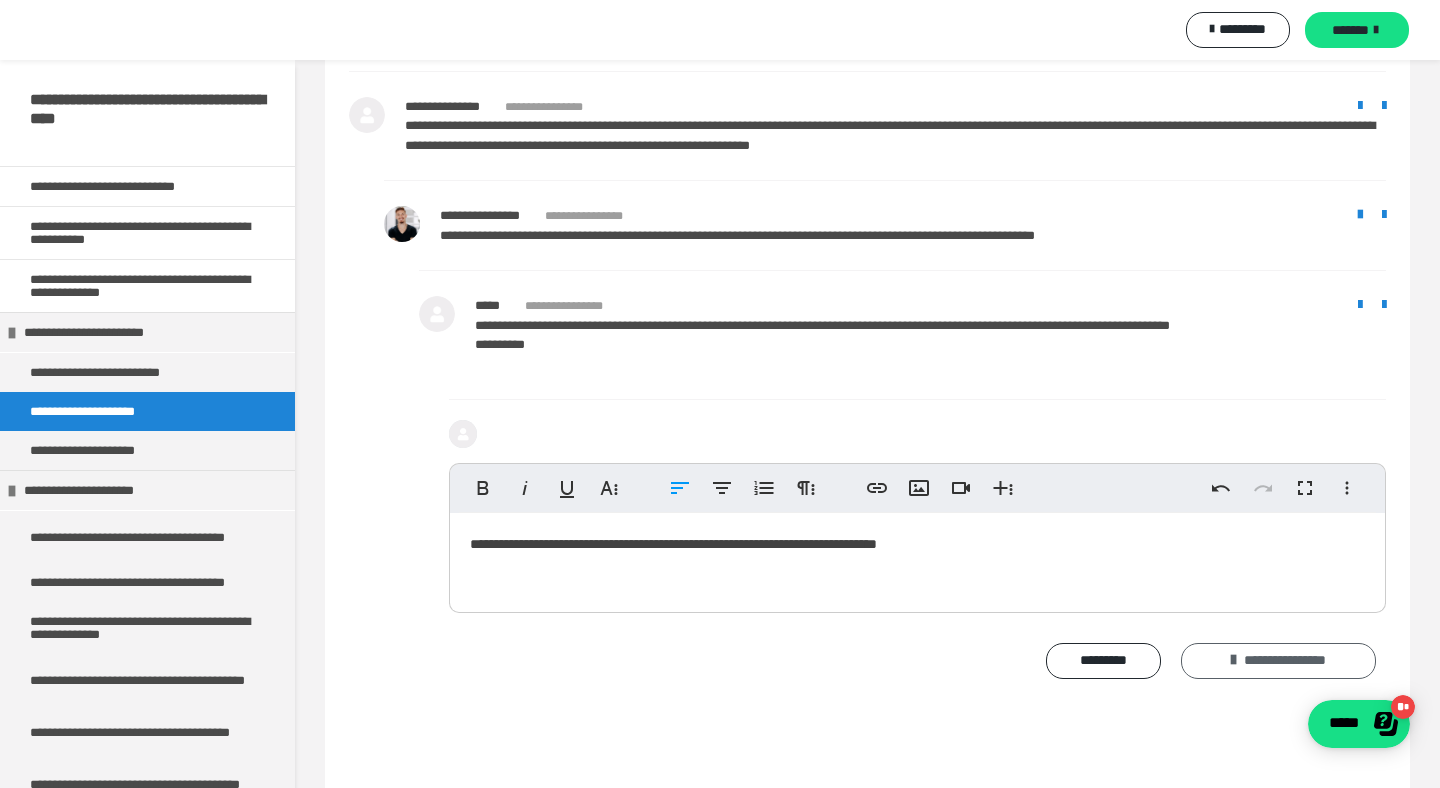click on "**********" at bounding box center [1278, 661] 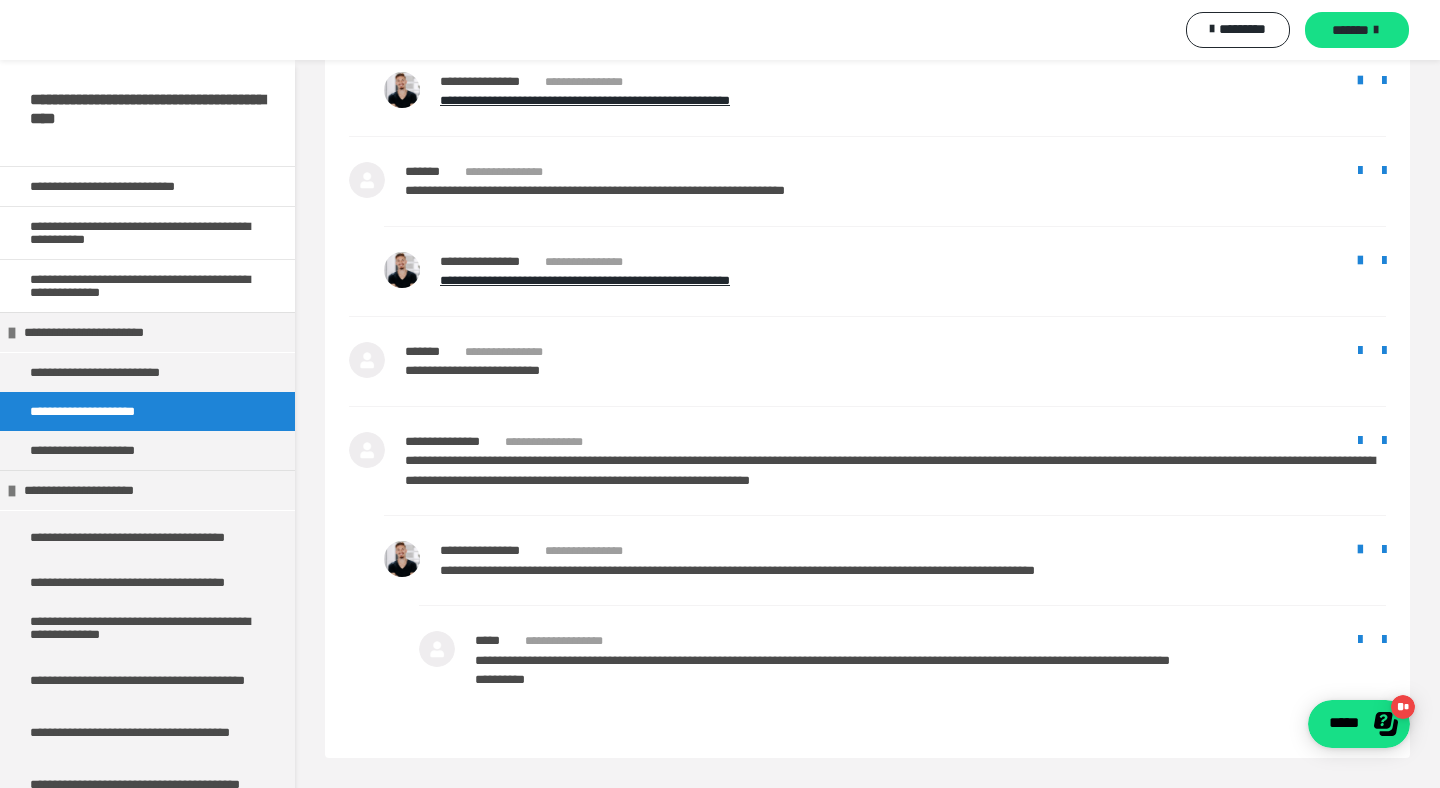 scroll, scrollTop: 991, scrollLeft: 0, axis: vertical 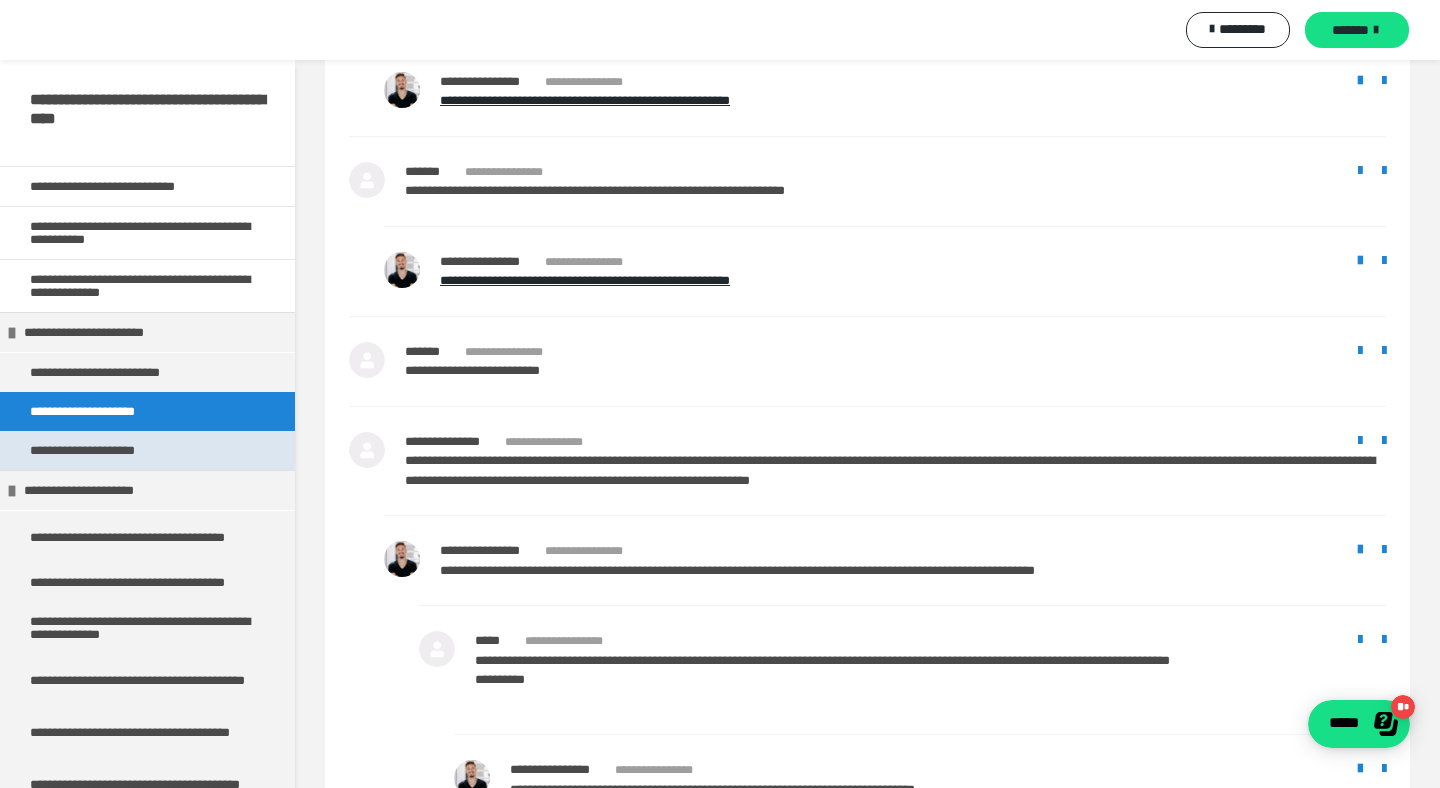 click on "**********" at bounding box center (92, 450) 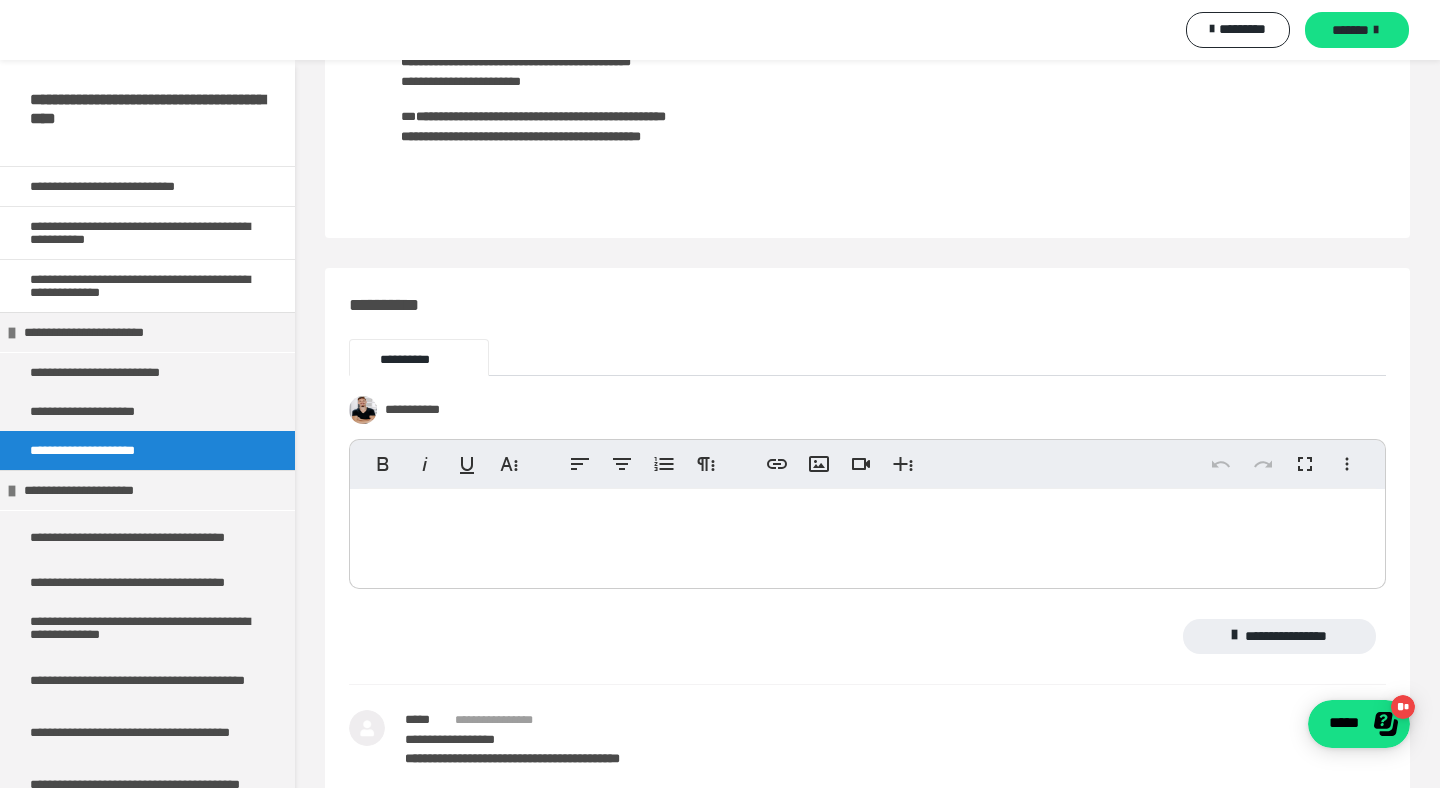 scroll, scrollTop: 405, scrollLeft: 0, axis: vertical 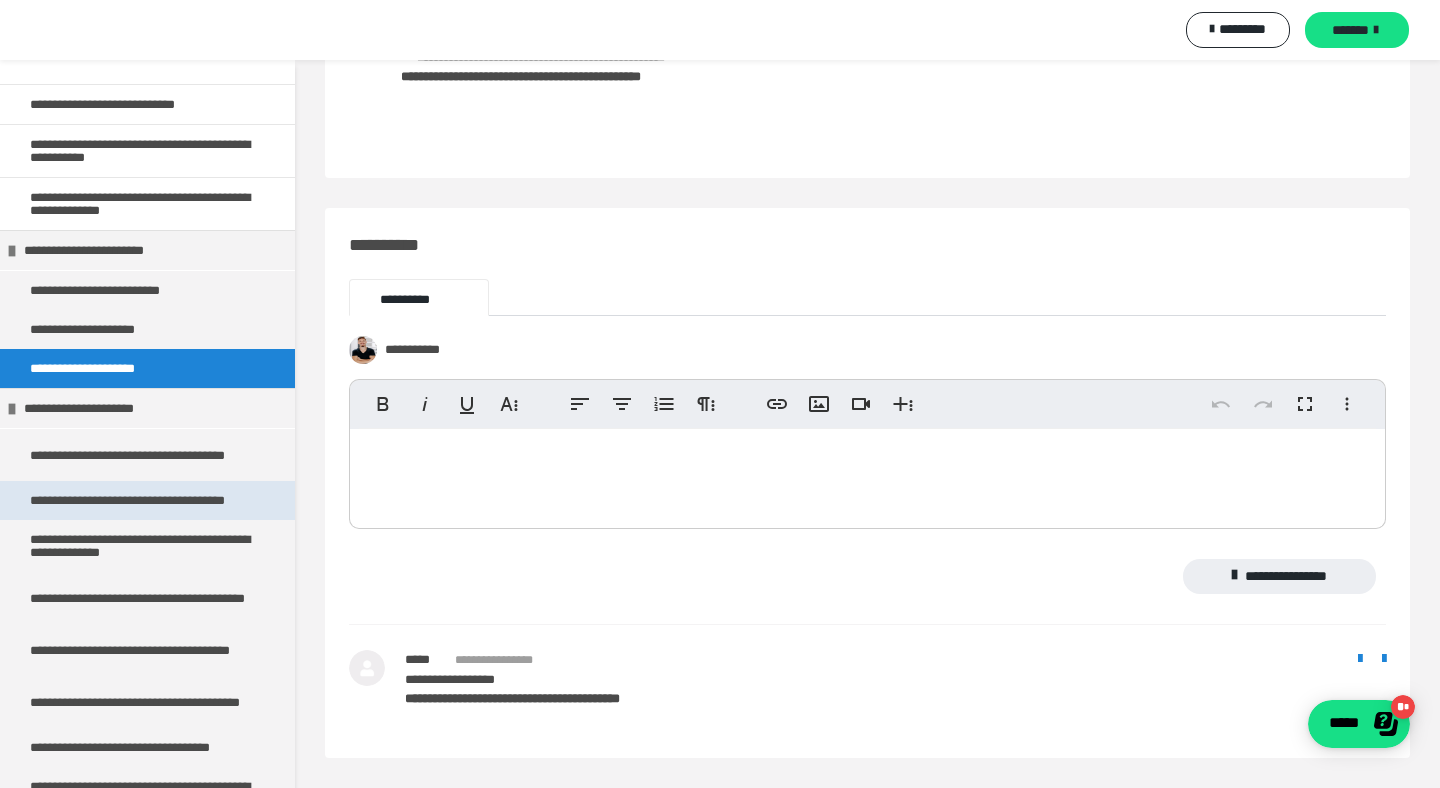 click on "**********" at bounding box center [143, 500] 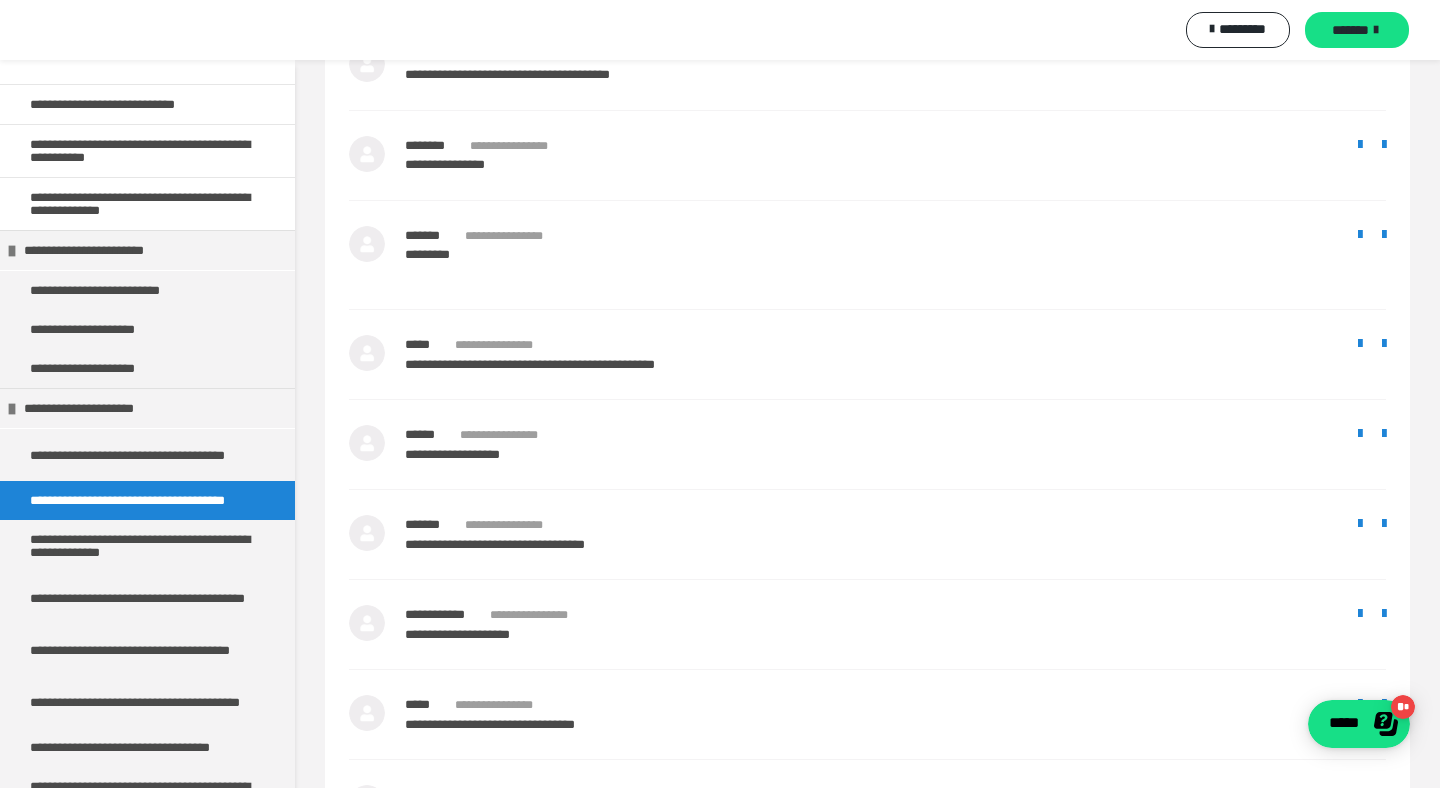 scroll, scrollTop: 2933, scrollLeft: 0, axis: vertical 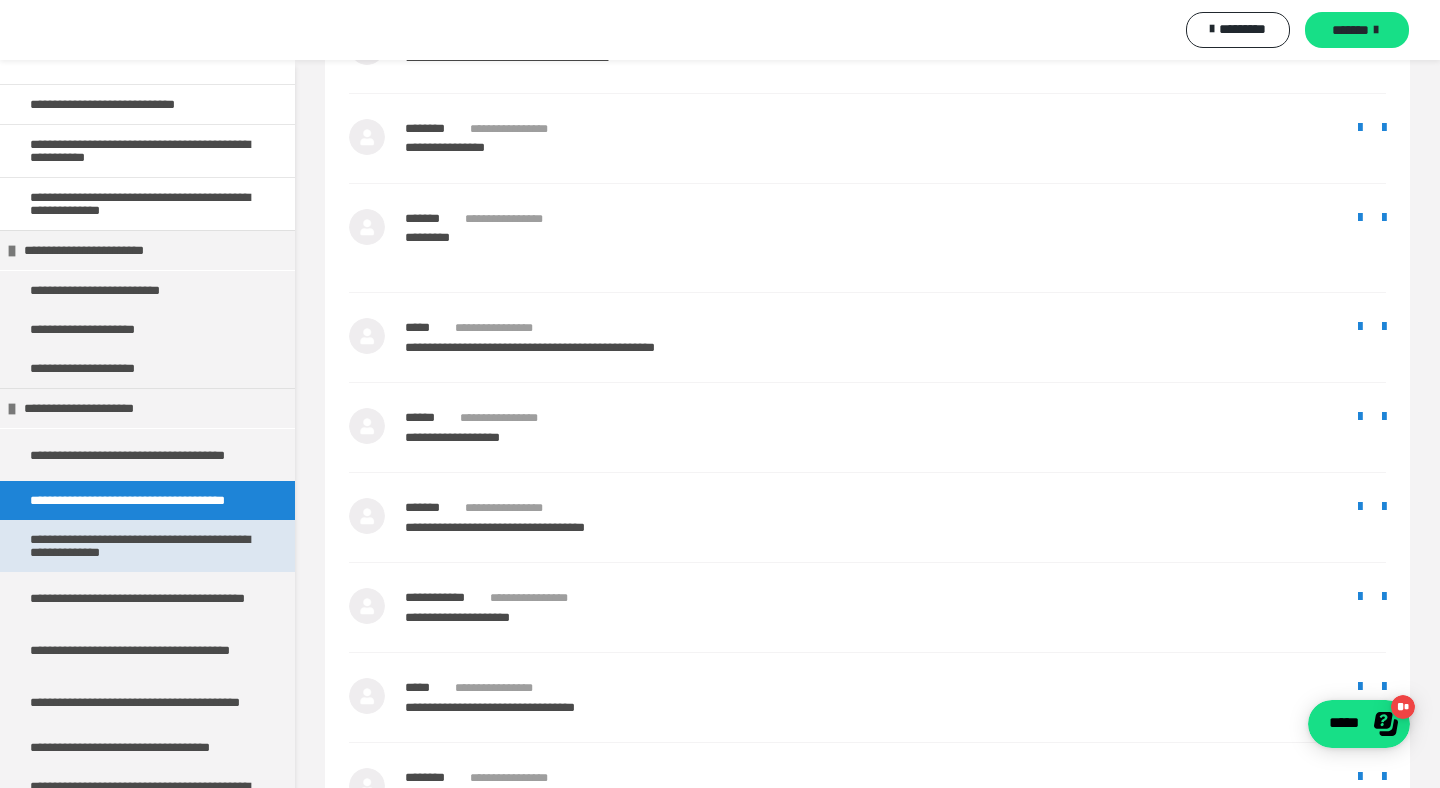 click on "**********" at bounding box center (147, 546) 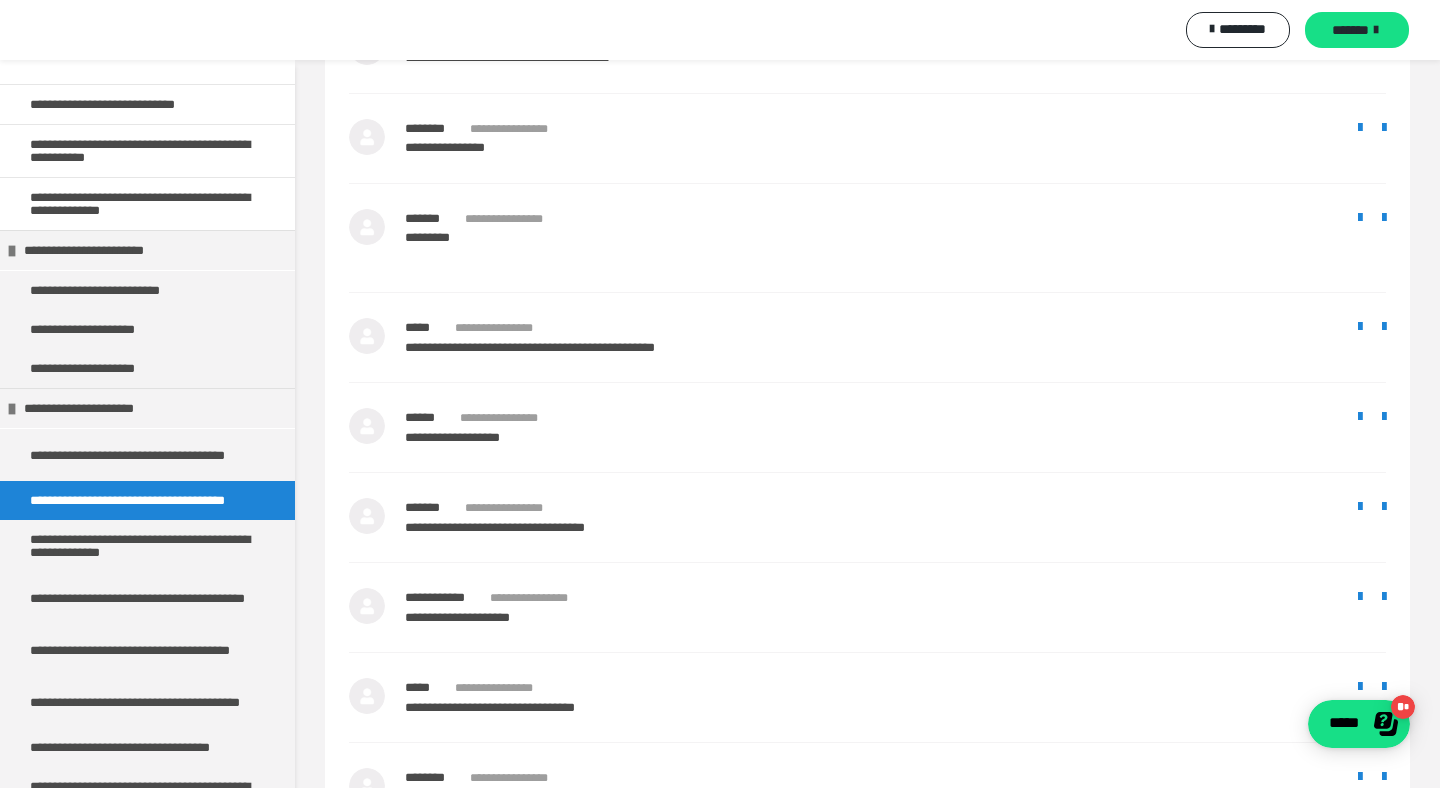 scroll, scrollTop: 0, scrollLeft: 0, axis: both 